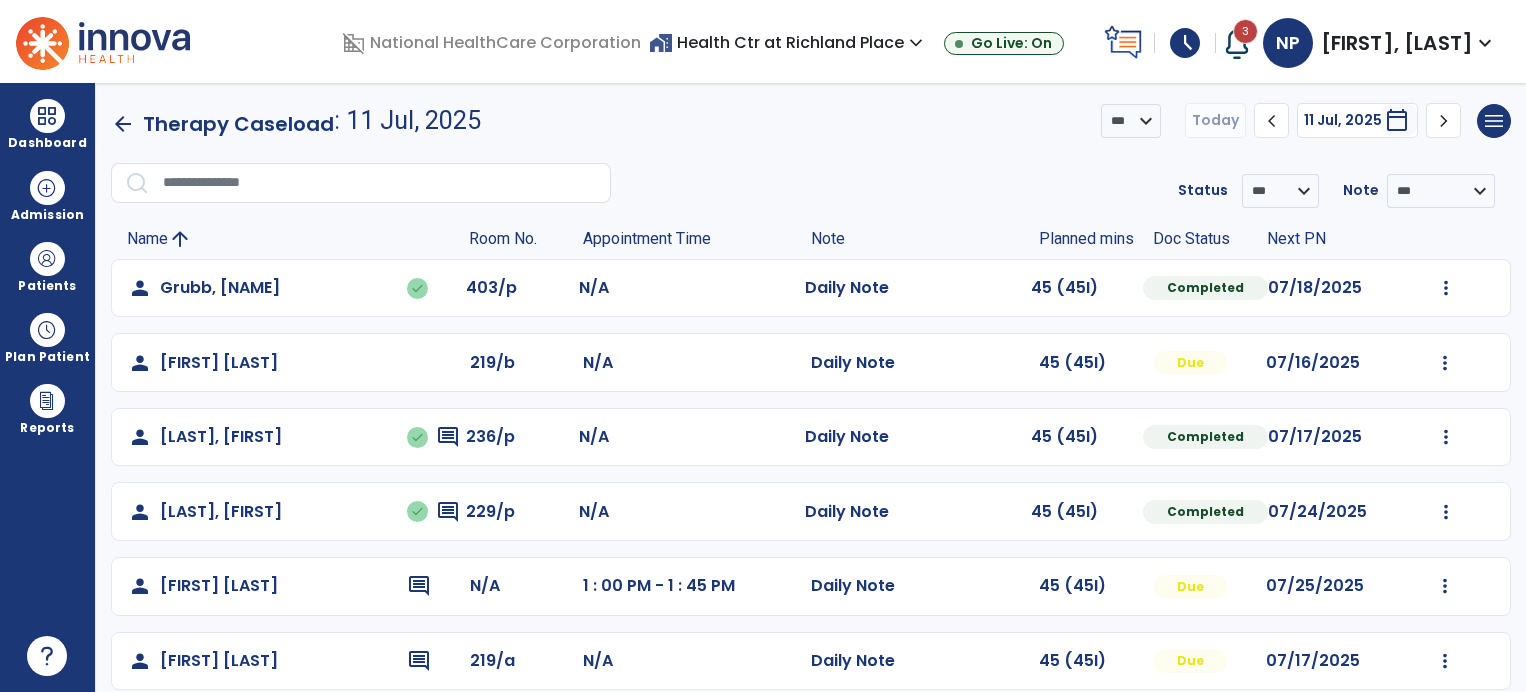 scroll, scrollTop: 0, scrollLeft: 0, axis: both 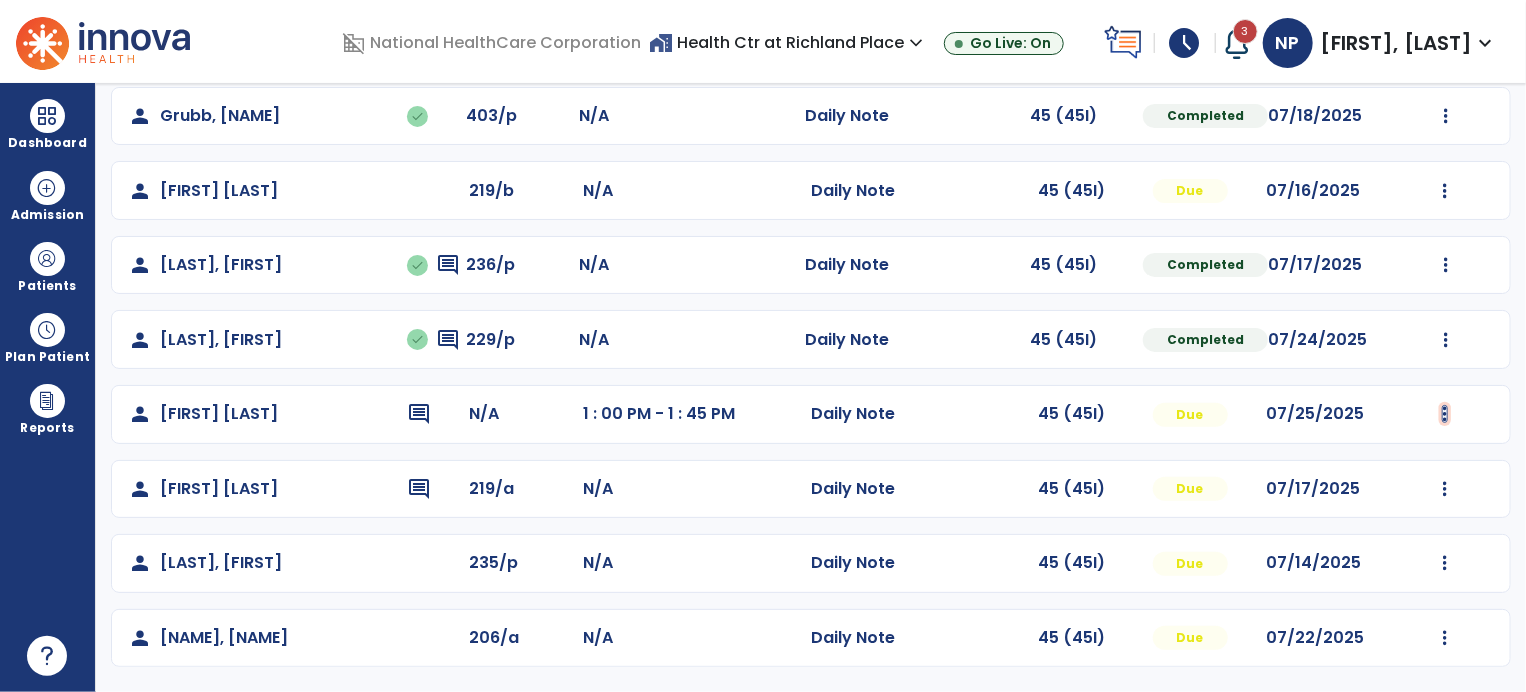click at bounding box center (1446, 116) 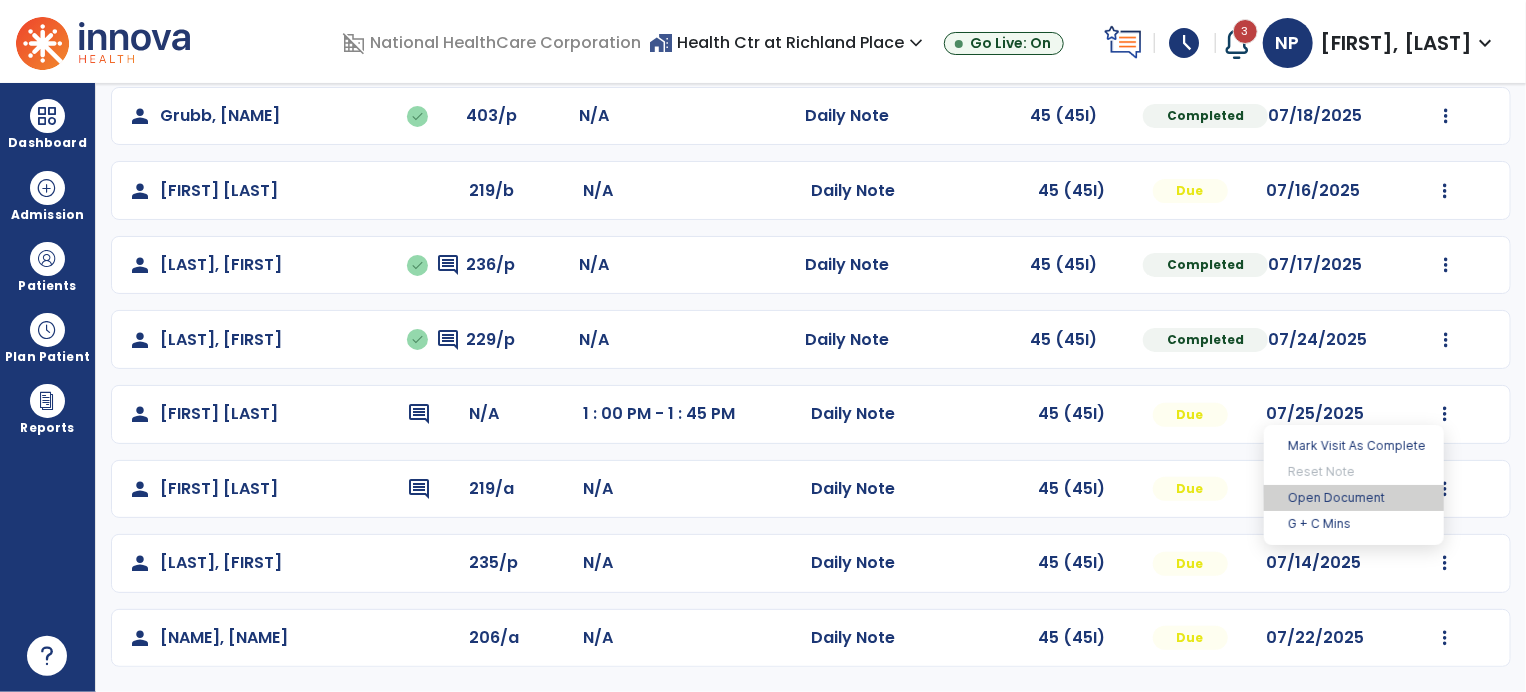 click on "Open Document" at bounding box center (1354, 498) 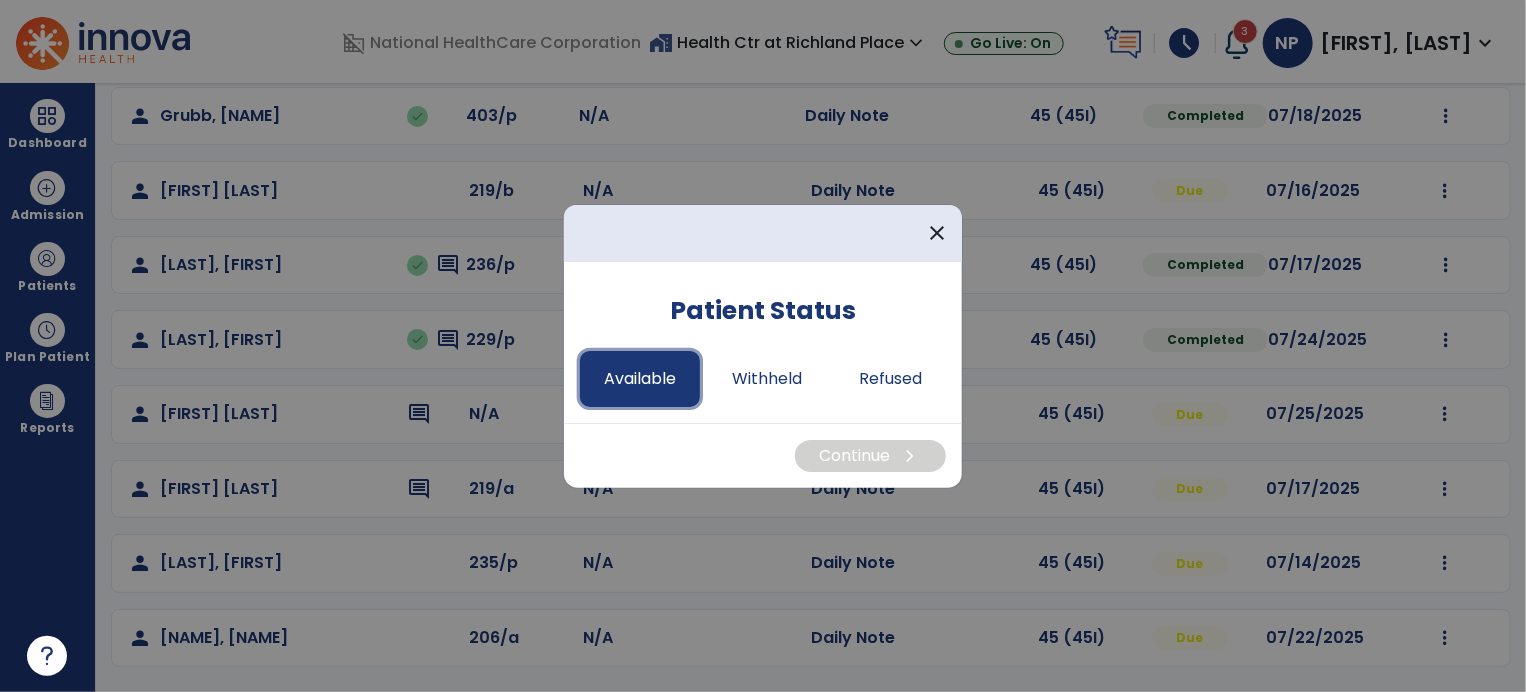 click on "Available" at bounding box center (640, 379) 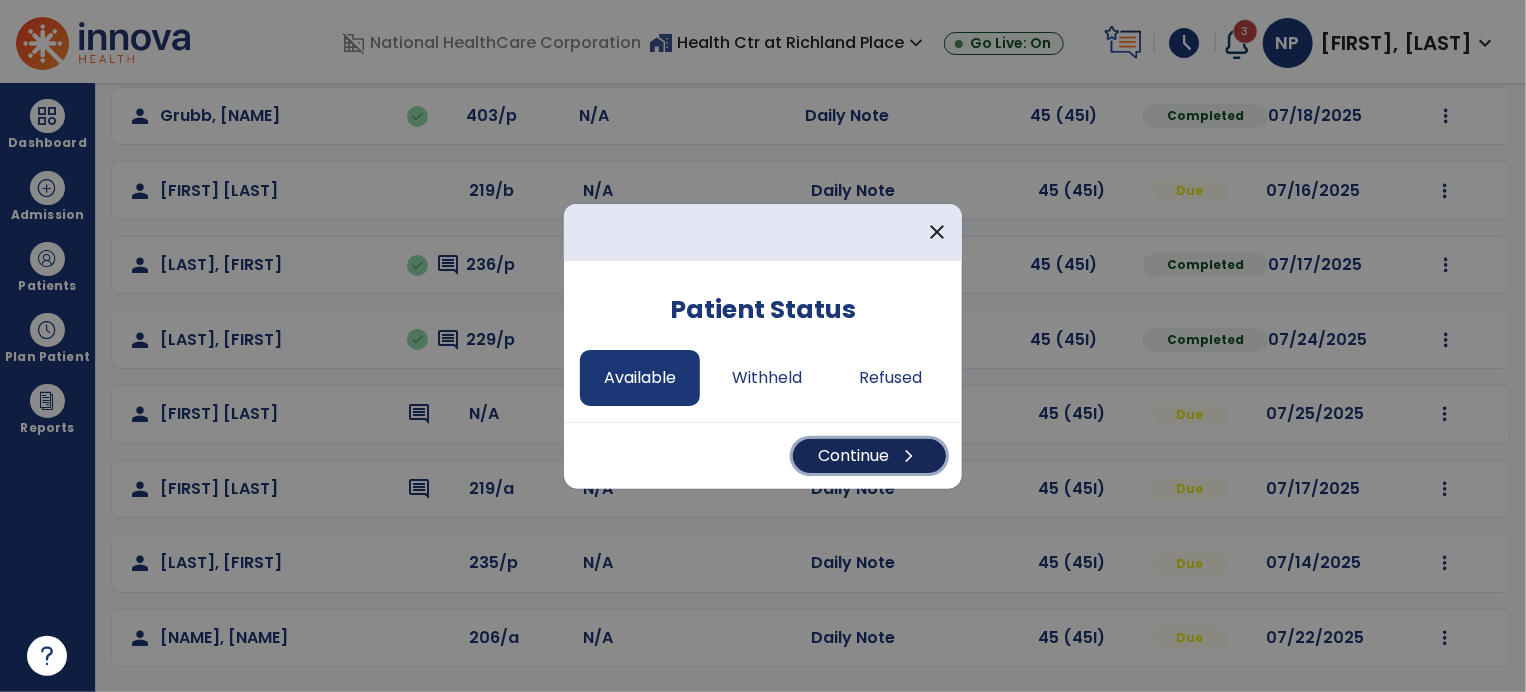 click on "Continue   chevron_right" at bounding box center (869, 456) 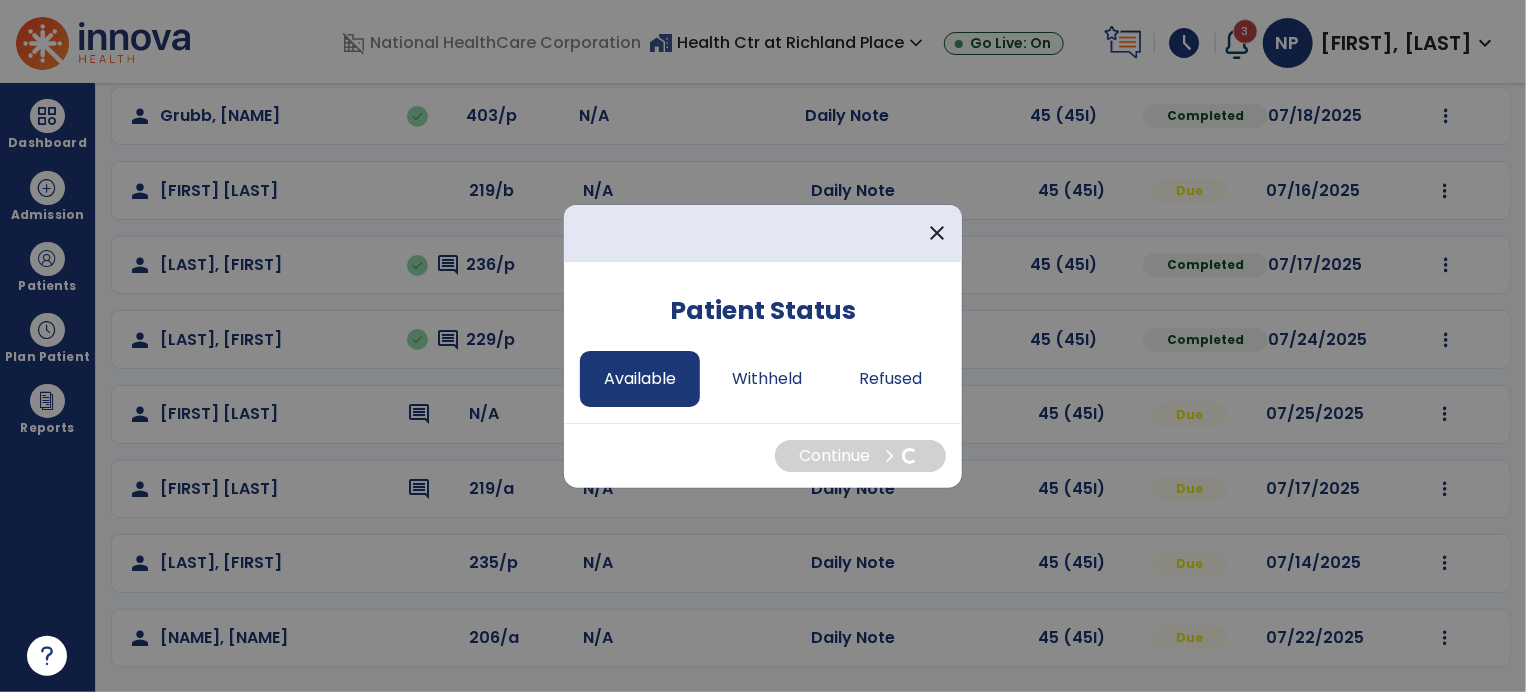select on "*" 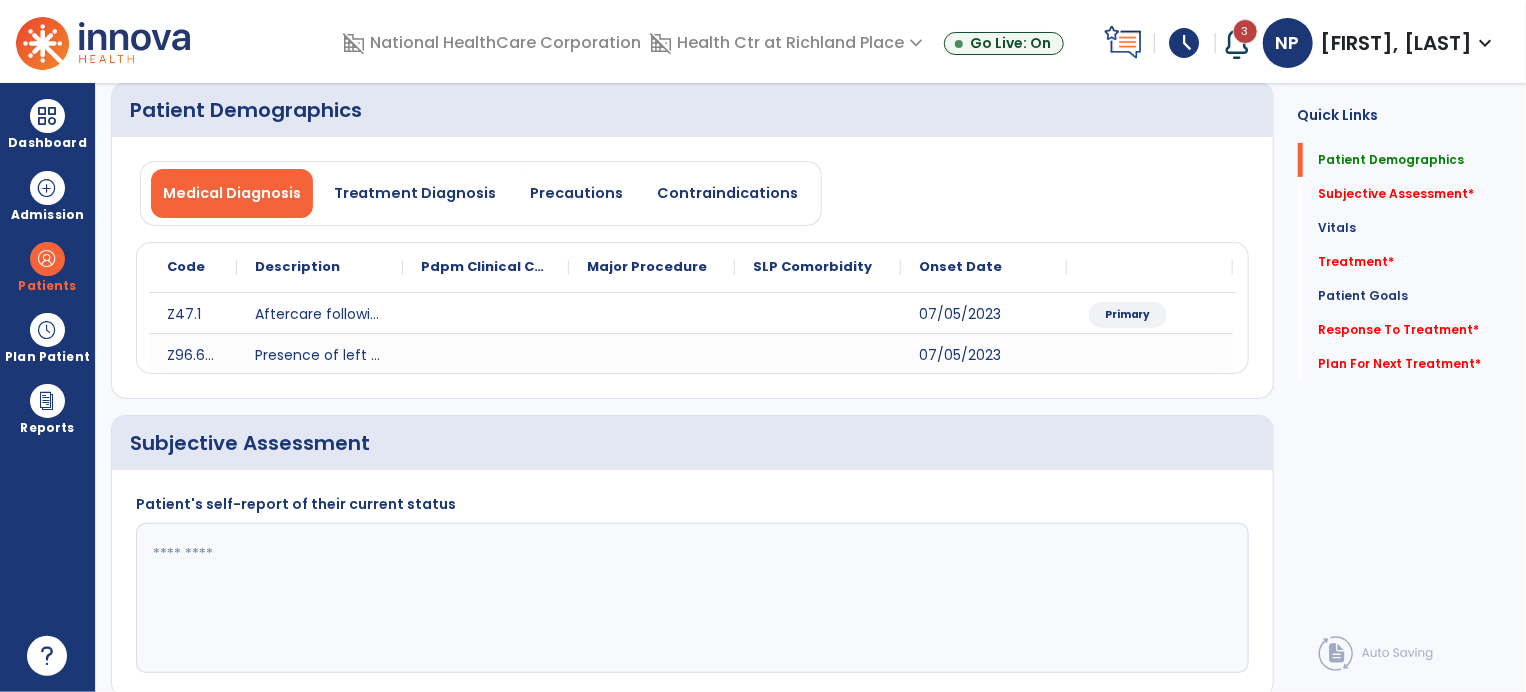 click 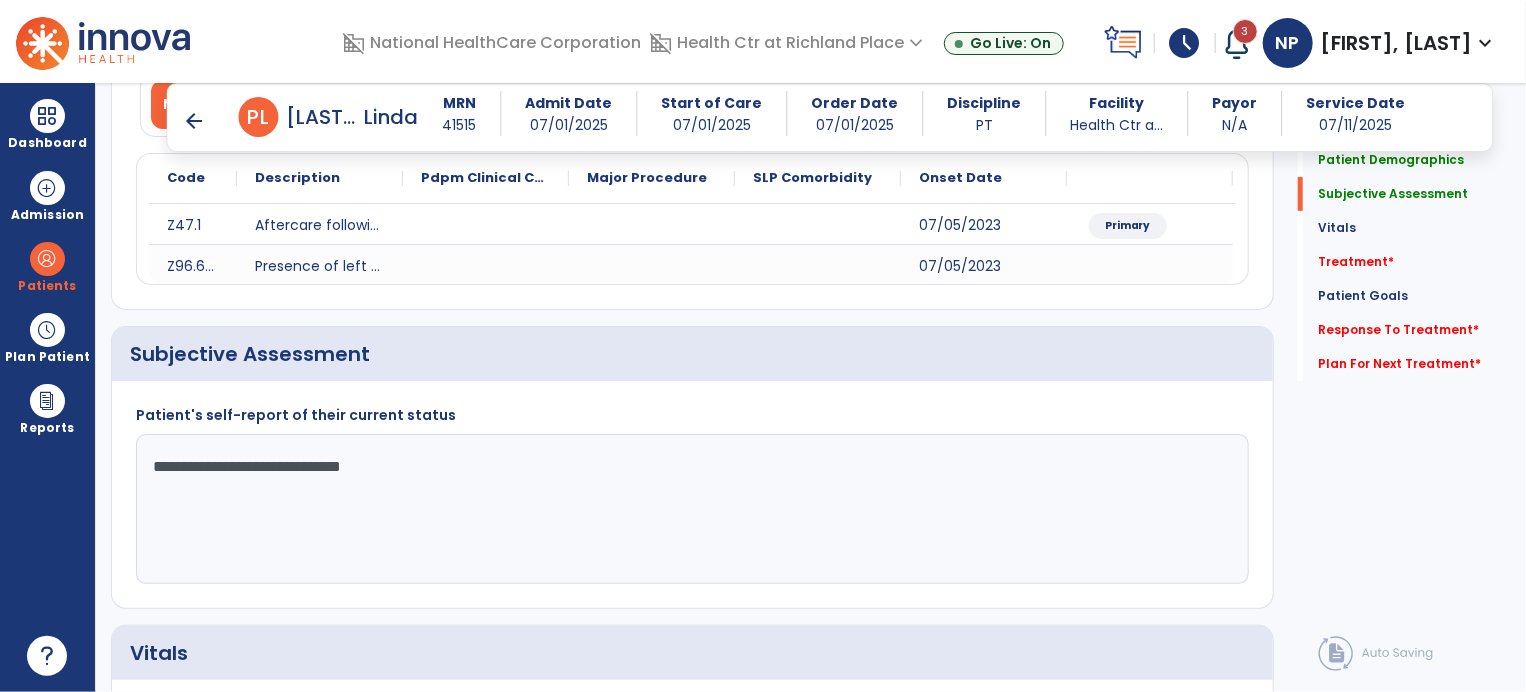 scroll, scrollTop: 244, scrollLeft: 0, axis: vertical 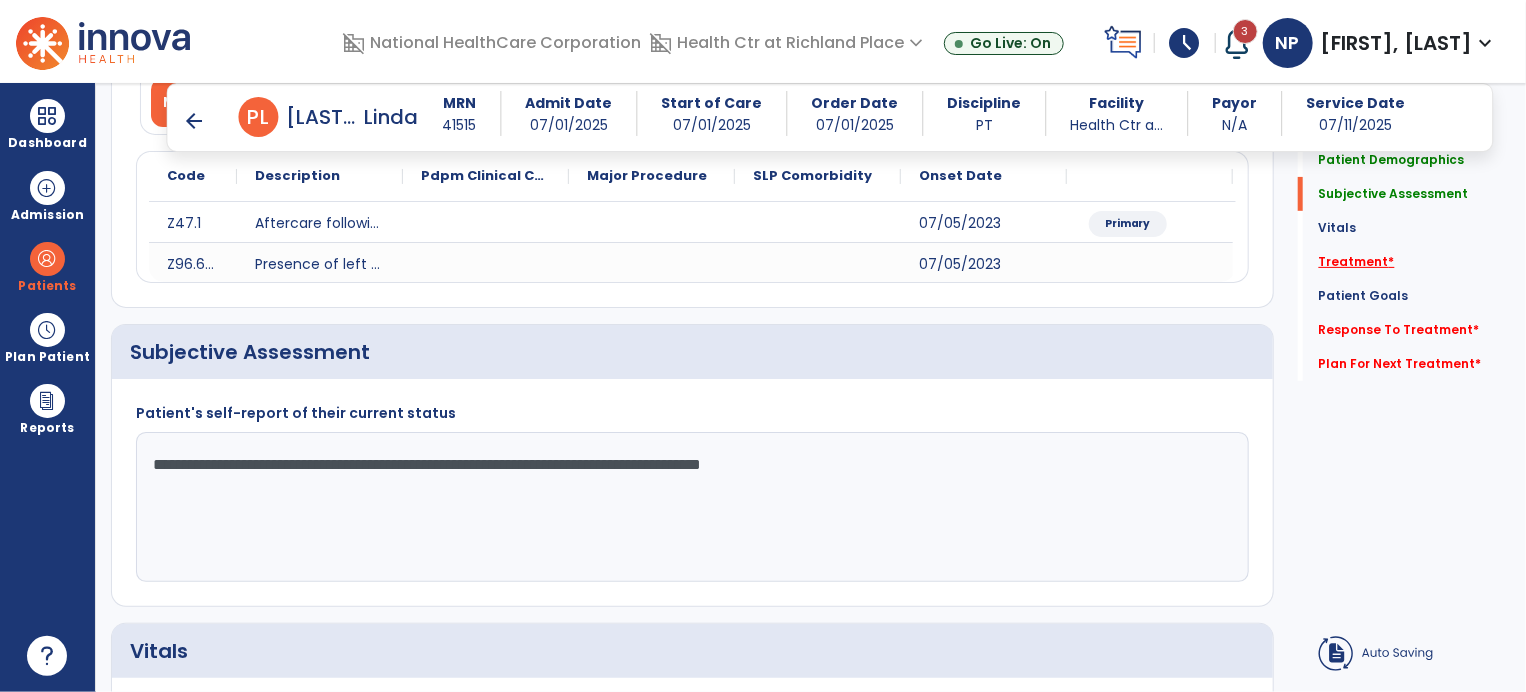 type on "**********" 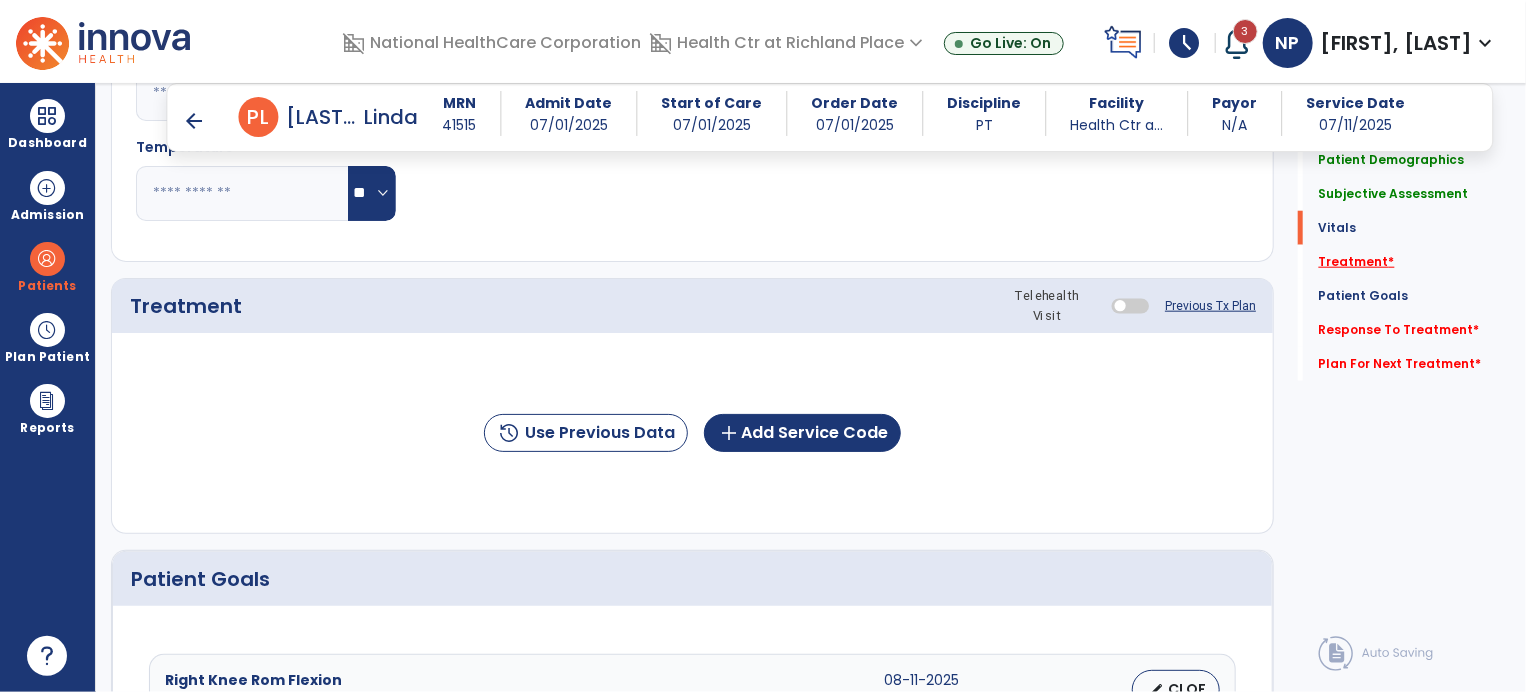scroll, scrollTop: 1028, scrollLeft: 0, axis: vertical 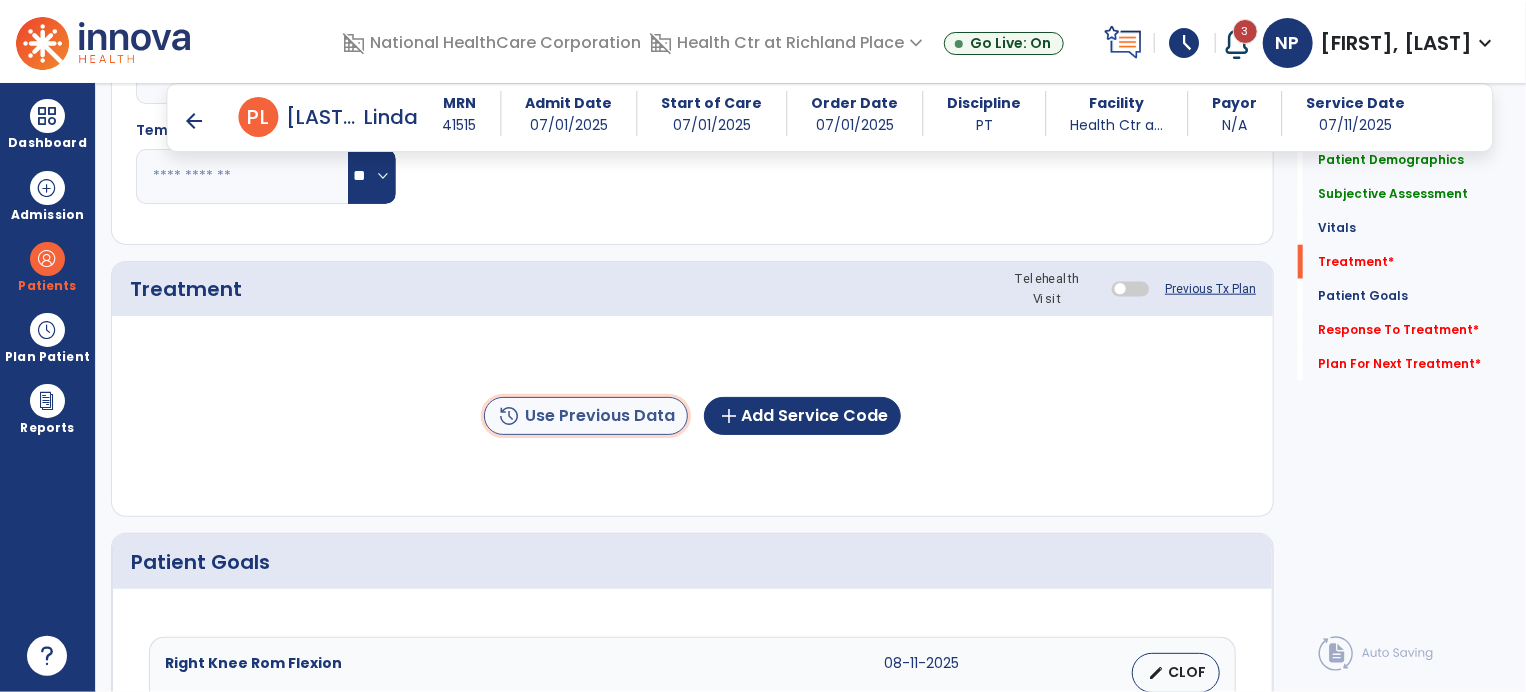 click on "history  Use Previous Data" 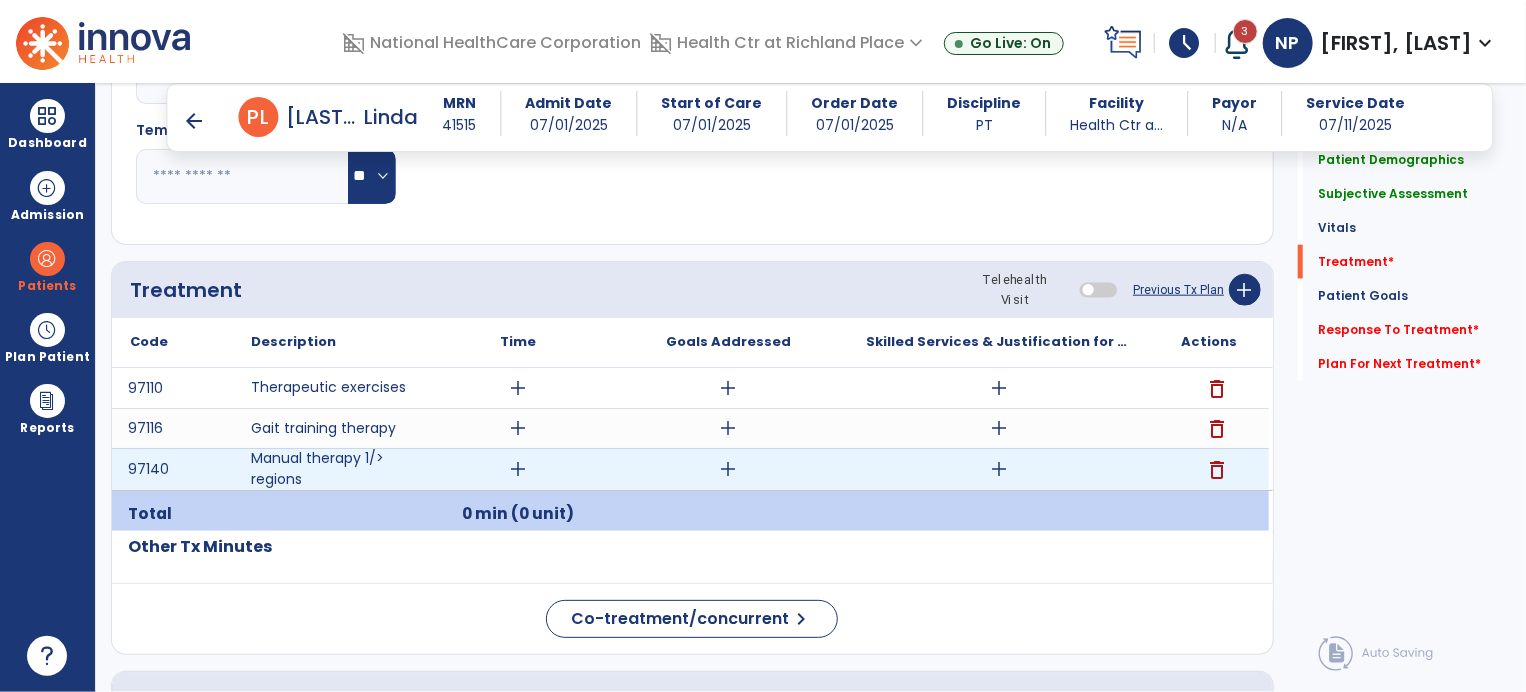 click on "add" at bounding box center (518, 469) 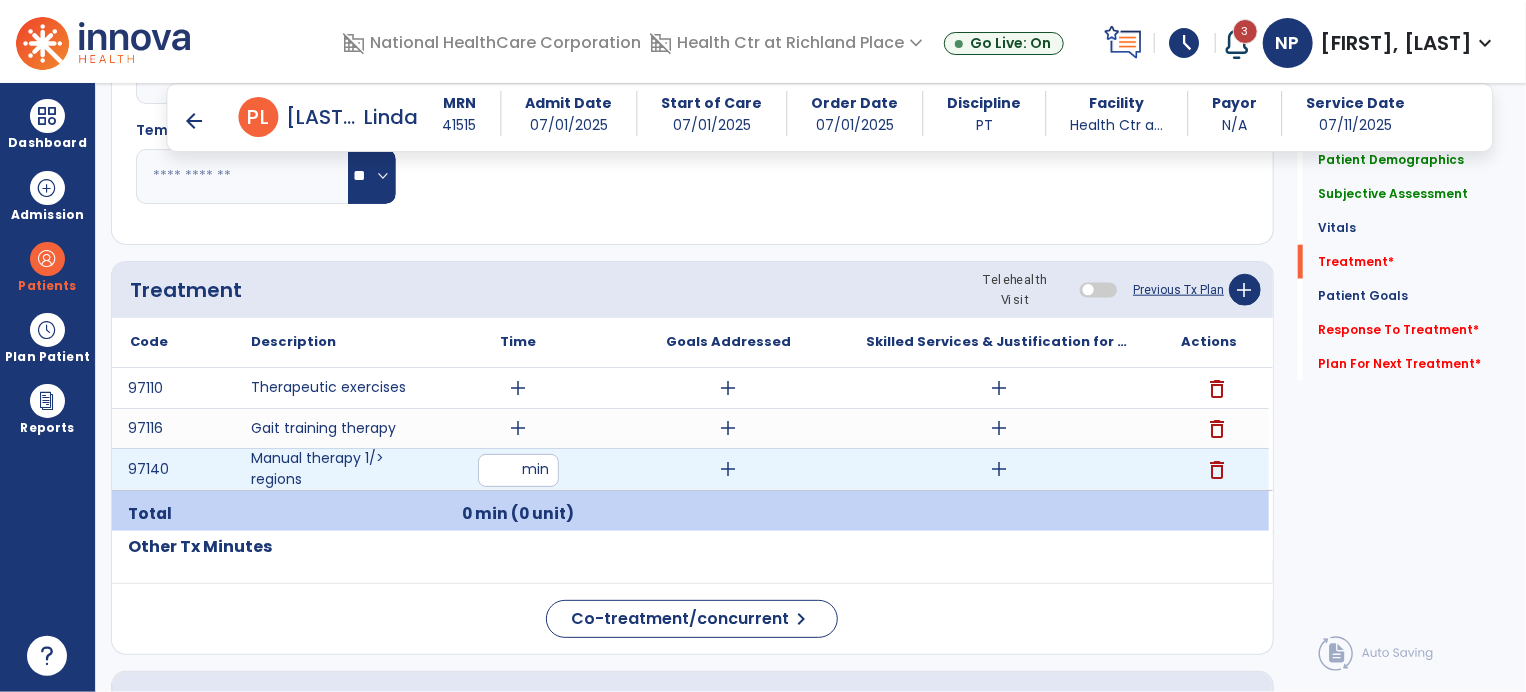 type on "**" 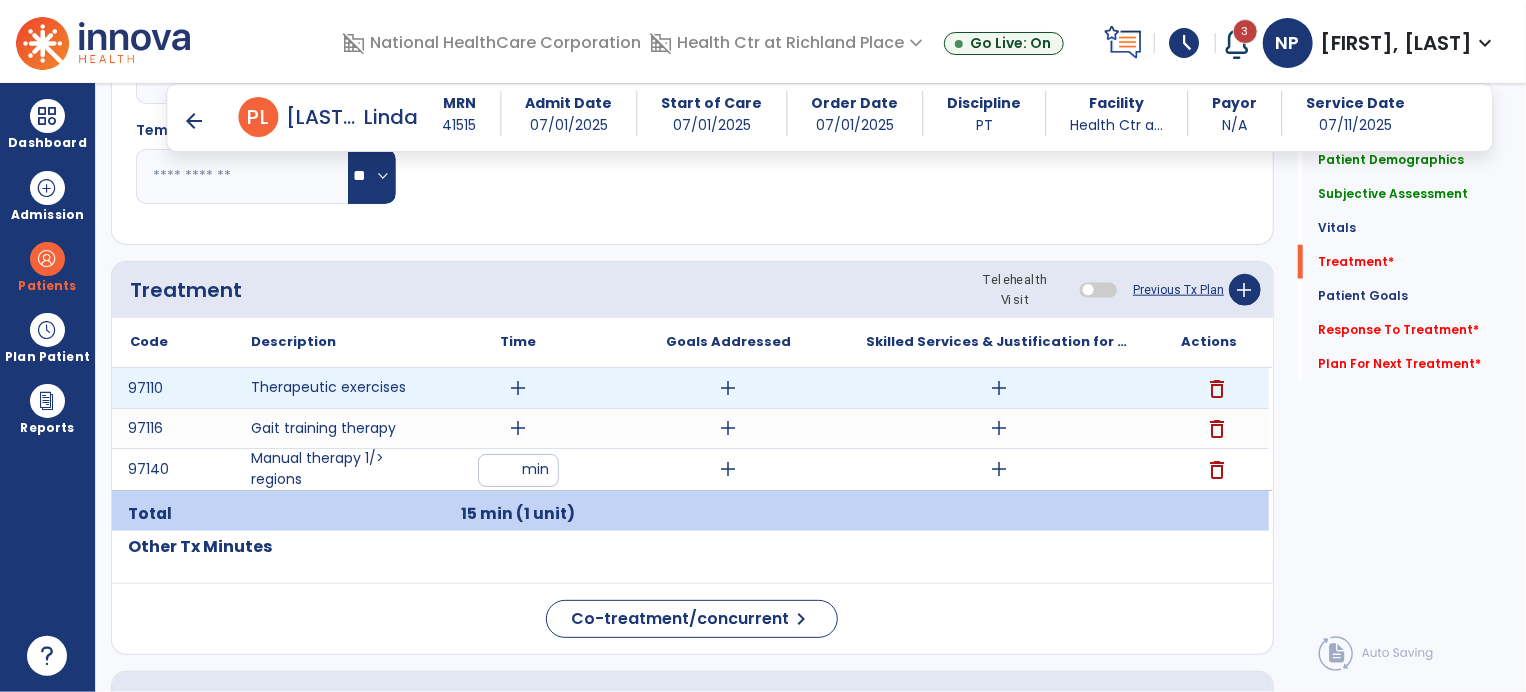 click on "add" at bounding box center (518, 388) 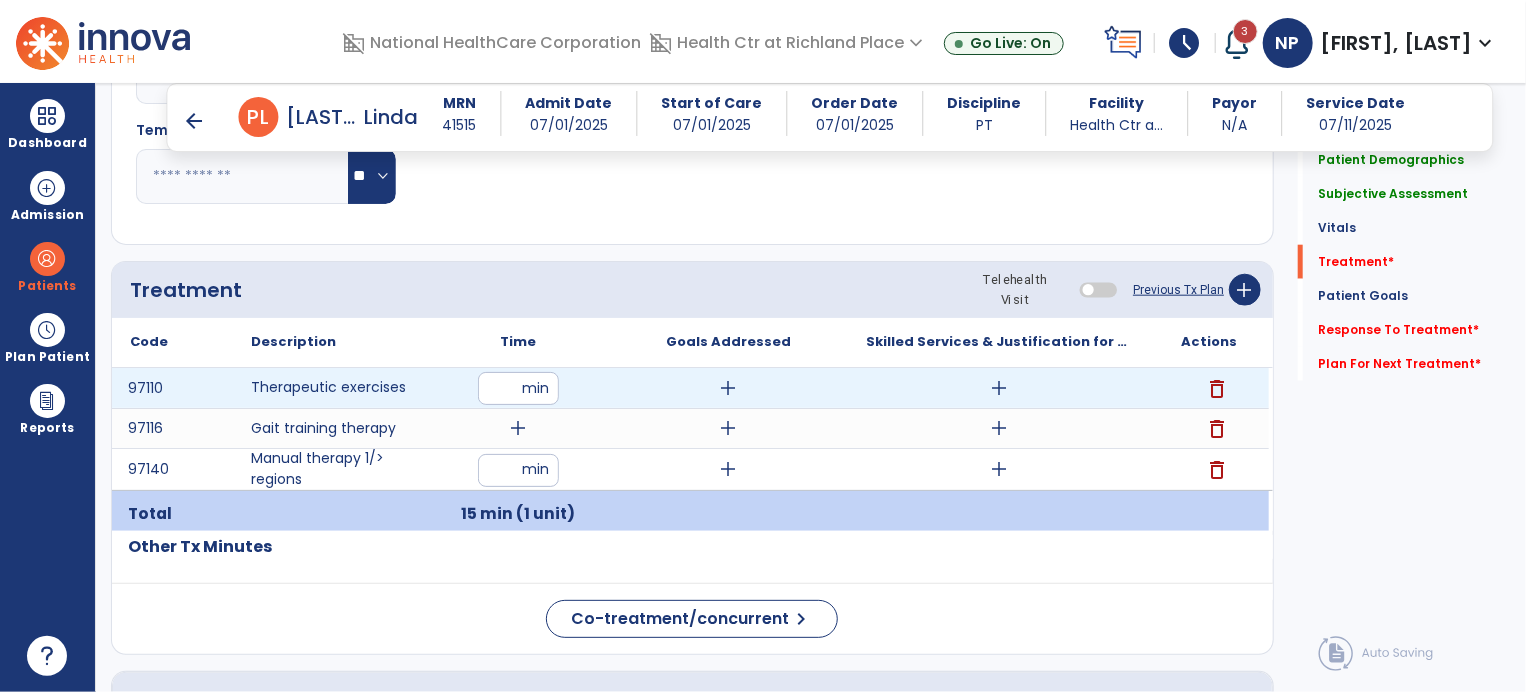 type on "**" 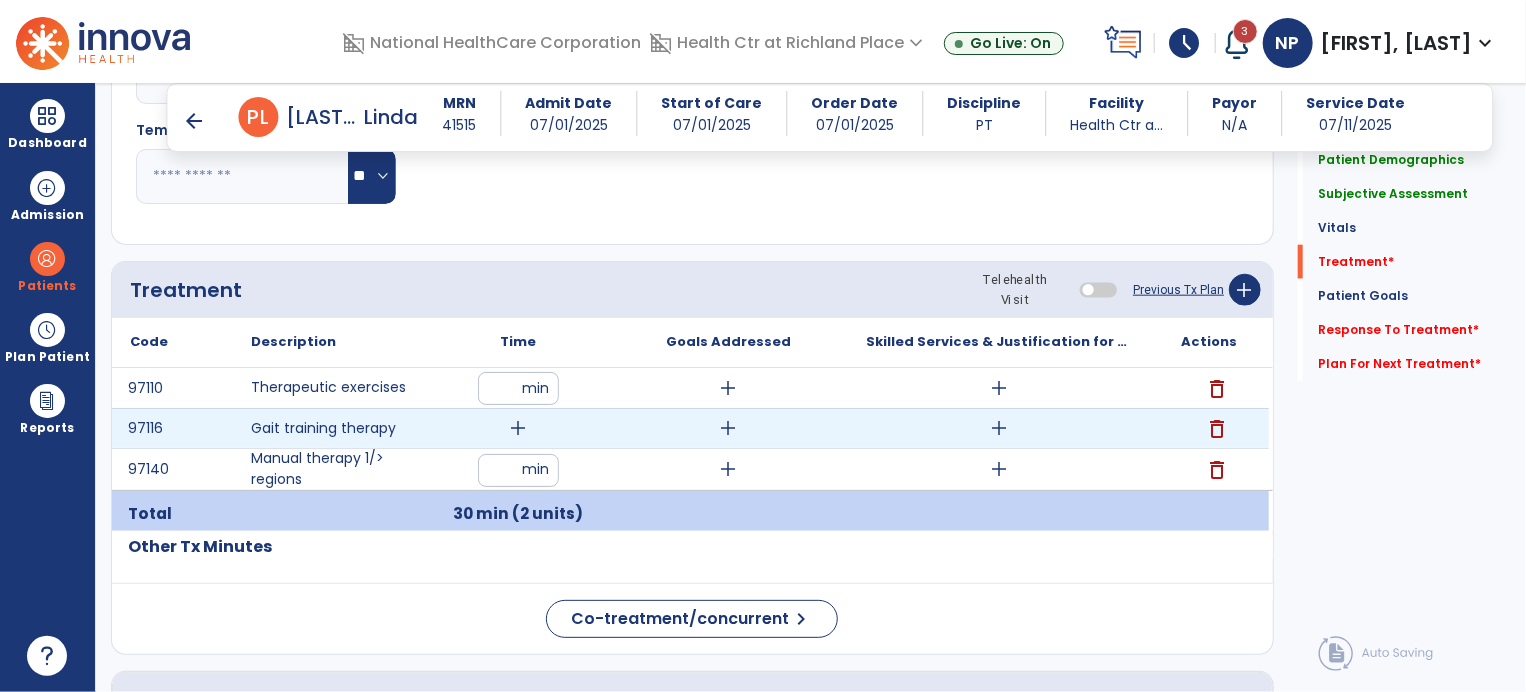 click on "add" at bounding box center [518, 428] 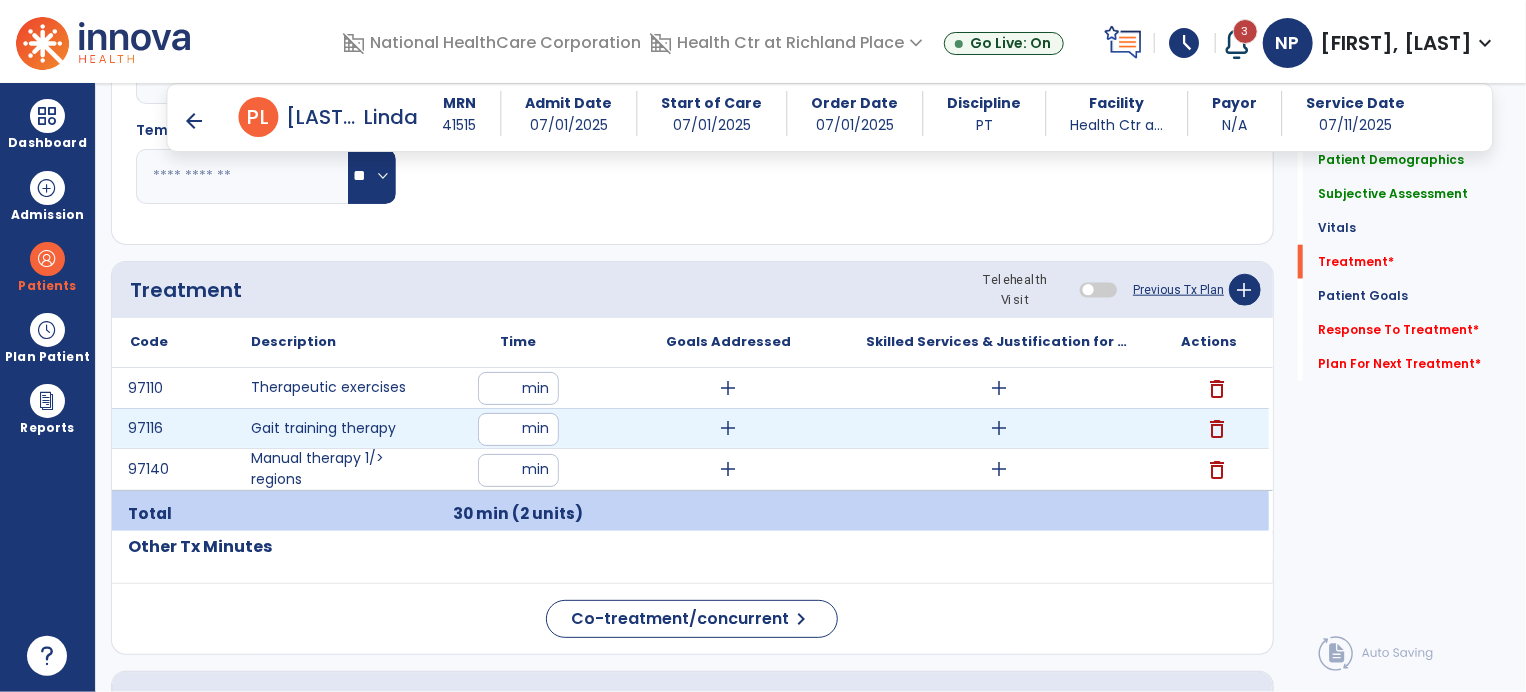 type on "**" 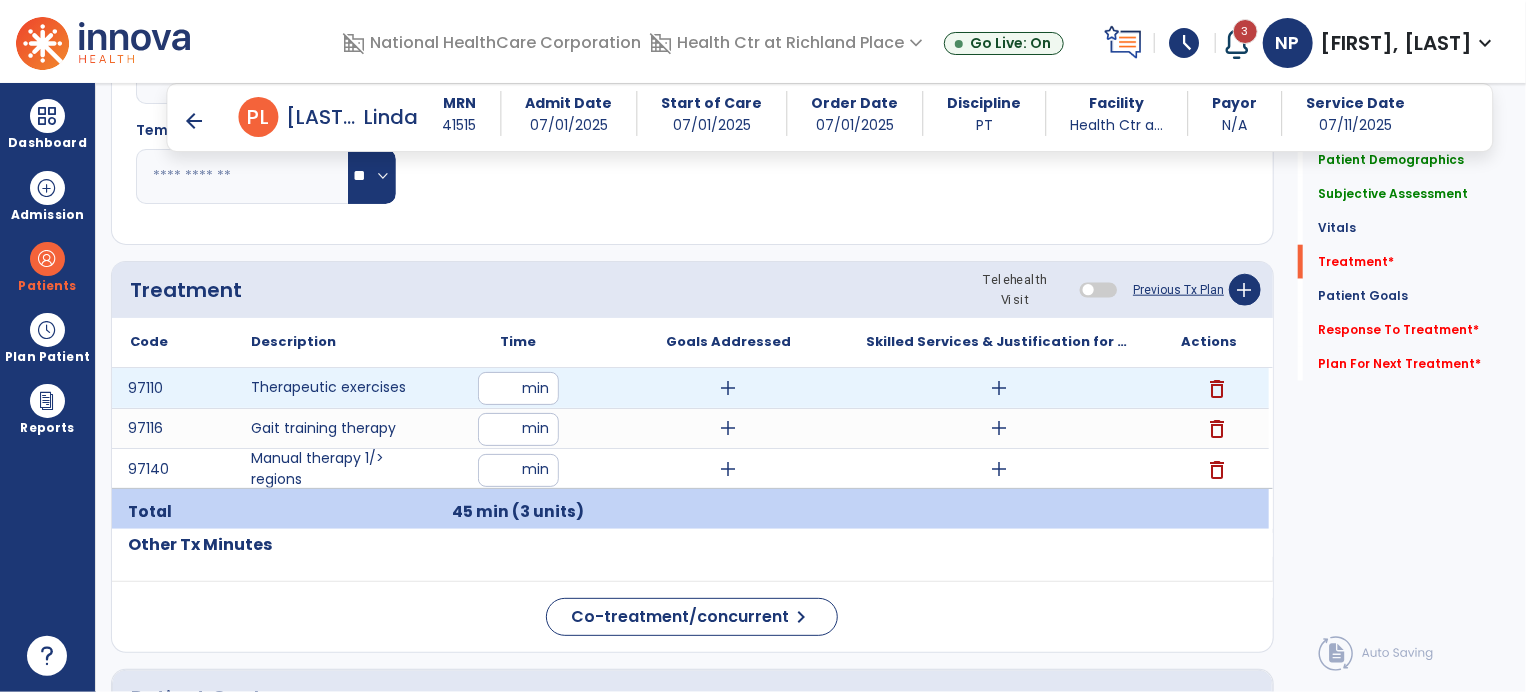 click on "add" at bounding box center (999, 388) 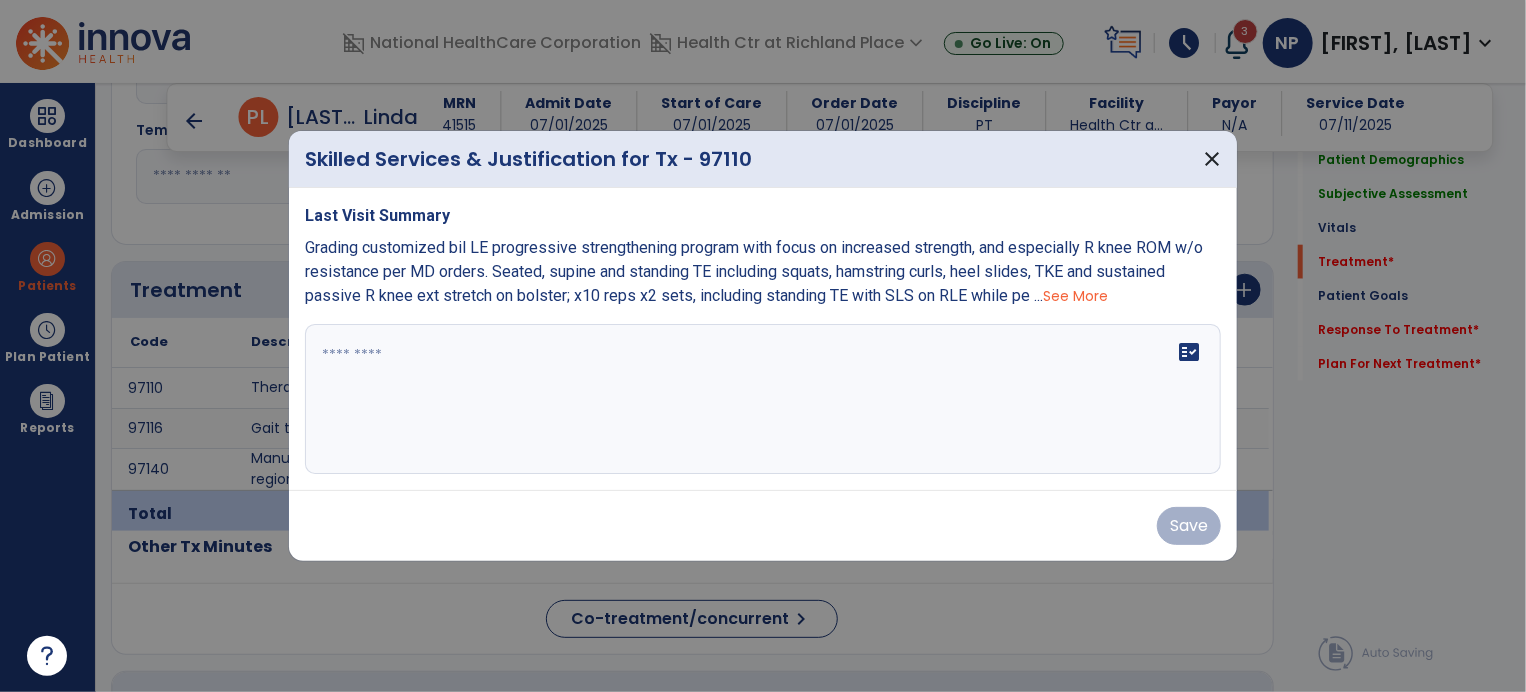 click on "See More" at bounding box center (1075, 296) 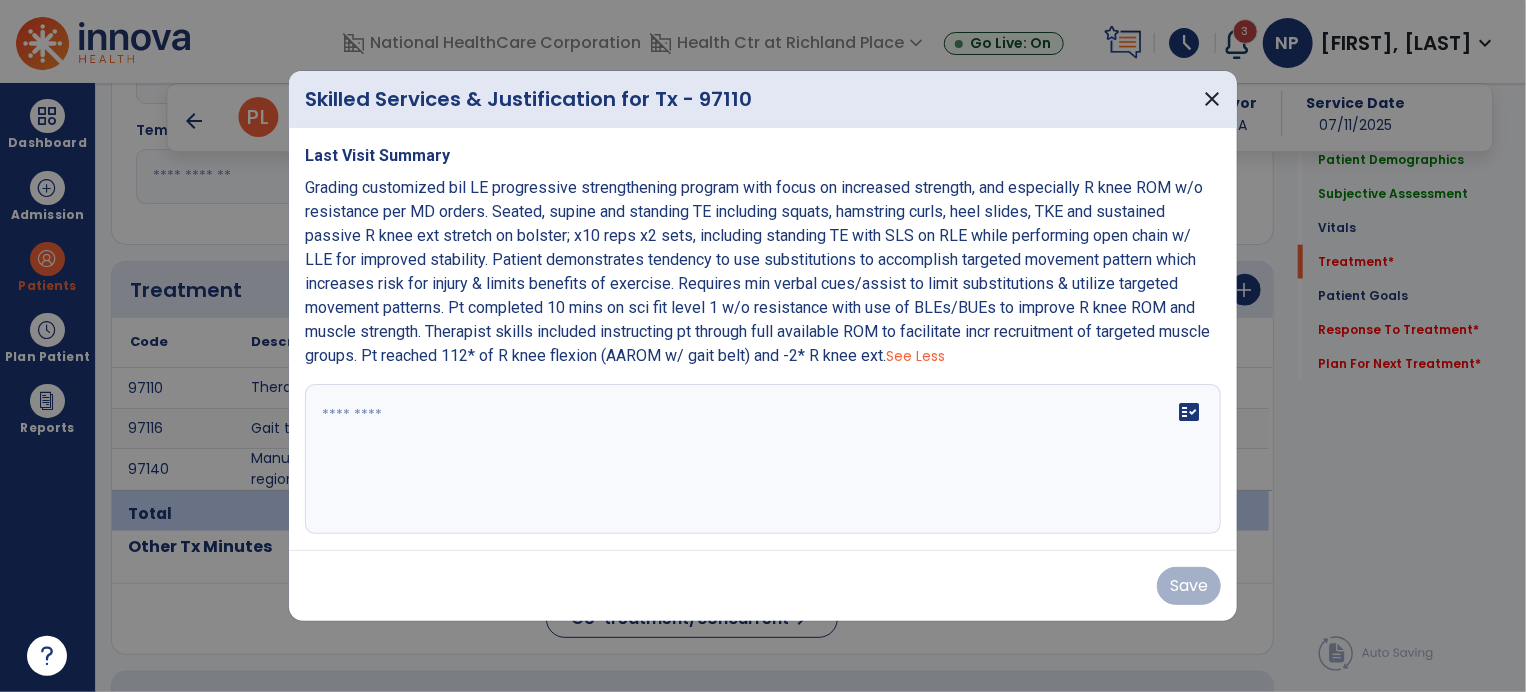 drag, startPoint x: 893, startPoint y: 363, endPoint x: 302, endPoint y: 189, distance: 616.082 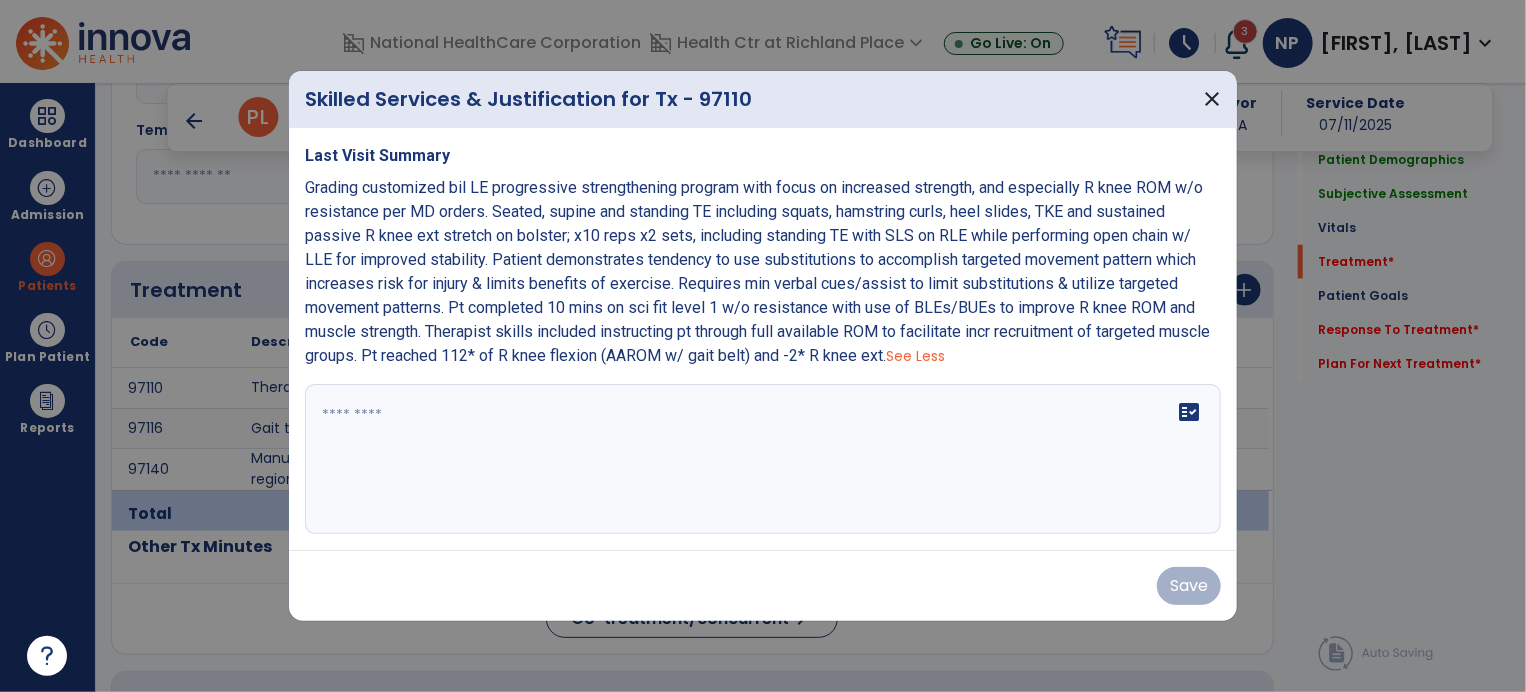 click on "Last Visit Summary Grading customized bil LE progressive strengthening program with focus on increased strength, and especially R knee ROM w/o resistance per MD orders. Seated, supine and standing TE including squats, hamstring curls, heel slides, TKE and sustained passive R knee ext stretch on bolster; x10 reps x2 sets, including standing TE with SLS on RLE while performing open chain w/ LLE for improved stability. Patient demonstrates tendency to use substitutions to accomplish targeted movement pattern which increases risk for injury & limits benefits of exercise. Requires min verbal cues/assist to limit substitutions & utilize targeted movement patterns. Pt completed 10 mins on sci fit level 1 w/o resistance with use of BLEs/BUEs to improve R knee ROM and muscle strength. Therapist skills included instructing pt through full available ROM to facilitate incr recruitment of targeted muscle groups. Pt reached 112* of R knee flexion (AAROM w/ gait belt) and -2* R knee ext. See Less fact_check" at bounding box center [763, 339] 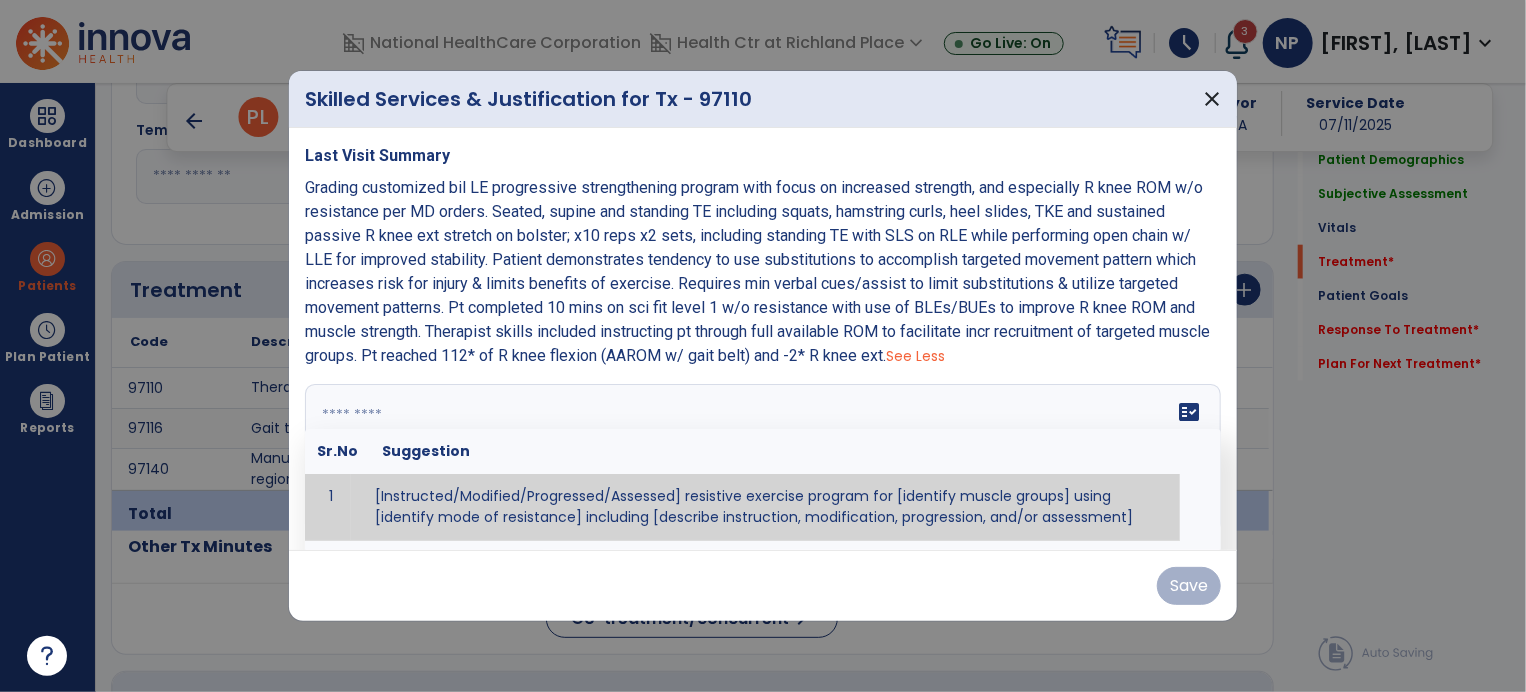 click at bounding box center (761, 459) 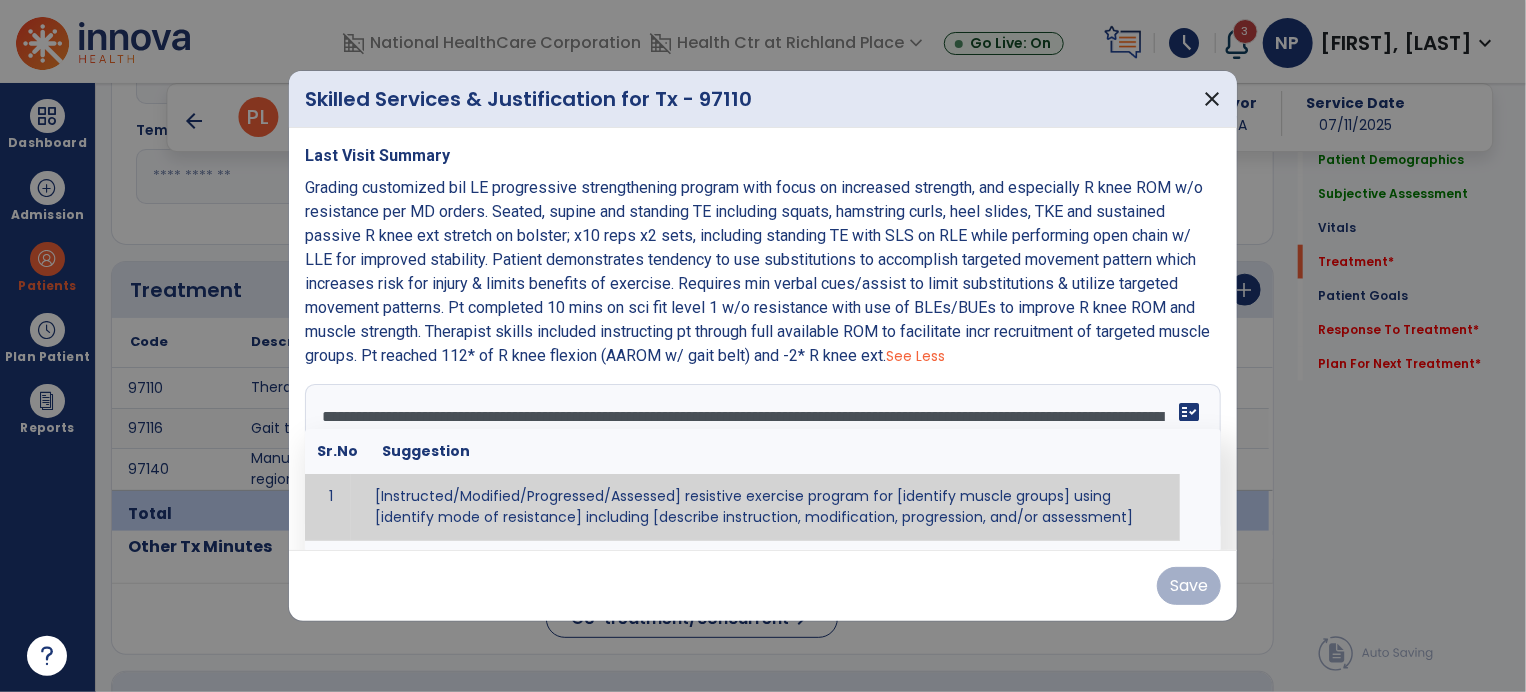 scroll, scrollTop: 111, scrollLeft: 0, axis: vertical 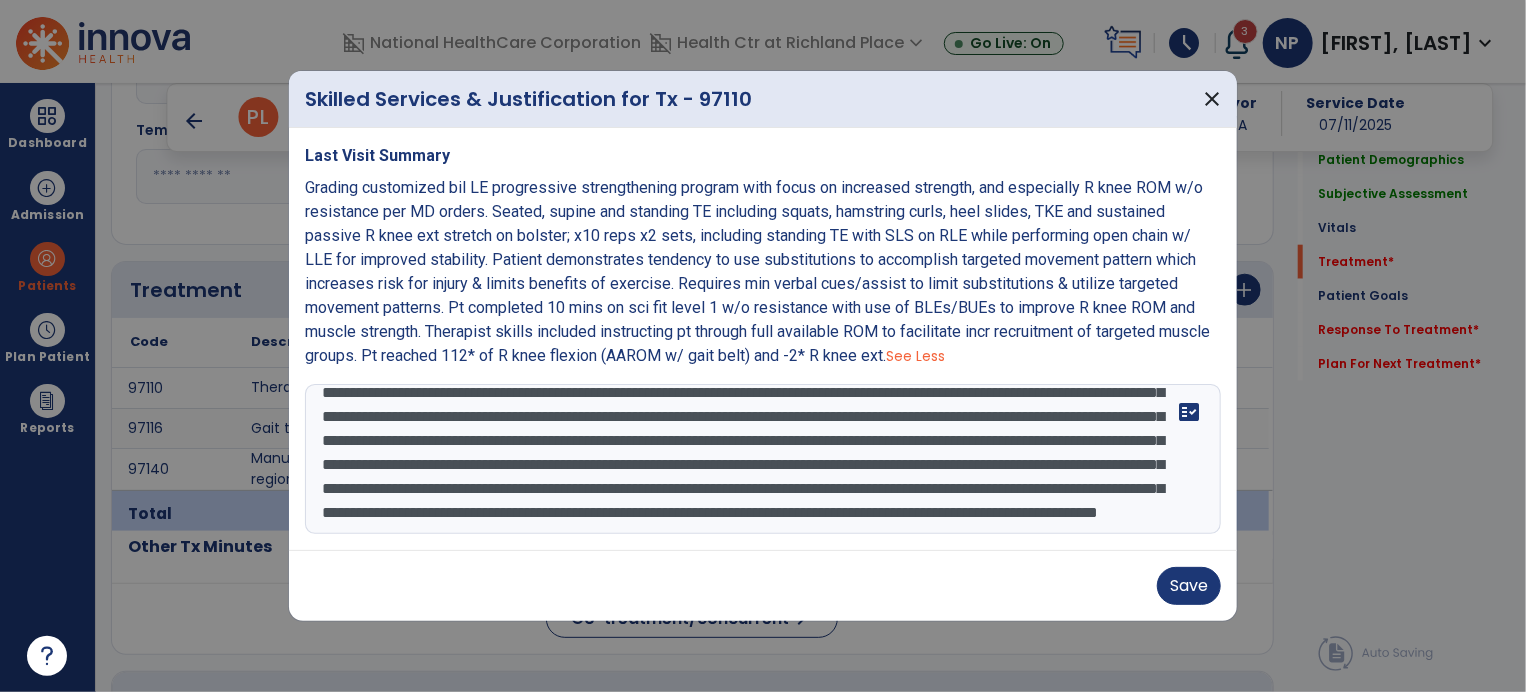 click on "**********" at bounding box center [763, 459] 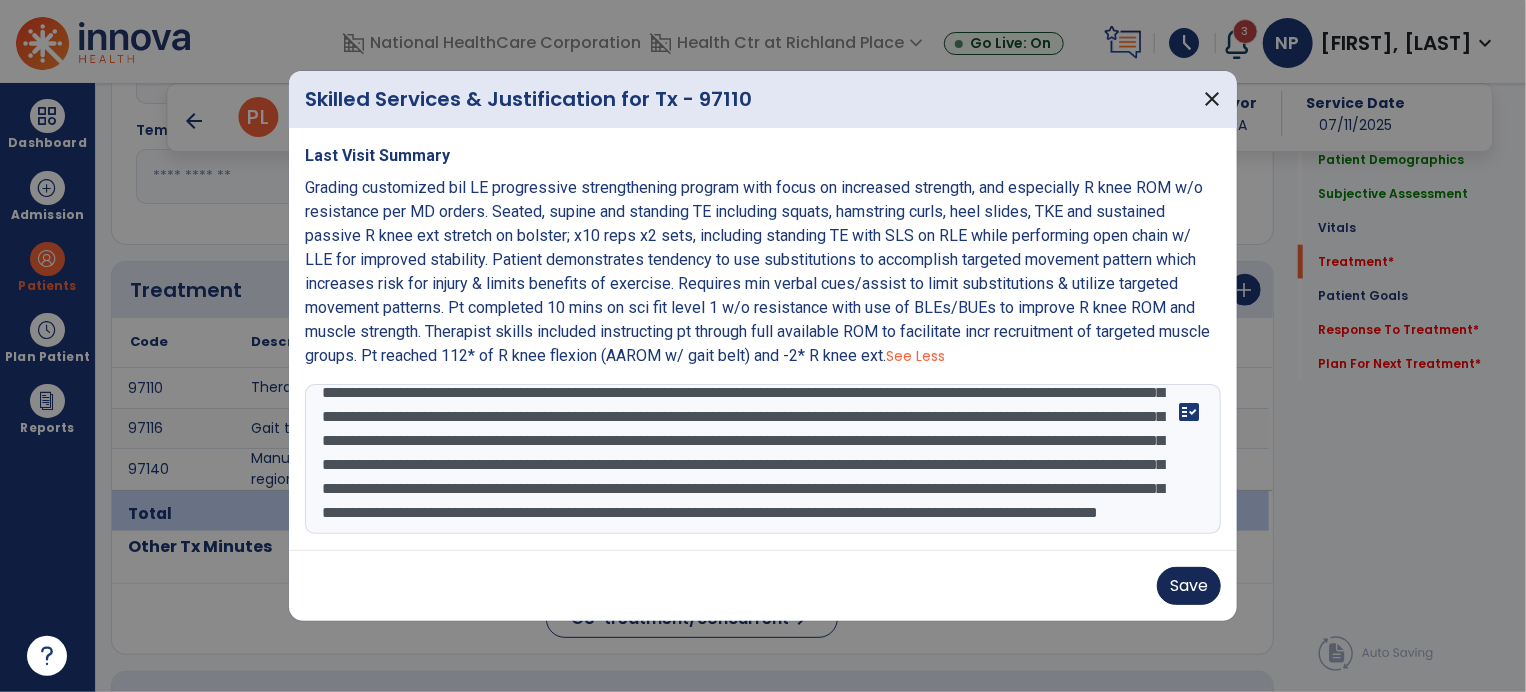 type on "**********" 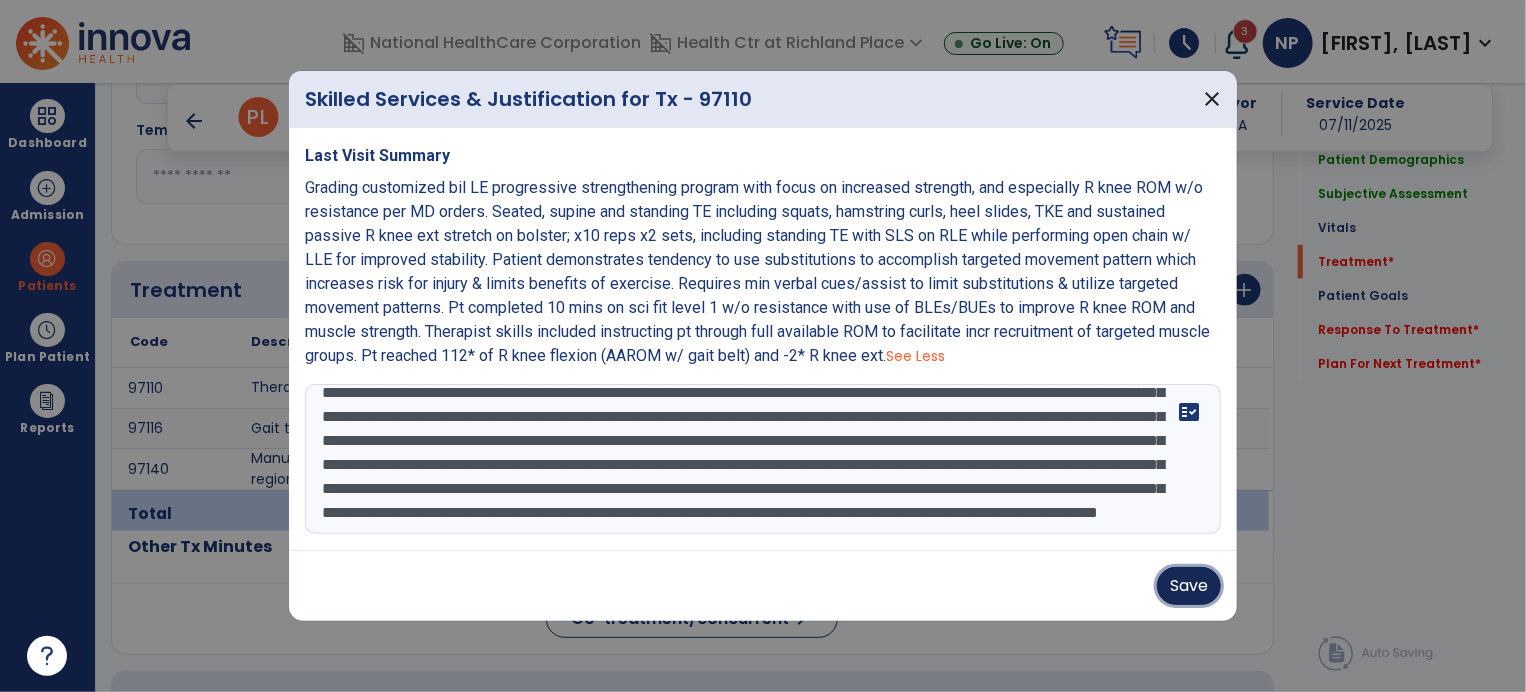 click on "Save" at bounding box center (1189, 586) 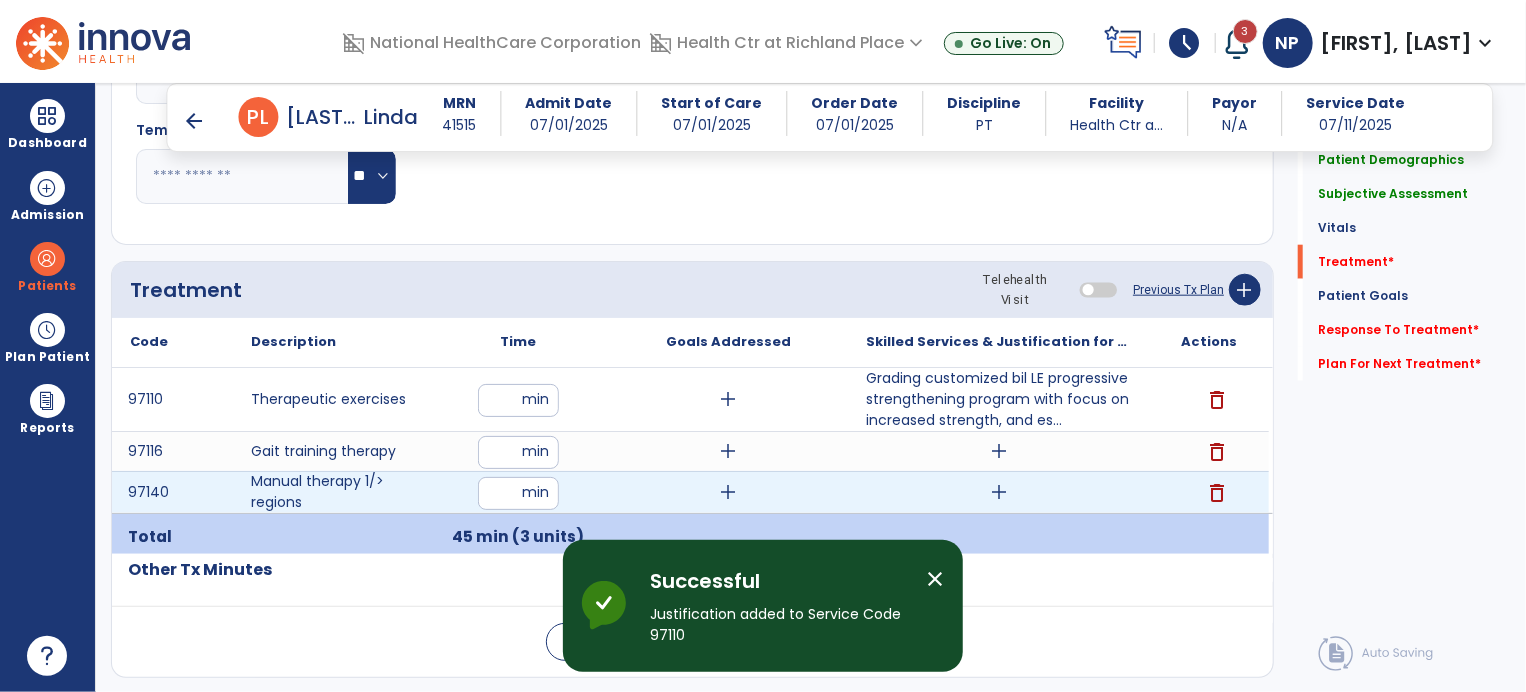 click on "add" at bounding box center [999, 492] 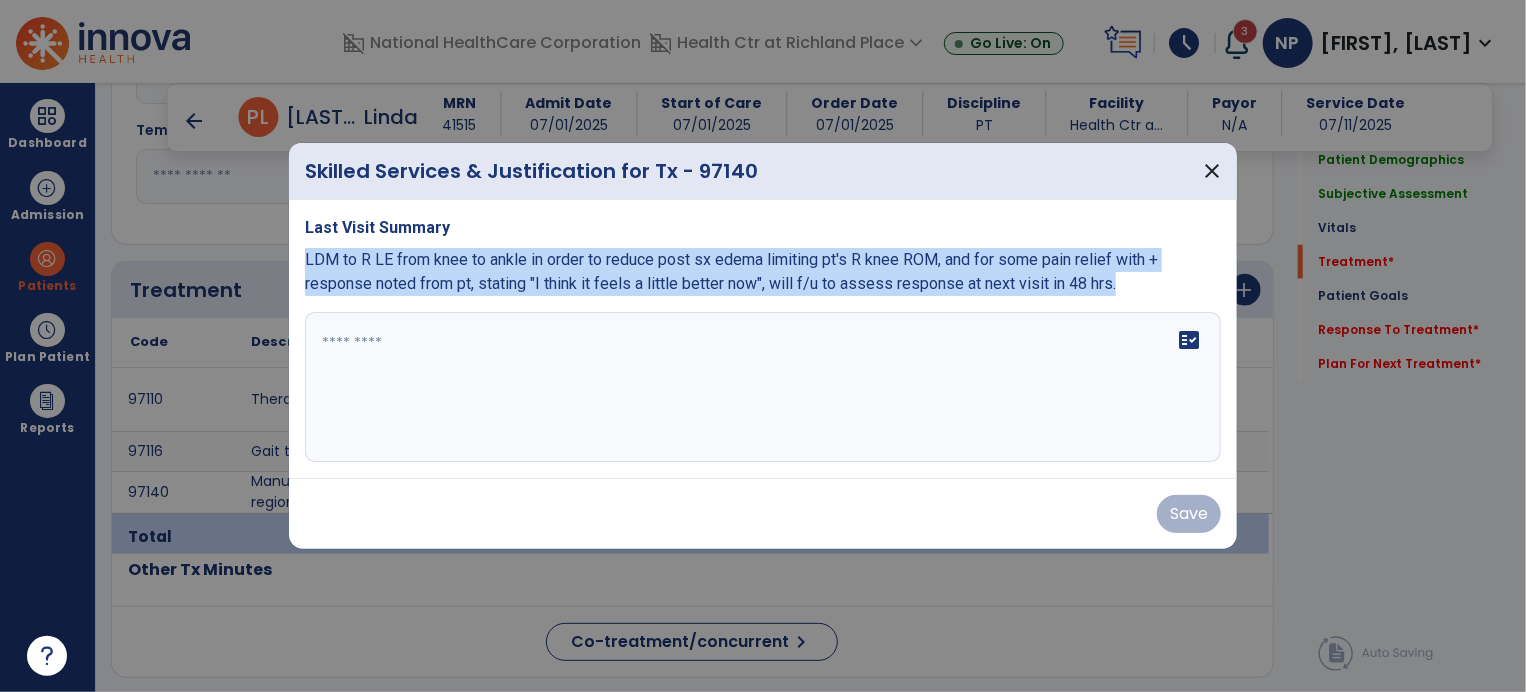 drag, startPoint x: 1115, startPoint y: 286, endPoint x: 303, endPoint y: 262, distance: 812.3546 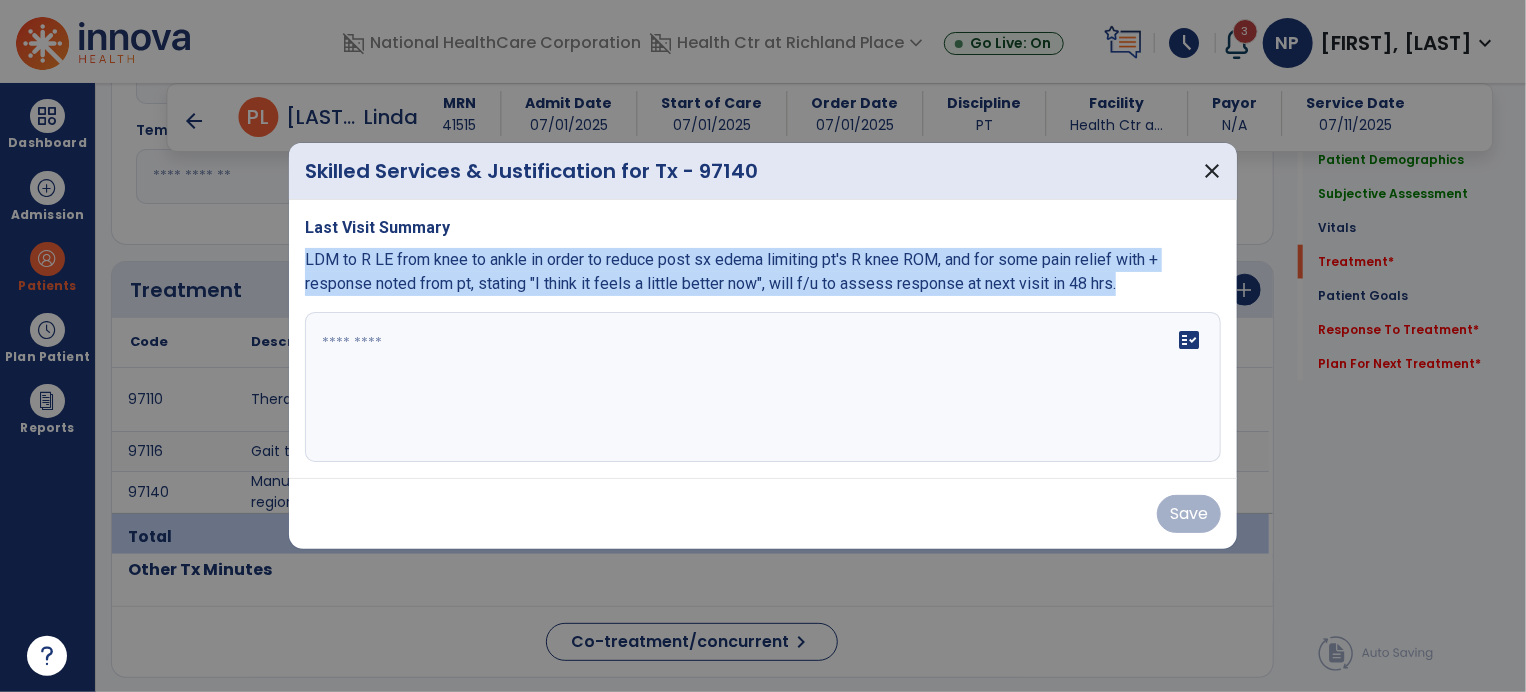 click on "Last Visit Summary LDM to R LE from knee to ankle in order to reduce post sx edema limiting pt's R knee ROM, and for some pain relief with + response noted from pt, stating "I think it feels a little better now", will f/u to assess response at next visit in 48 hrs.    fact_check" at bounding box center (763, 339) 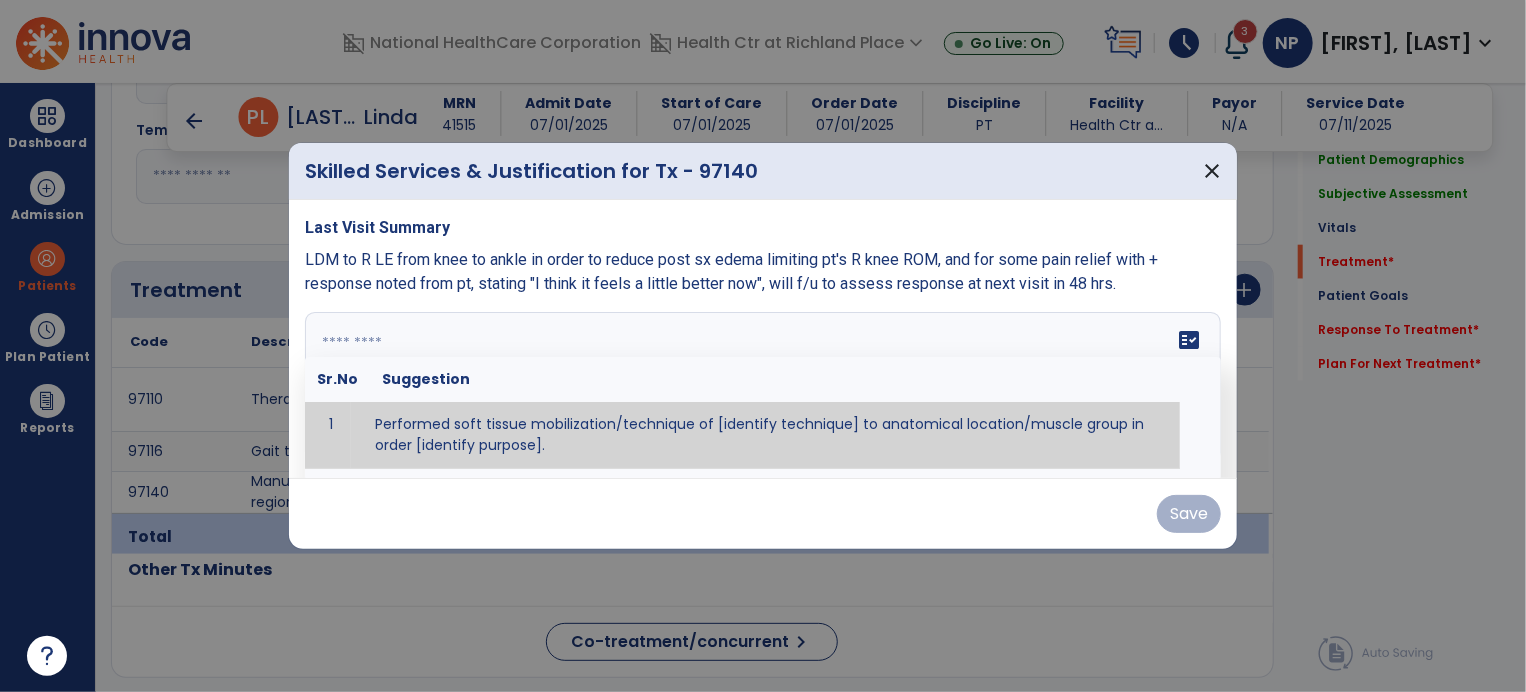 click on "fact_check  Sr.No Suggestion 1 Performed soft tissue mobilization/technique of [identify technique] to anatomical location/muscle group in order [identify purpose]. 2 Performed [anterior glide, posterior glide, inferior glide, distraction, caudal glide, other] joint mobilization of [grade I, II, III, IV] to [identify joint] in order to [identify purpose] 3 Performed neuro-tension technique of [identify technique] to [identify nerve] in order to [identify purpose] 4 Instructed [patient/caregiver/spouse] in [identify technique] in order to [identify purpose]." at bounding box center [763, 387] 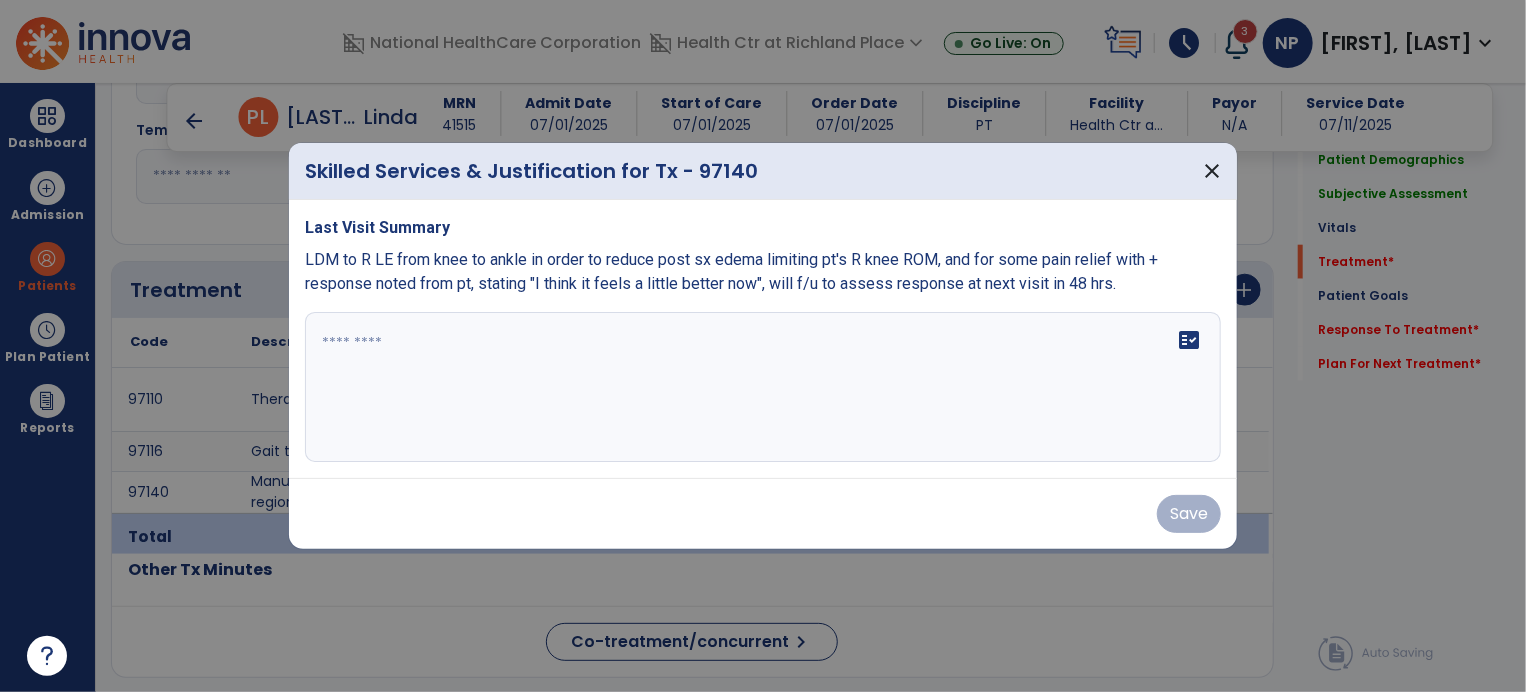 click on "LDM to R LE from knee to ankle in order to reduce post sx edema limiting pt's R knee ROM, and for some pain relief with + response noted from pt, stating "I think it feels a little better now", will f/u to assess response at next visit in 48 hrs." at bounding box center [731, 271] 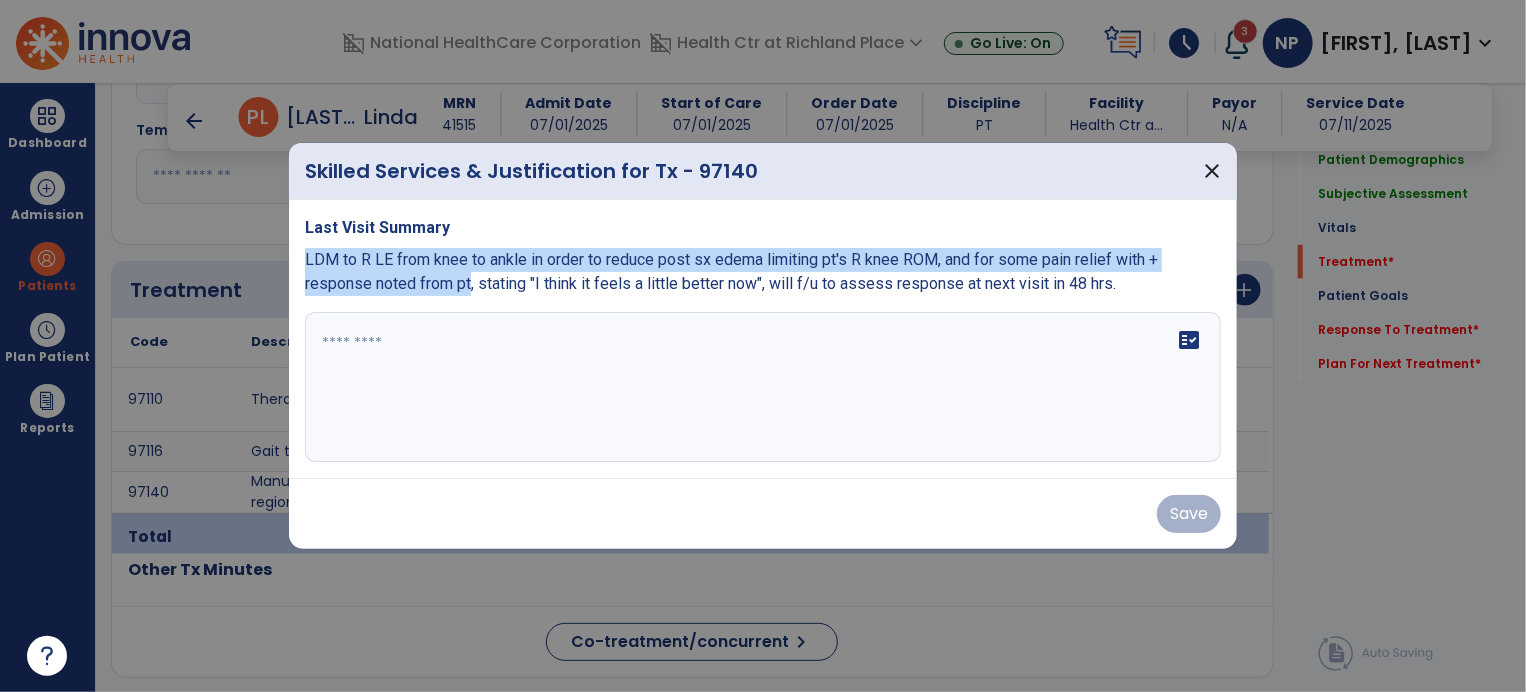 drag, startPoint x: 472, startPoint y: 284, endPoint x: 300, endPoint y: 256, distance: 174.26416 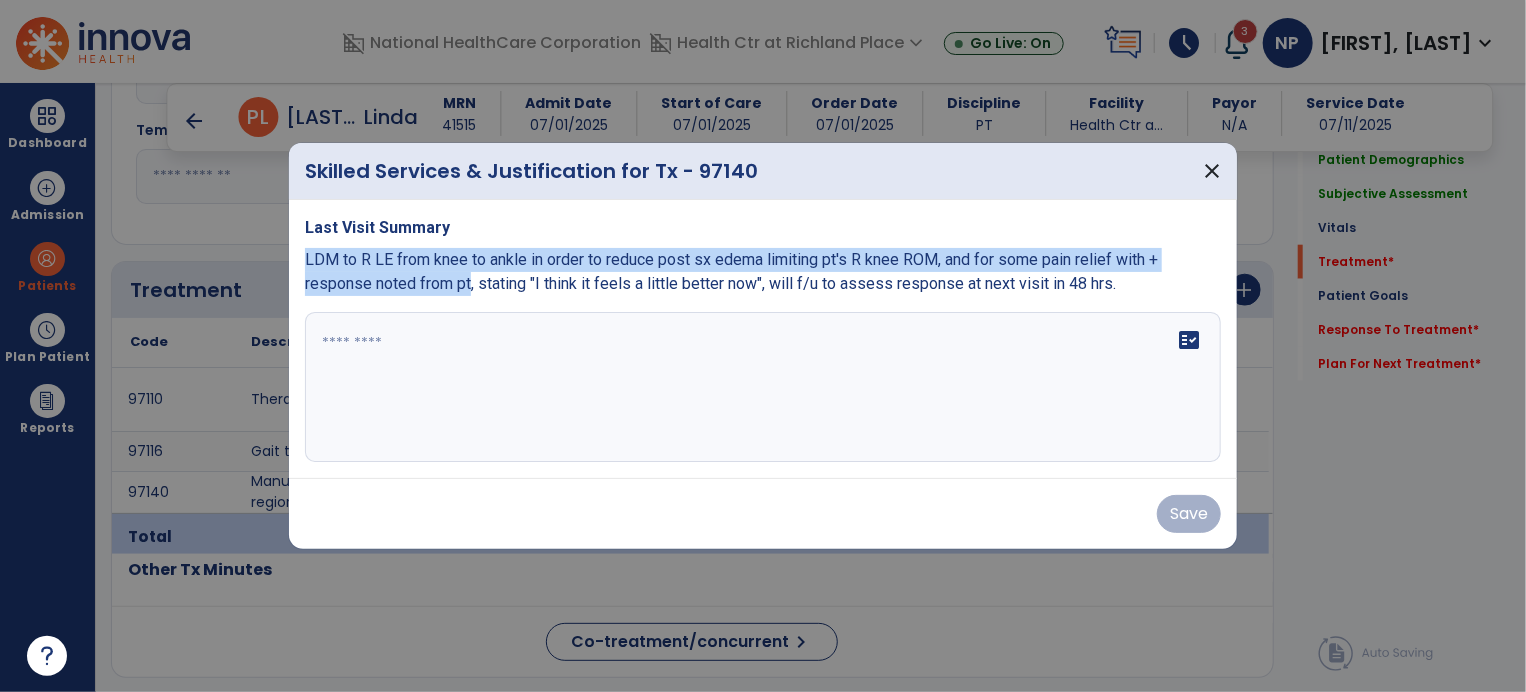 click on "Last Visit Summary LDM to R LE from knee to ankle in order to reduce post sx edema limiting pt's R knee ROM, and for some pain relief with + response noted from pt, stating "I think it feels a little better now", will f/u to assess response at next visit in 48 hrs.    fact_check" at bounding box center (763, 339) 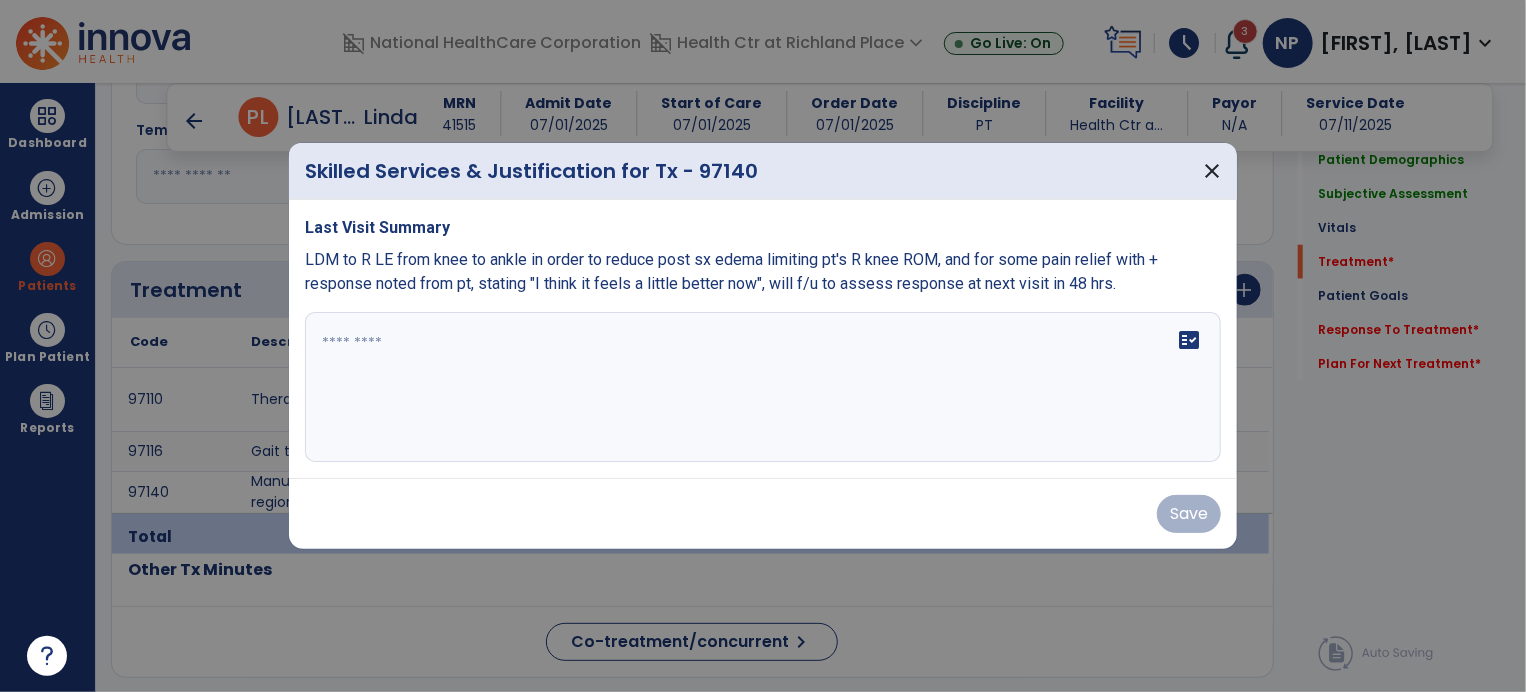 click on "fact_check" at bounding box center (763, 387) 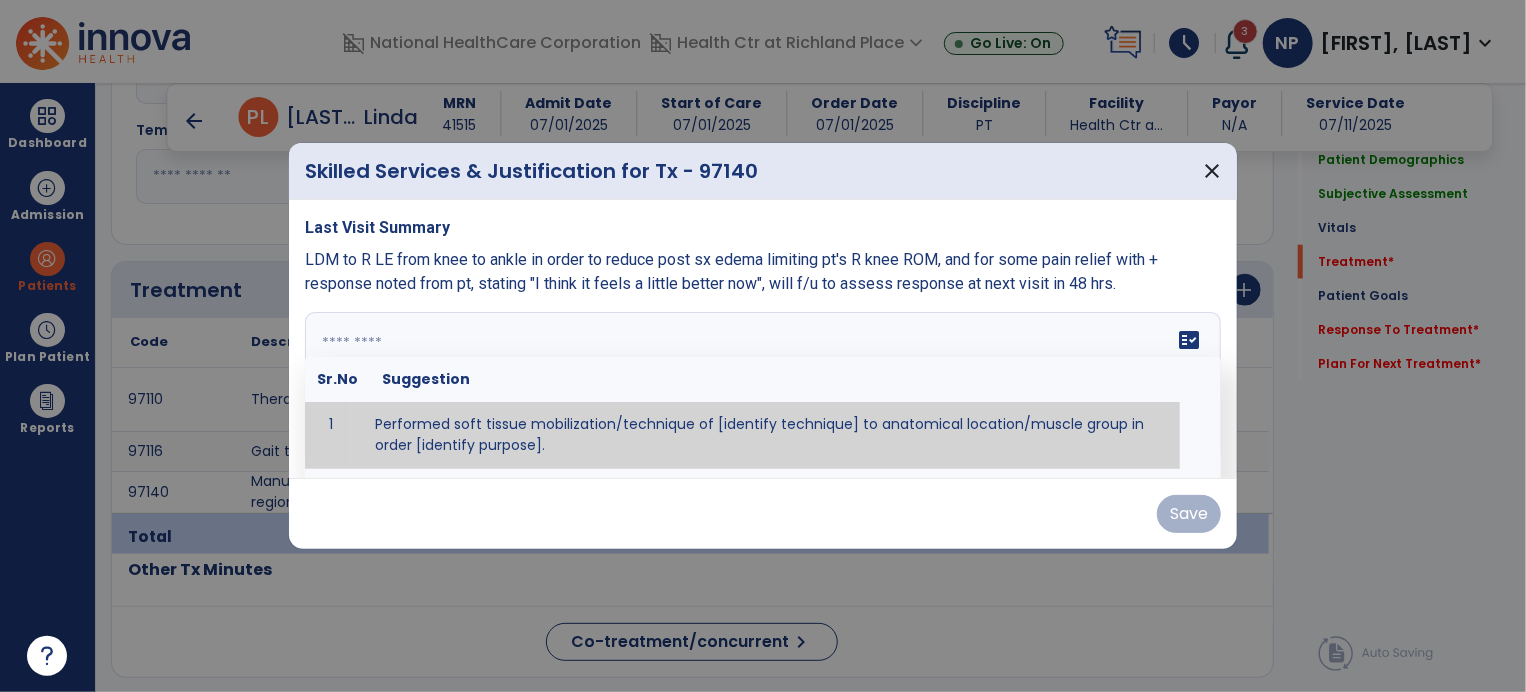 paste on "**********" 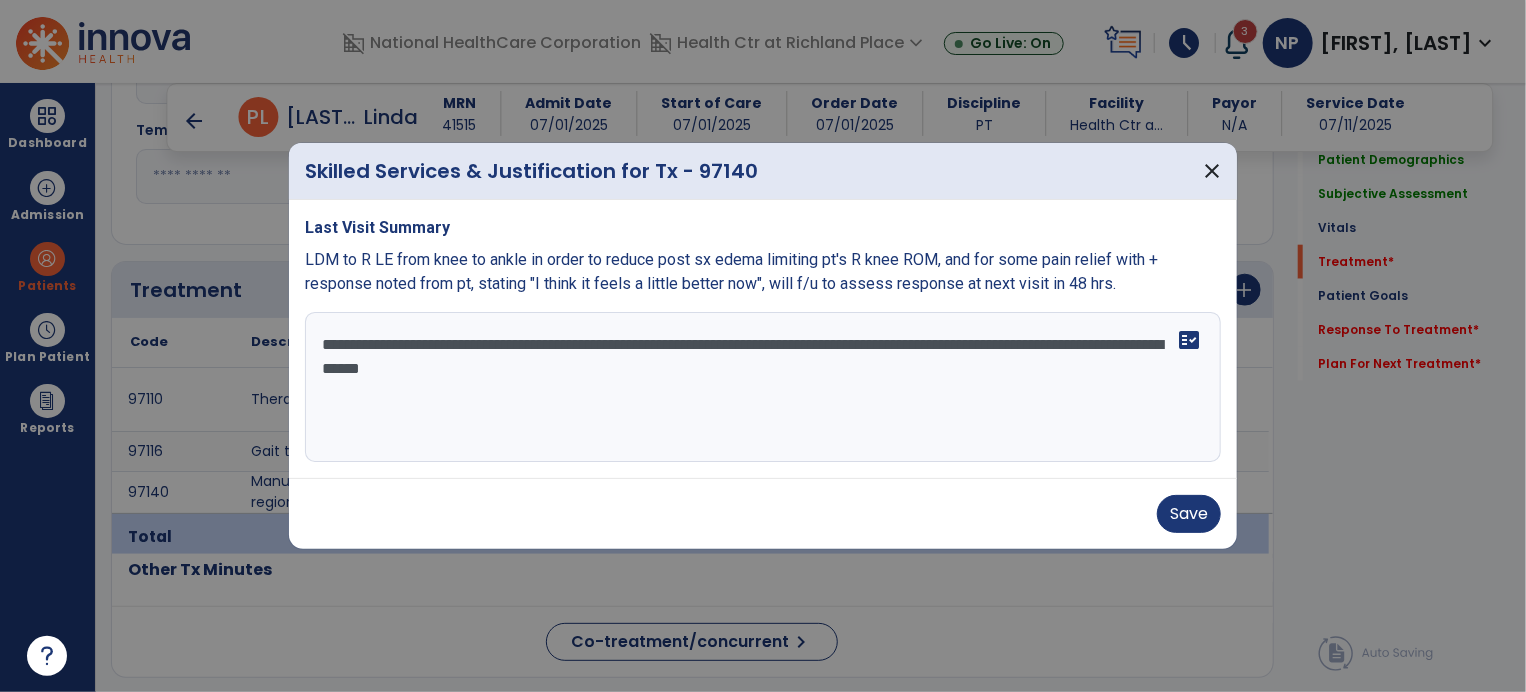 click on "**********" at bounding box center [763, 387] 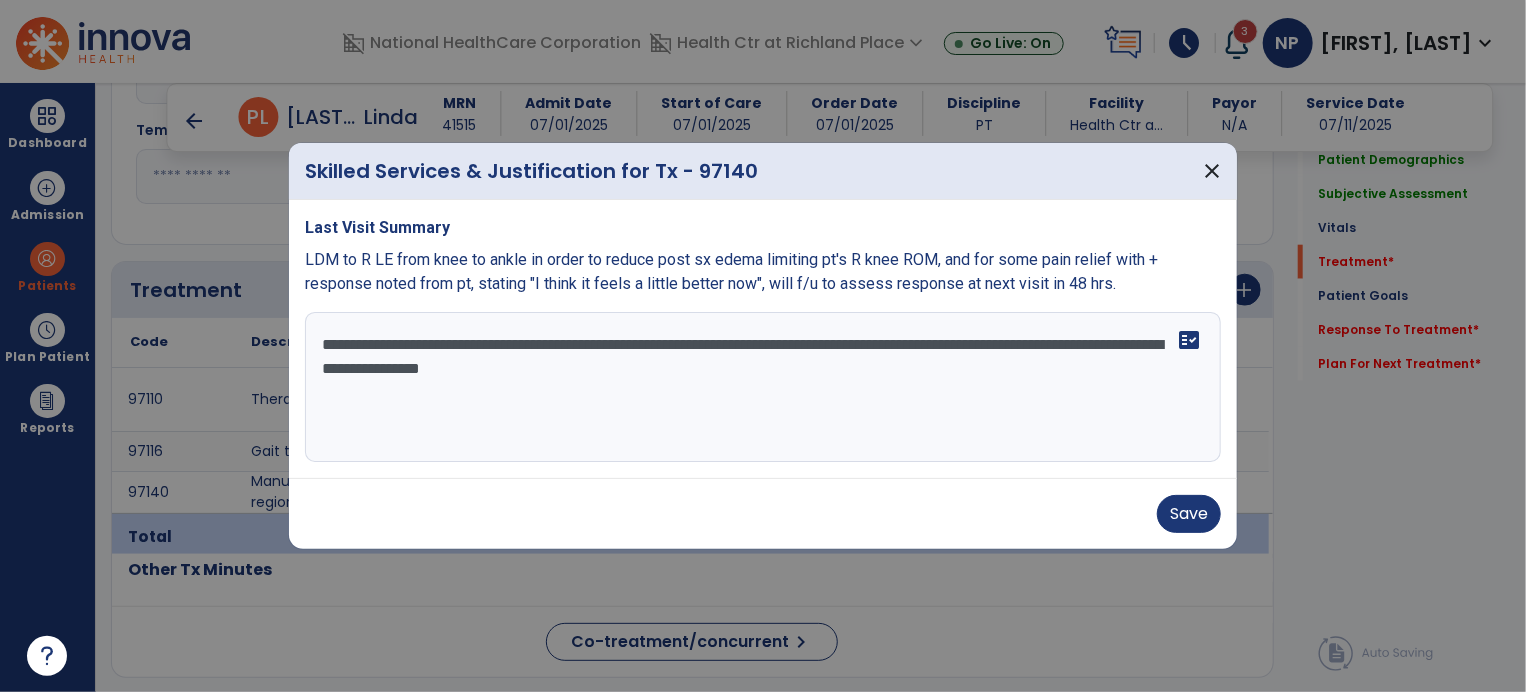 click on "**********" at bounding box center [763, 387] 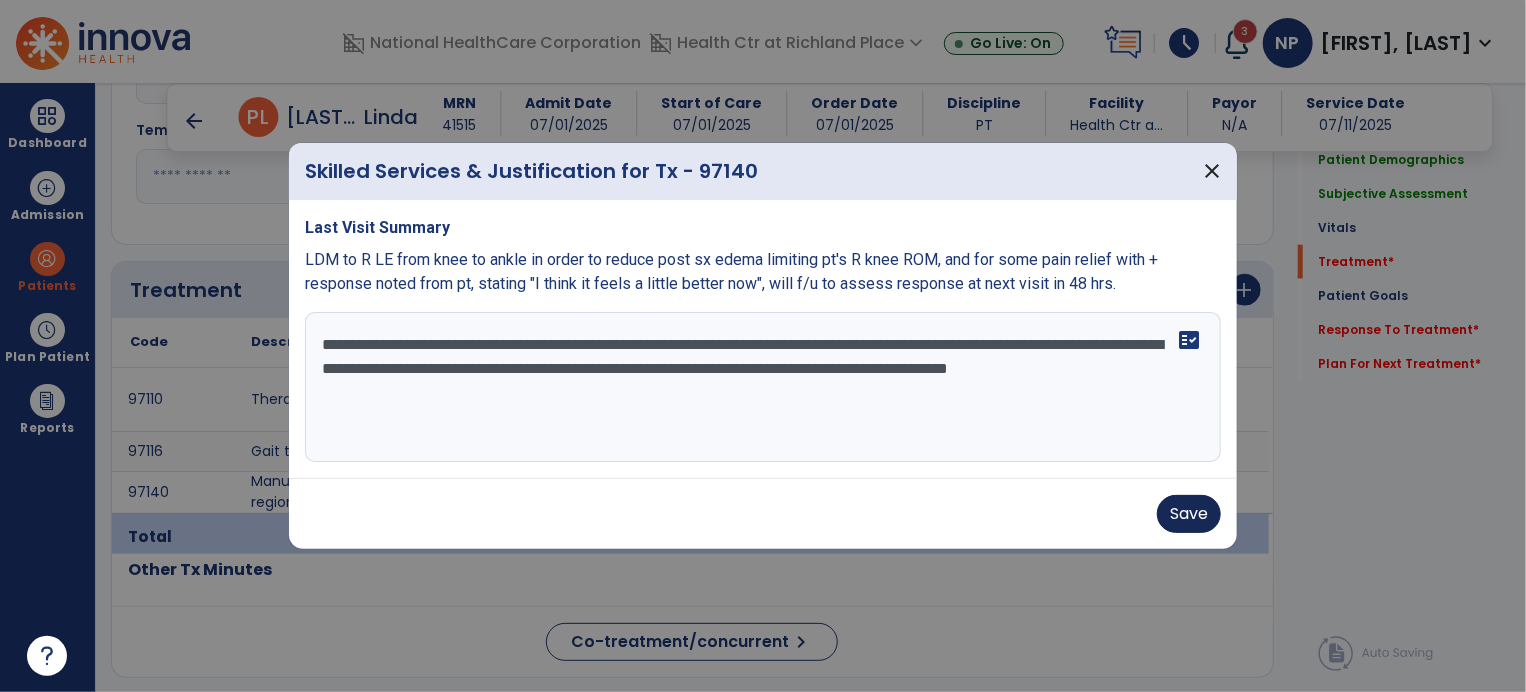 type on "**********" 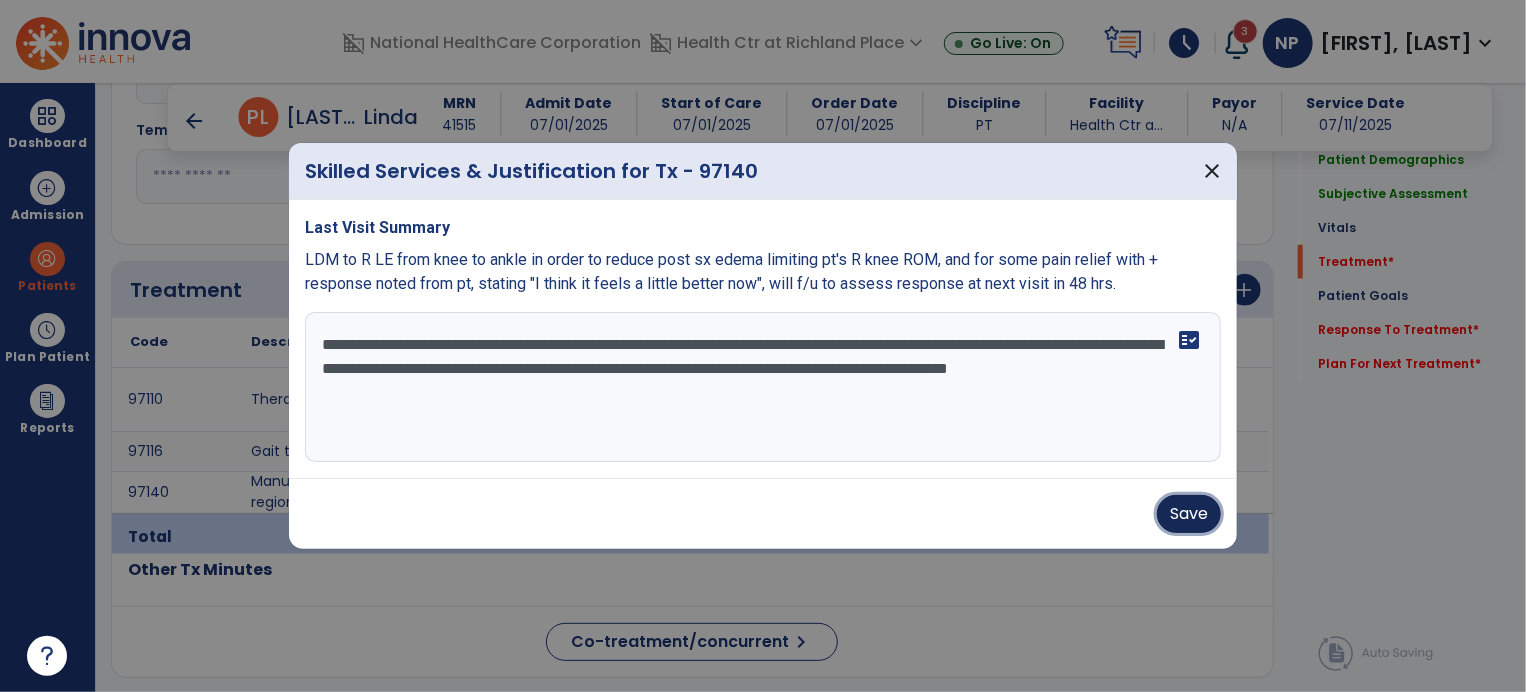 click on "Save" at bounding box center (1189, 514) 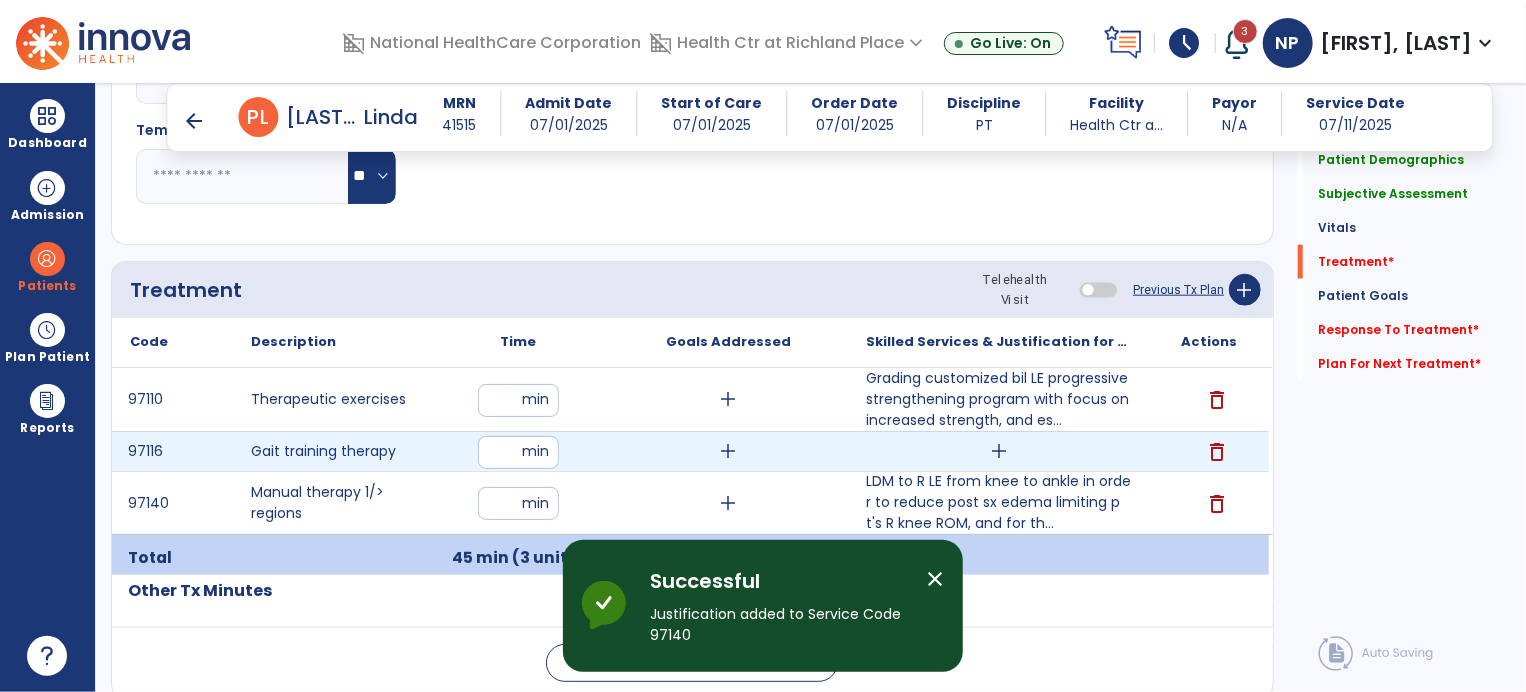 click on "add" at bounding box center [999, 451] 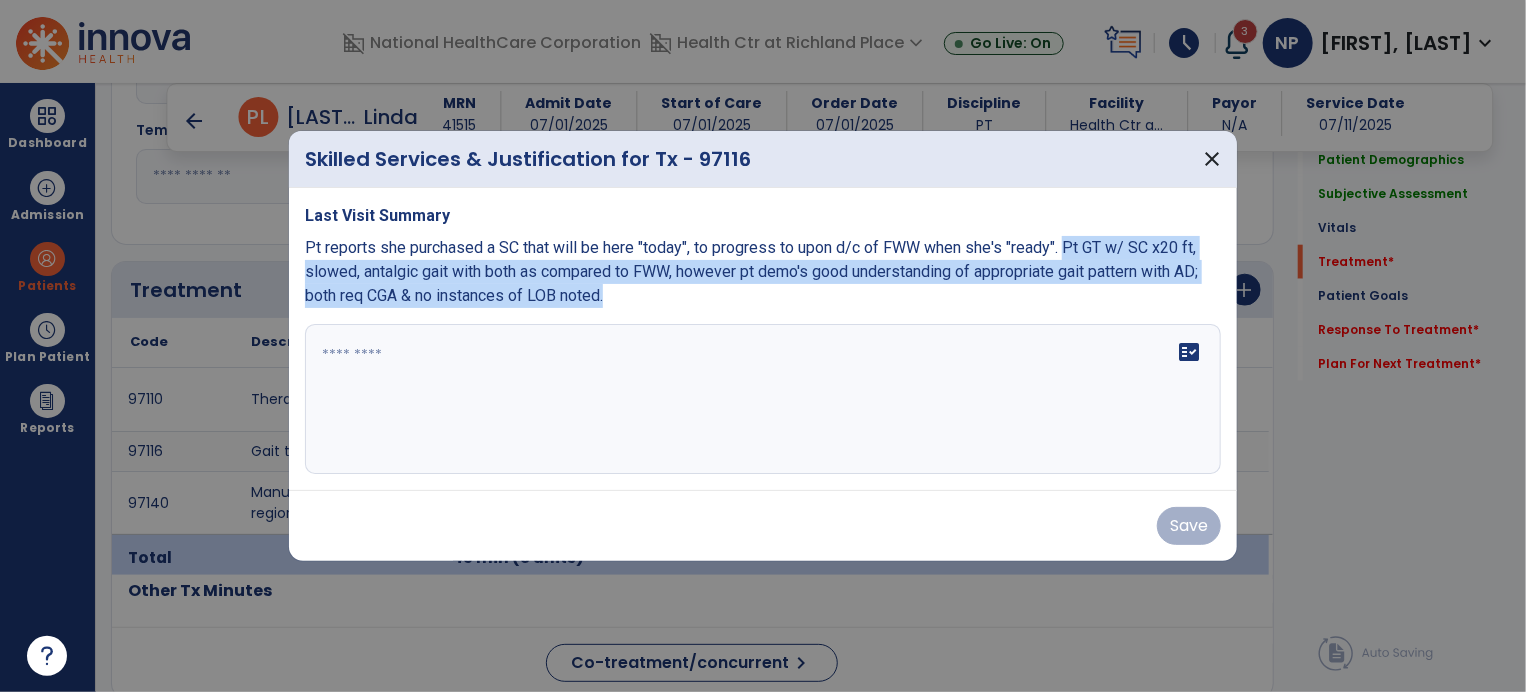 drag, startPoint x: 1074, startPoint y: 247, endPoint x: 1076, endPoint y: 296, distance: 49.0408 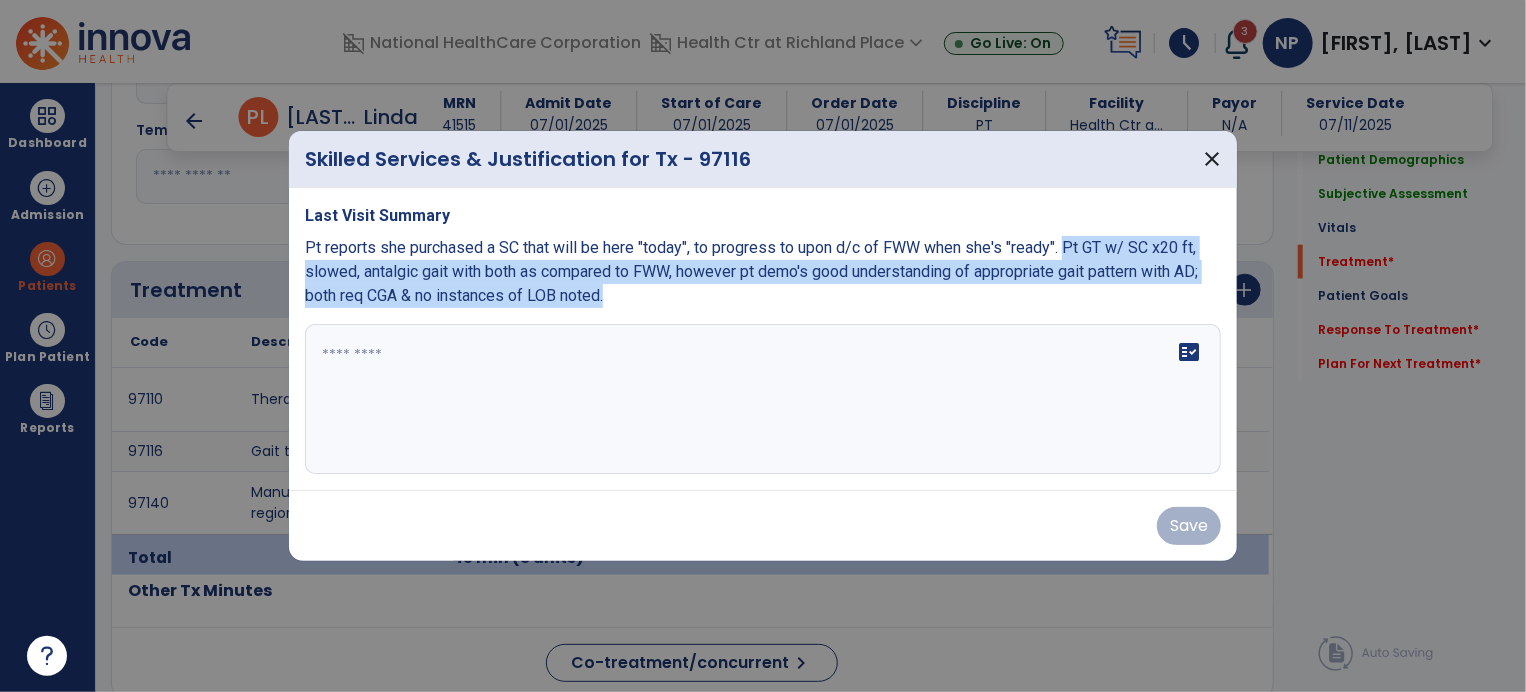 click on "Pt reports she purchased a SC that will be here "today", to progress to upon d/c of FWW when she's "ready". Pt GT w/ SC x20 ft, slowed, antalgic gait with both as compared to FWW, however pt demo's good understanding of appropriate gait pattern with AD; both req CGA & no instances of LOB noted." at bounding box center [763, 272] 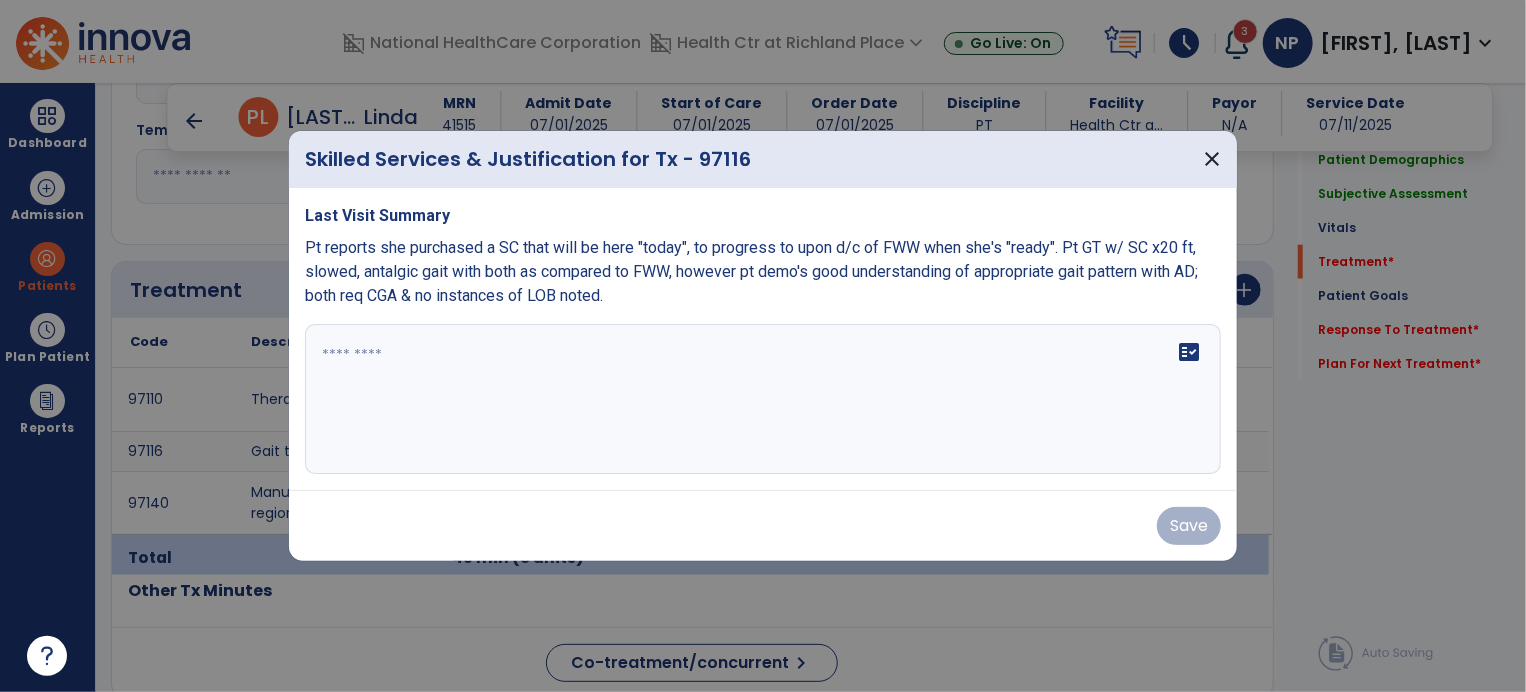 click on "fact_check" at bounding box center [763, 399] 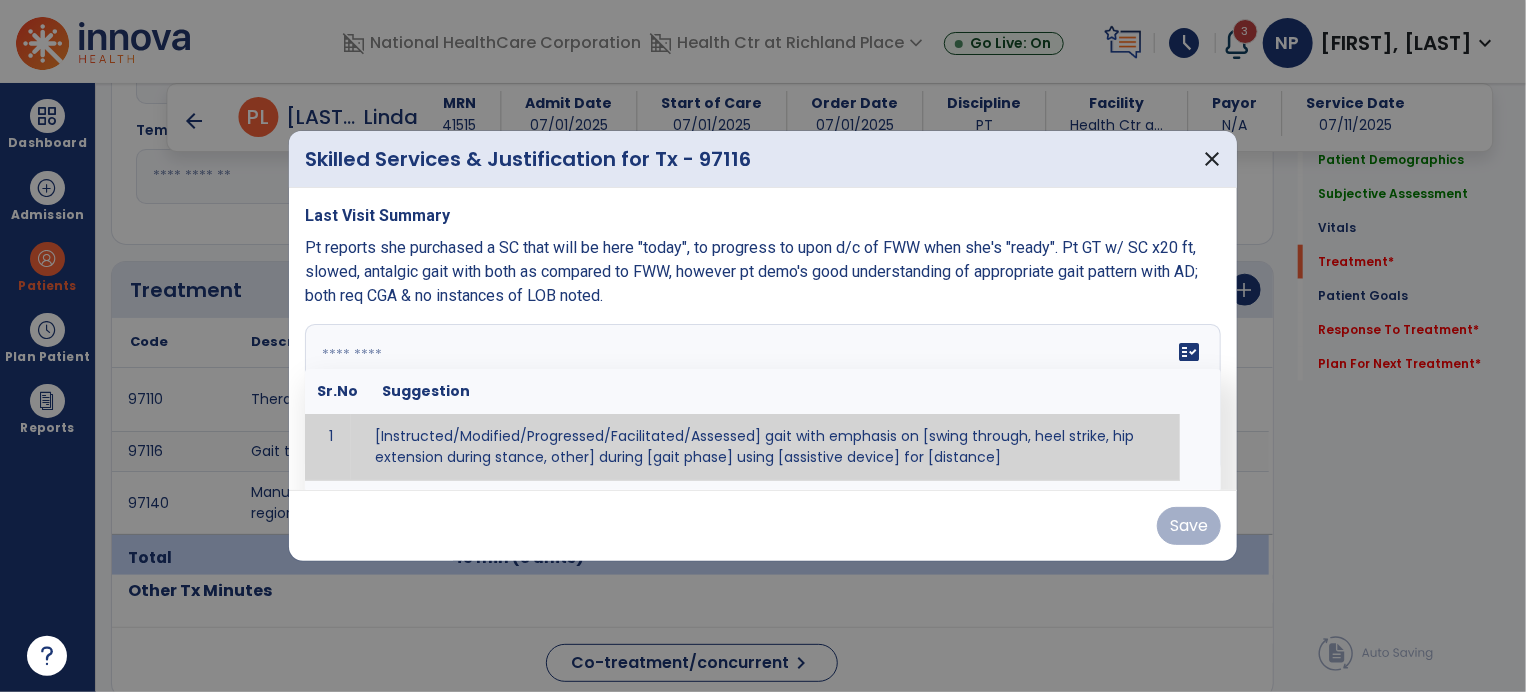 paste on "**********" 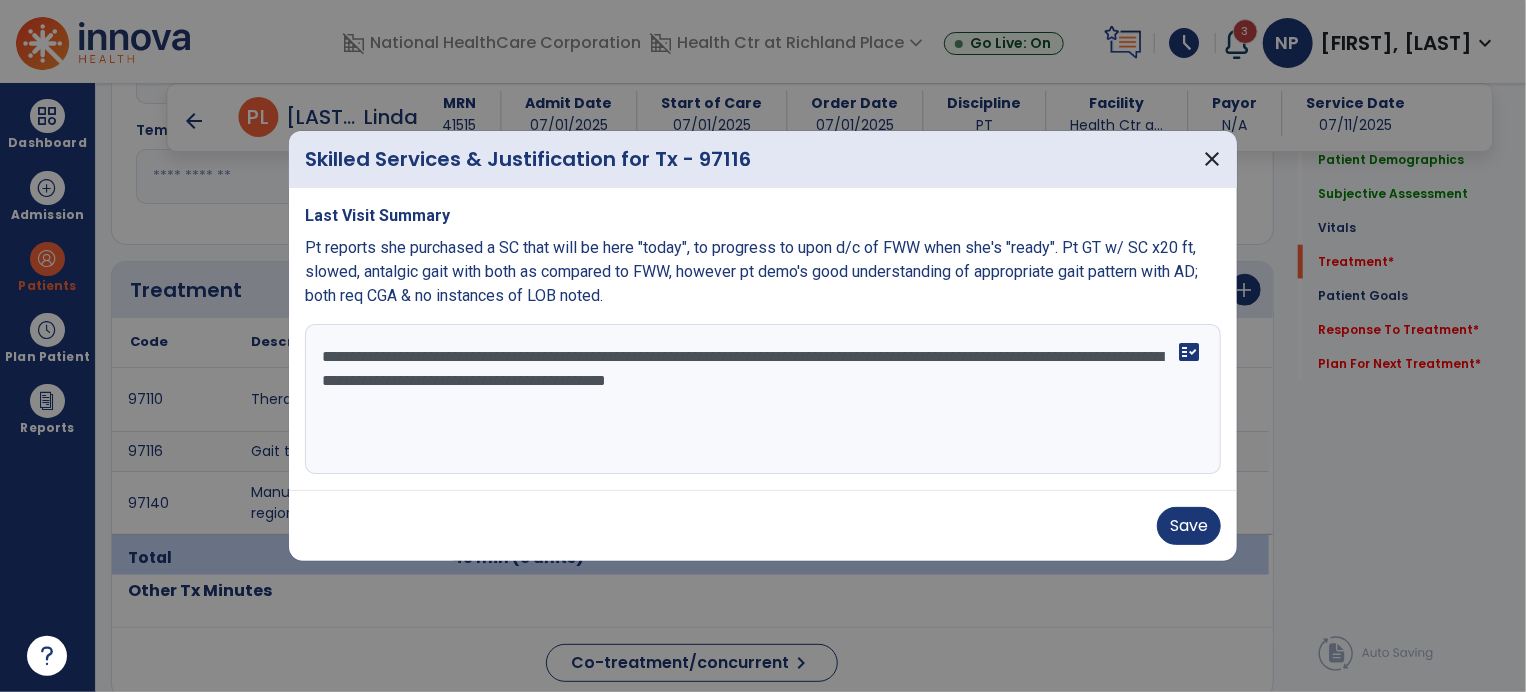 click on "**********" at bounding box center [763, 399] 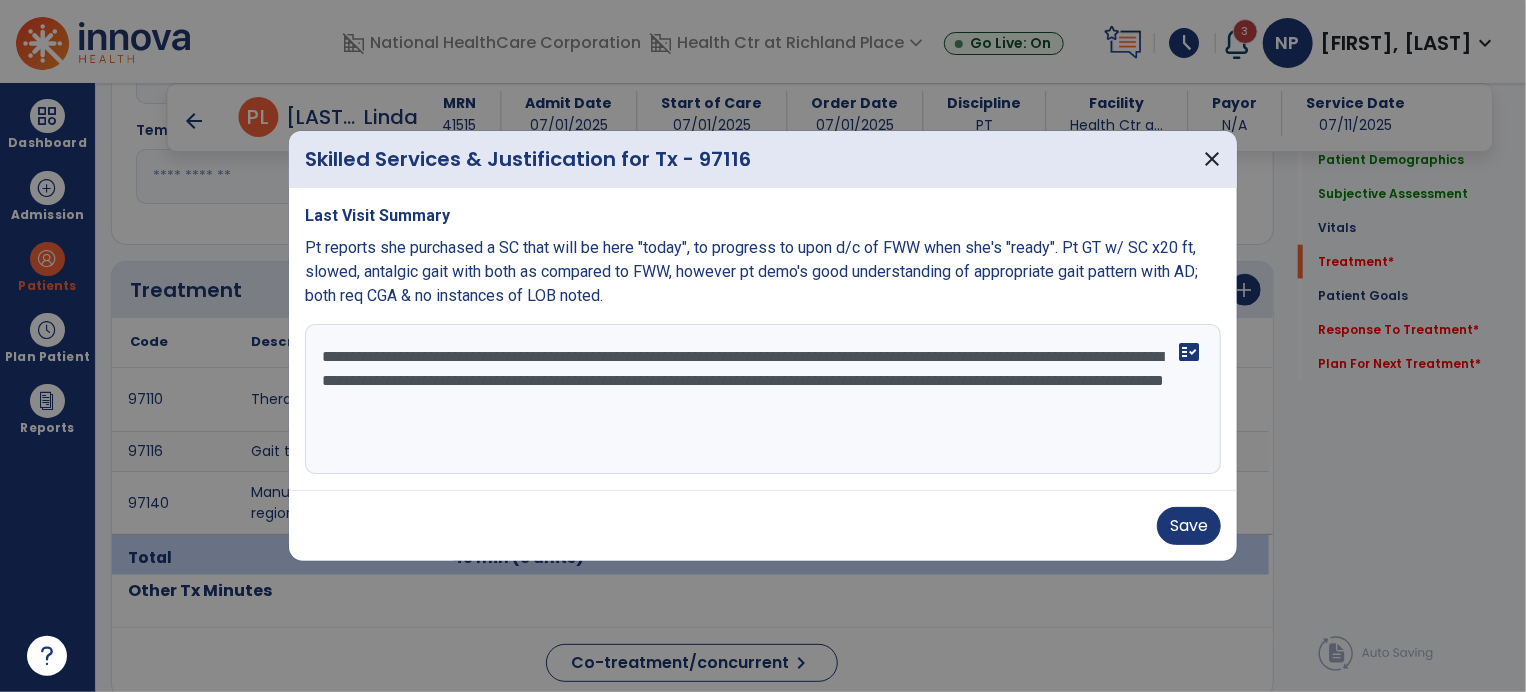 click on "**********" at bounding box center (763, 399) 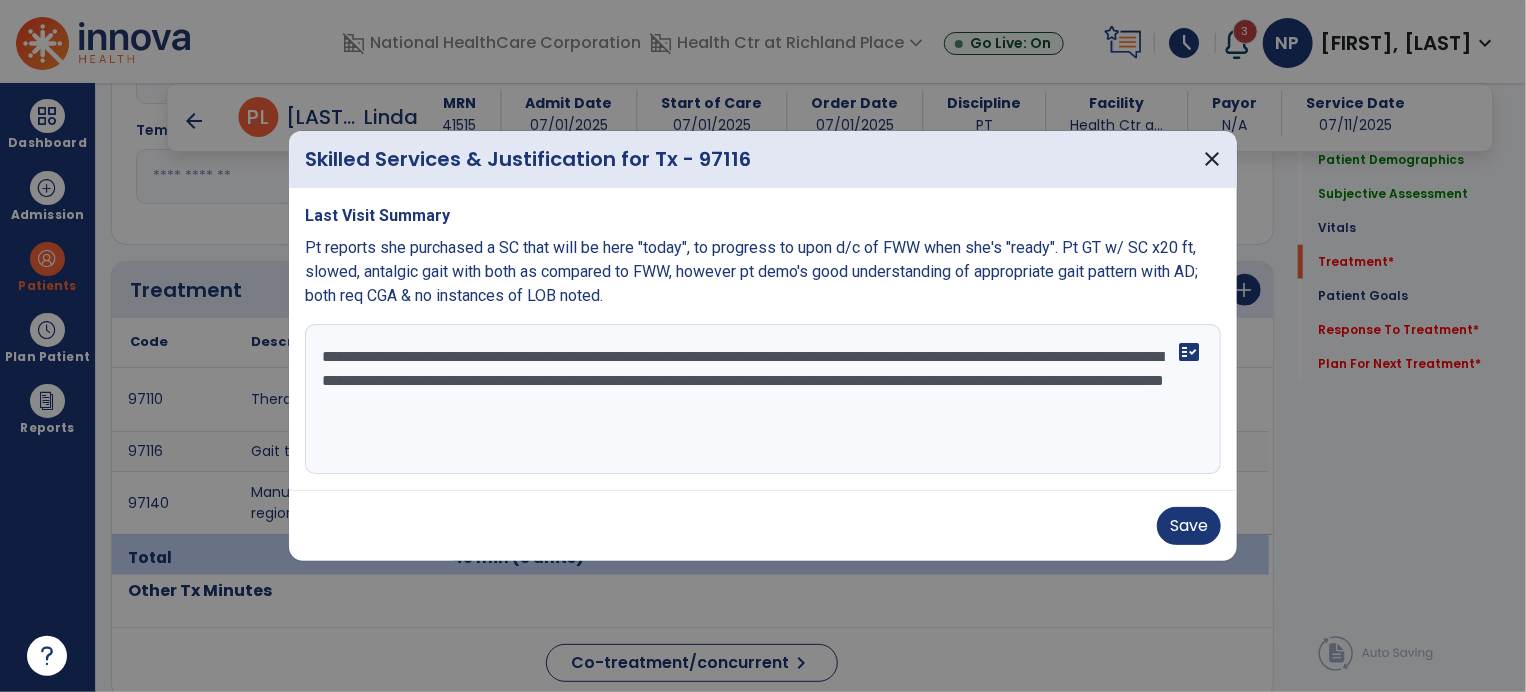 click on "**********" at bounding box center (763, 399) 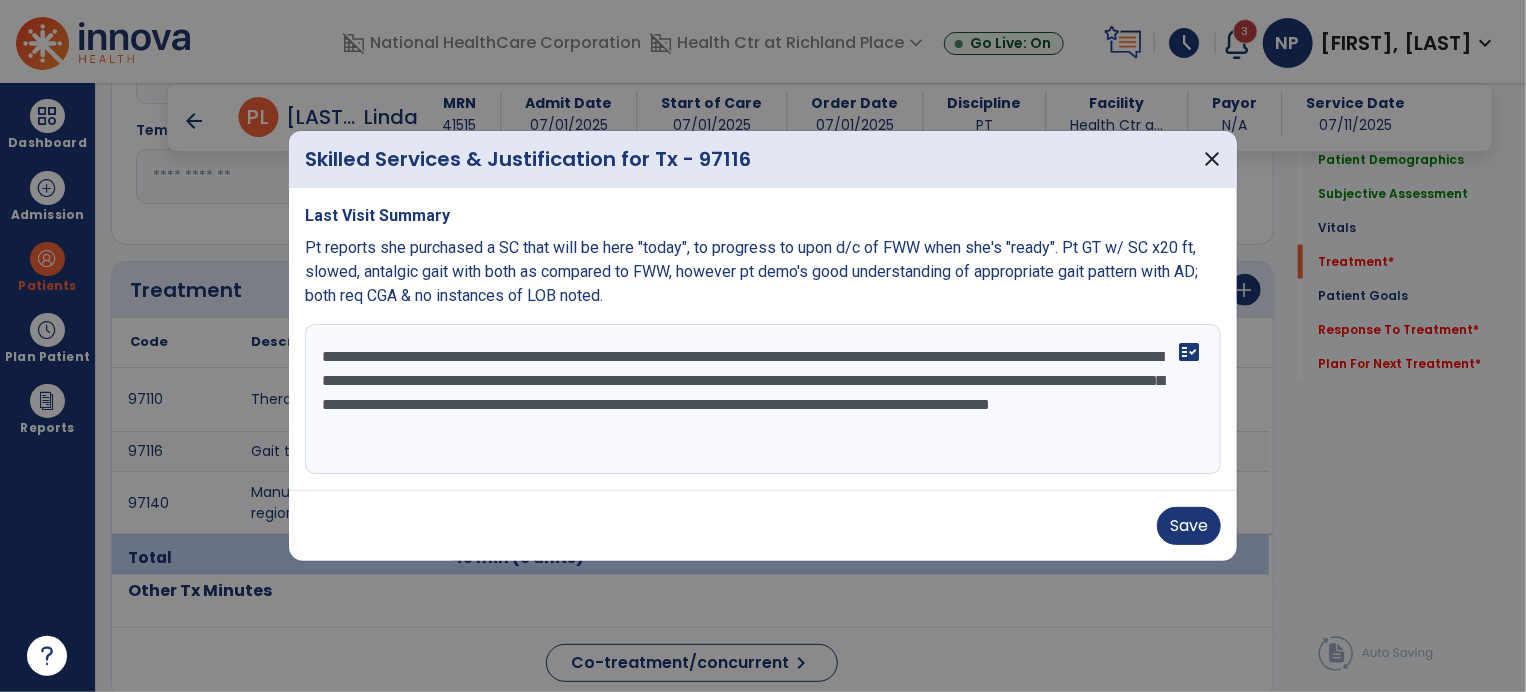 click on "**********" at bounding box center (763, 399) 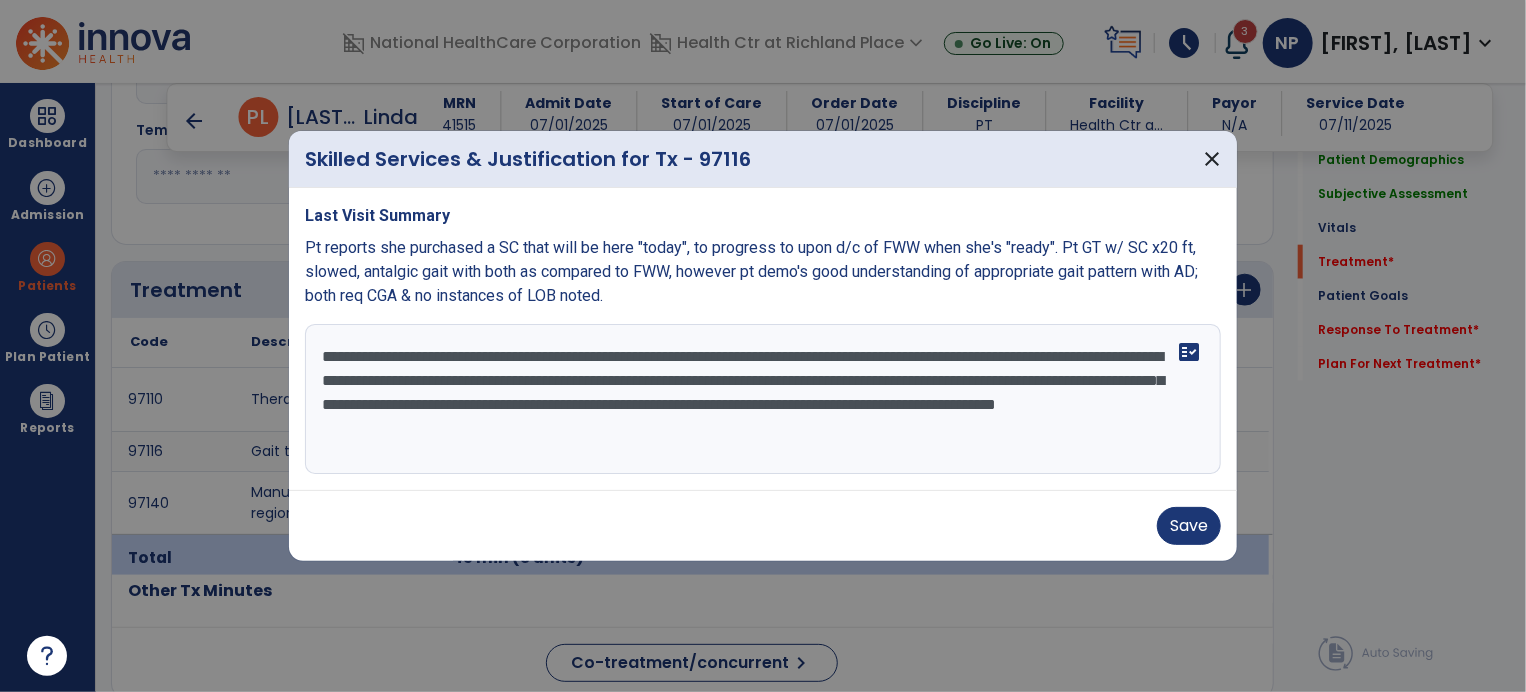 click on "**********" at bounding box center [763, 399] 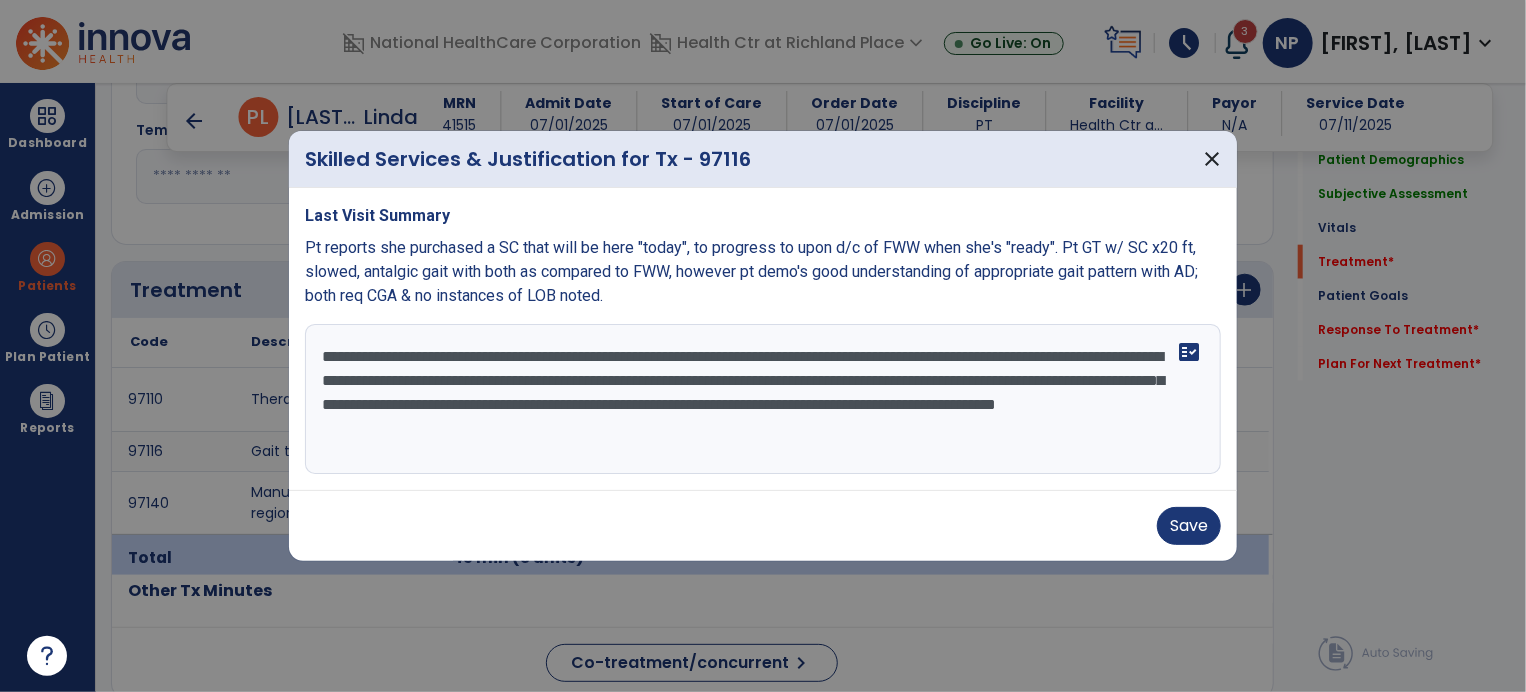 drag, startPoint x: 1052, startPoint y: 436, endPoint x: 475, endPoint y: 367, distance: 581.111 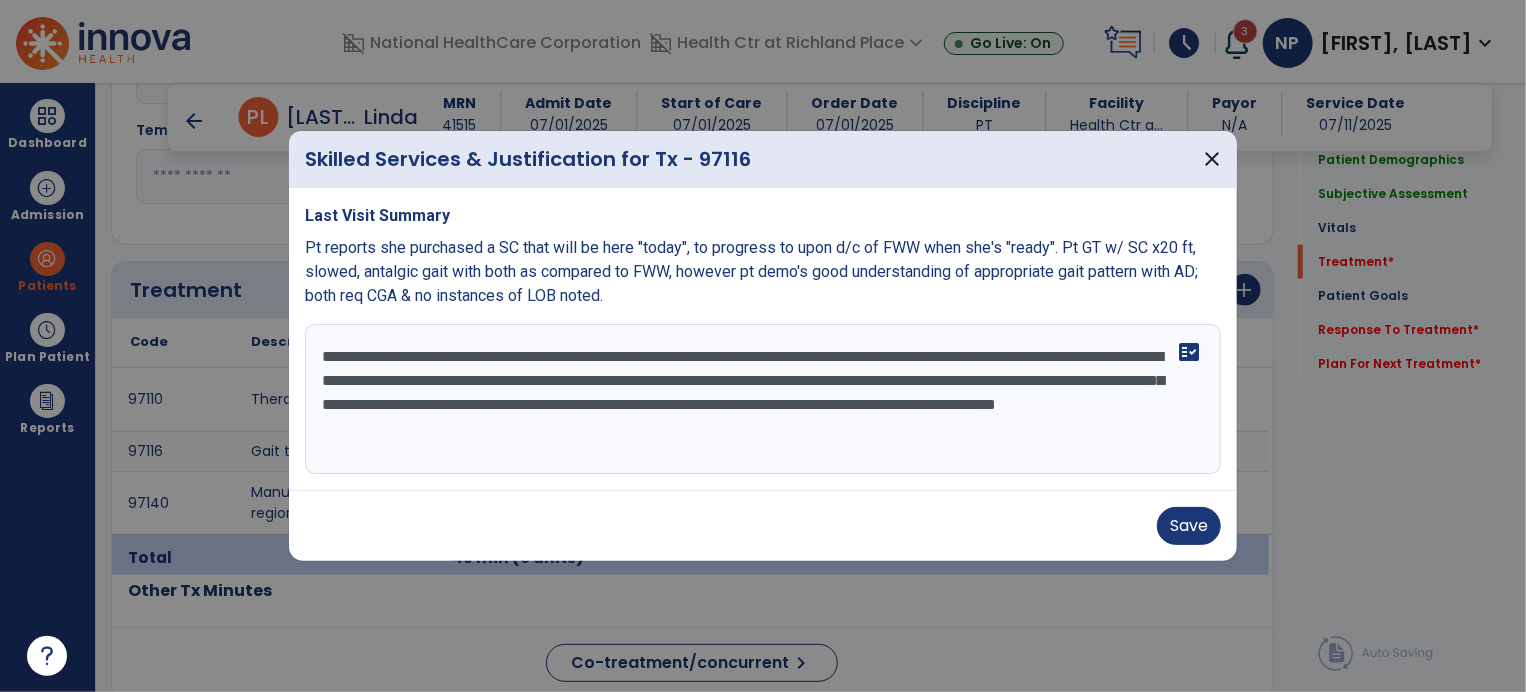 click on "**********" at bounding box center (763, 399) 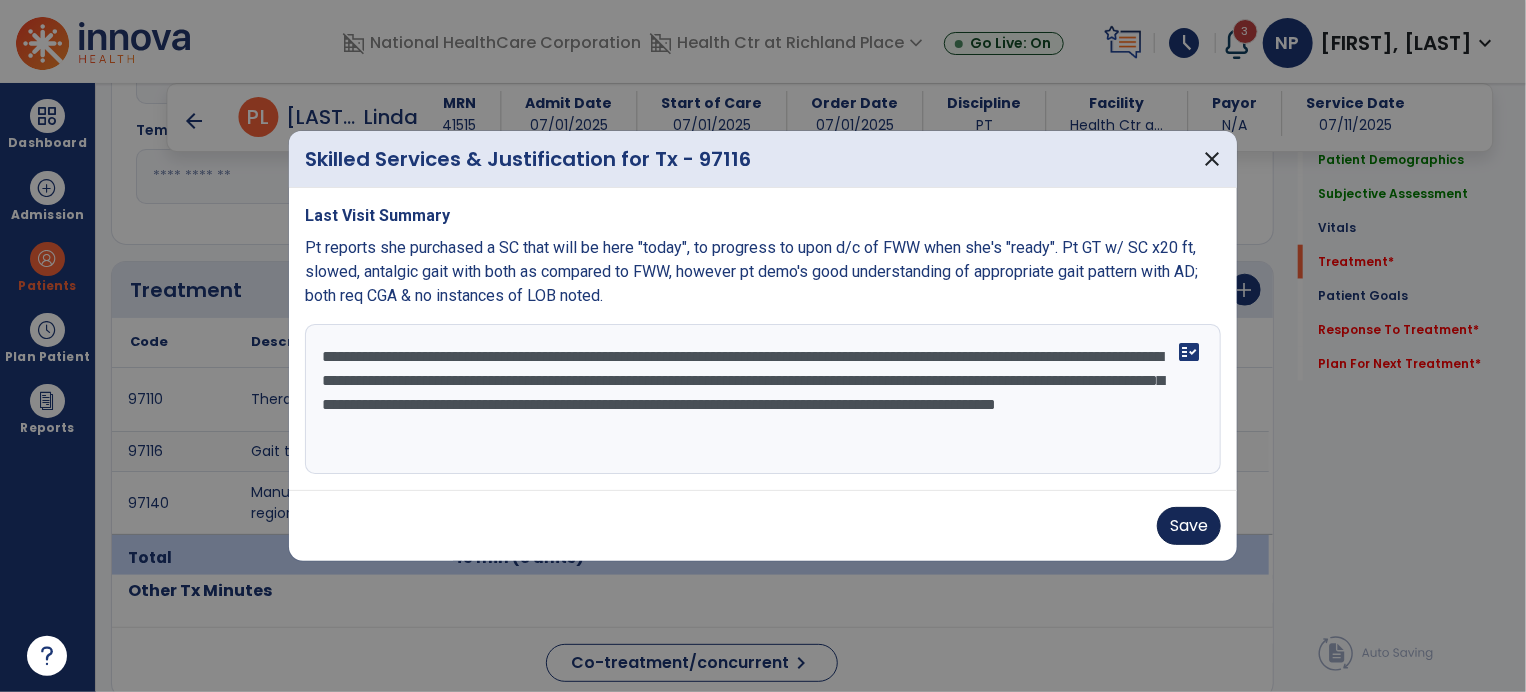 type on "**********" 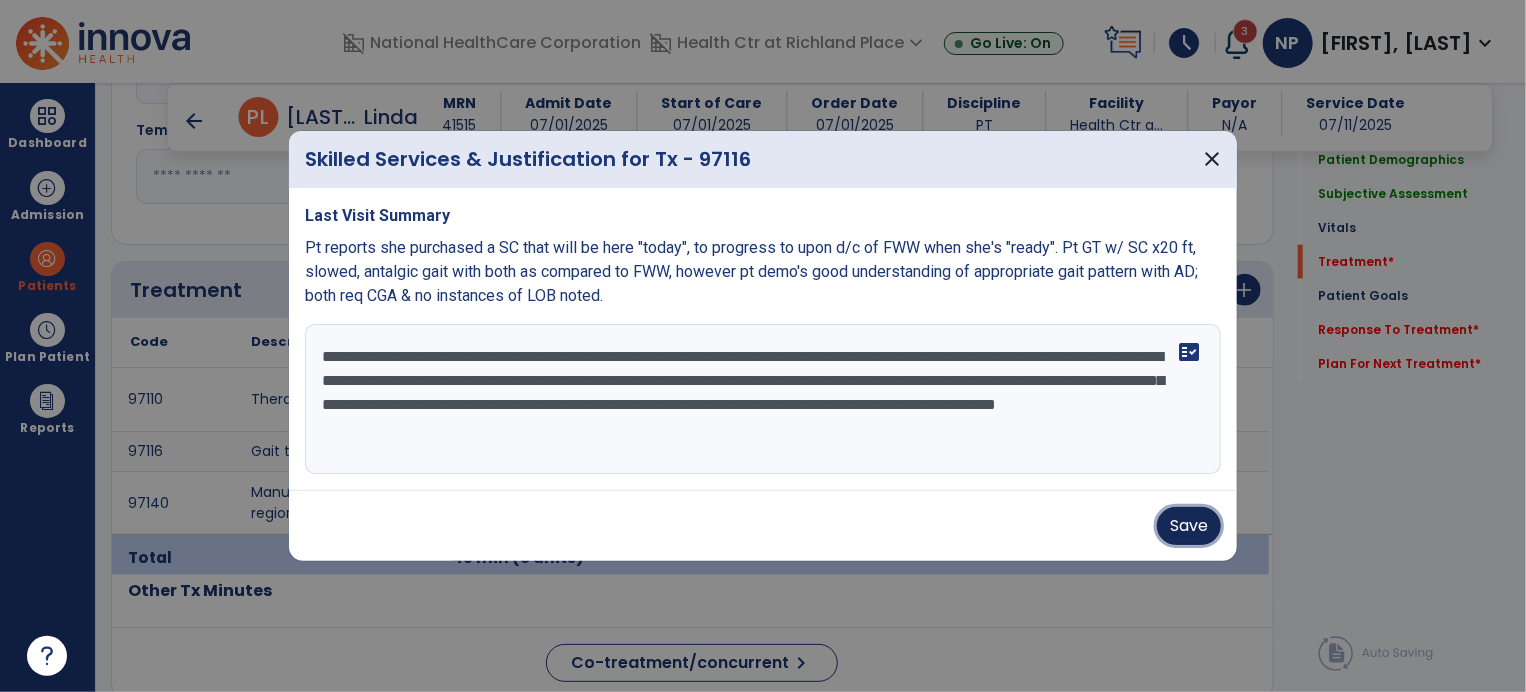 click on "Save" at bounding box center (1189, 526) 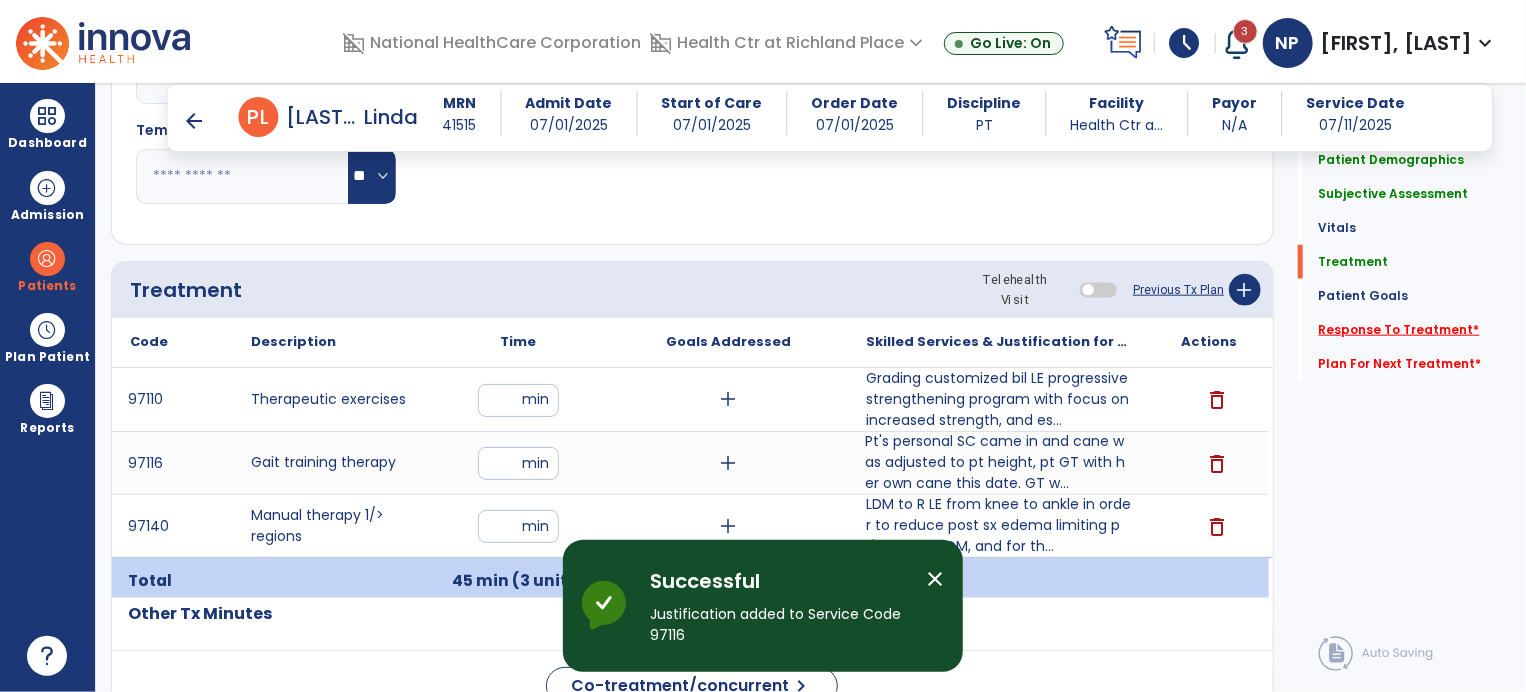 click on "Response To Treatment   *" 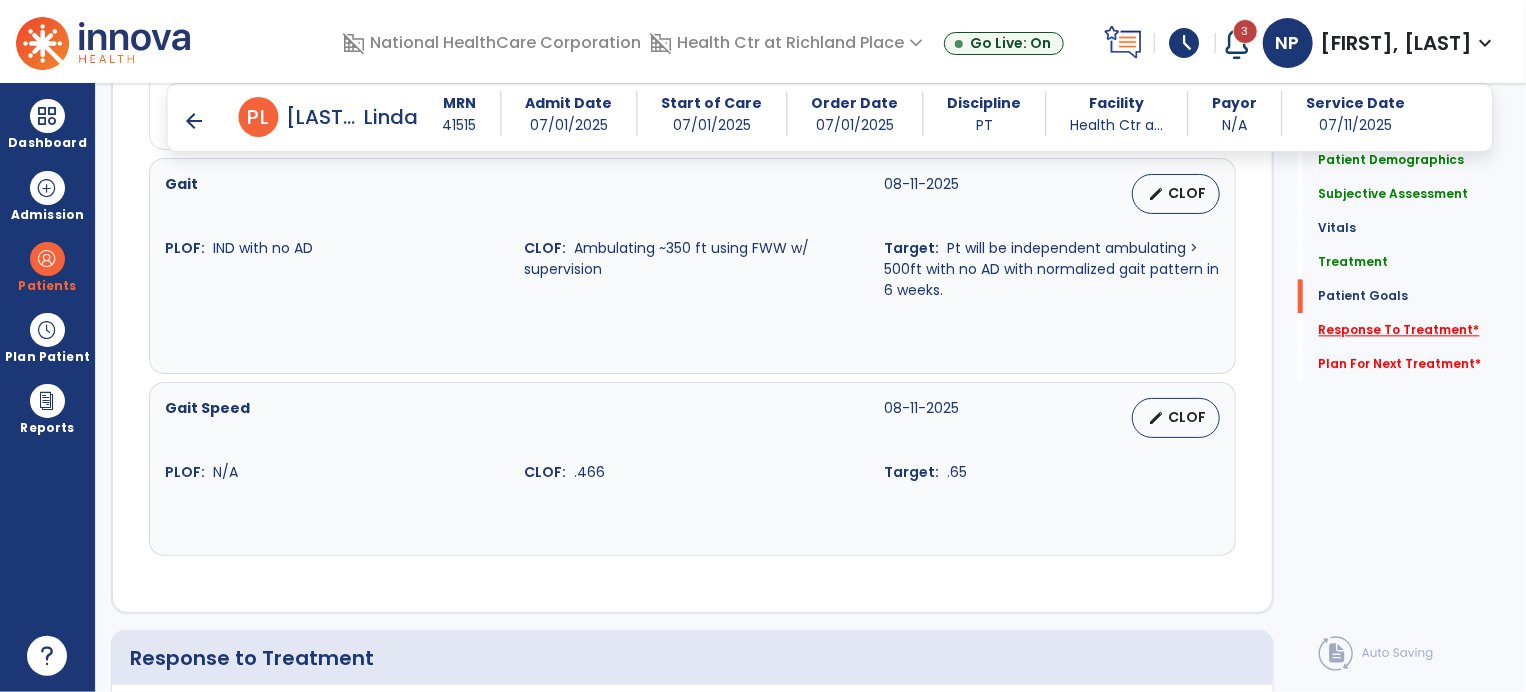 scroll, scrollTop: 2593, scrollLeft: 0, axis: vertical 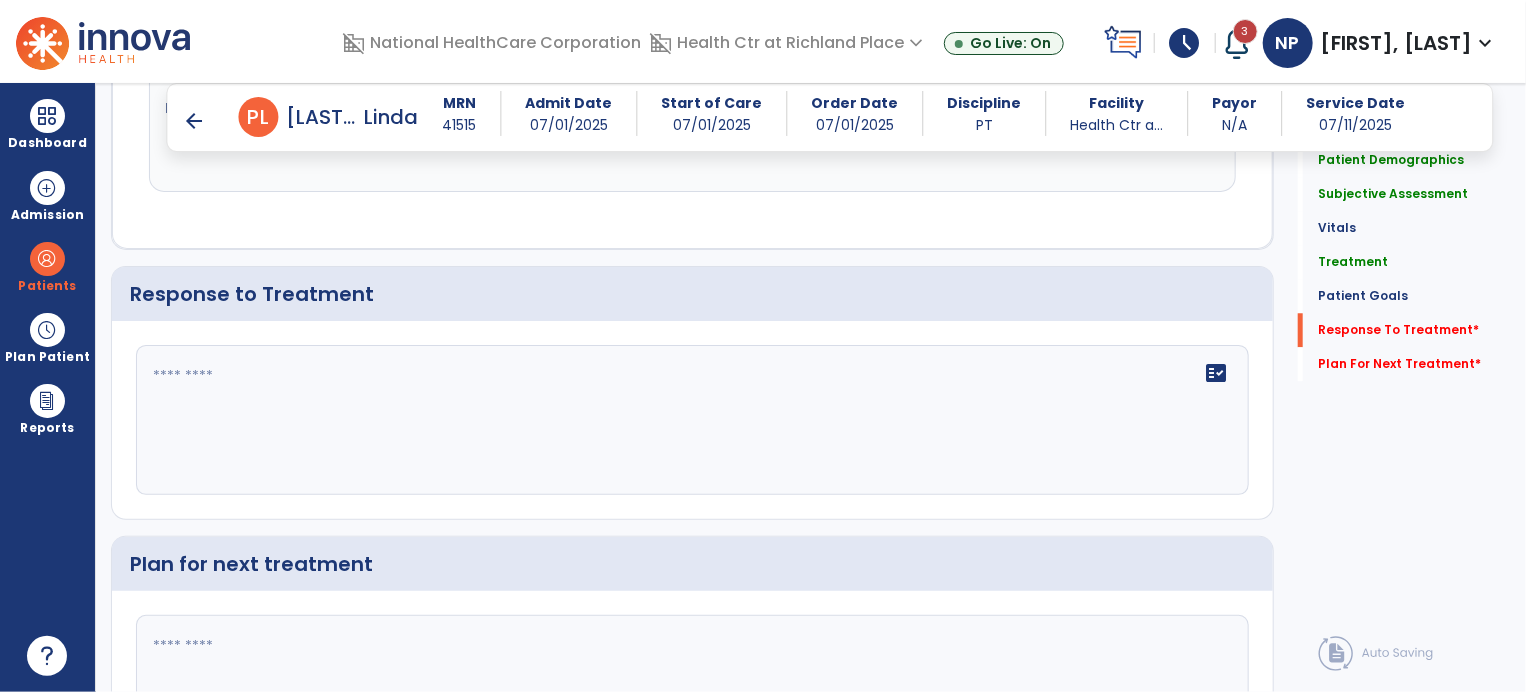 click 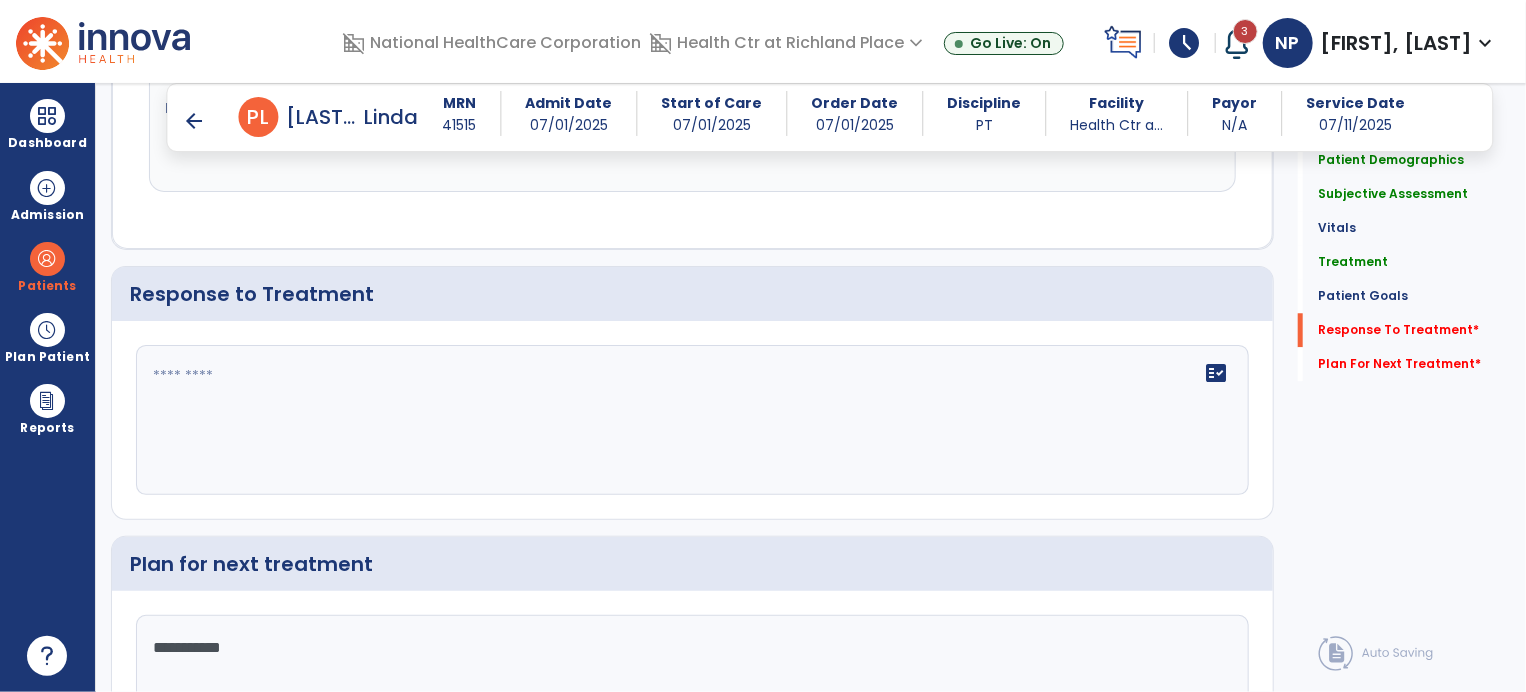 type on "**********" 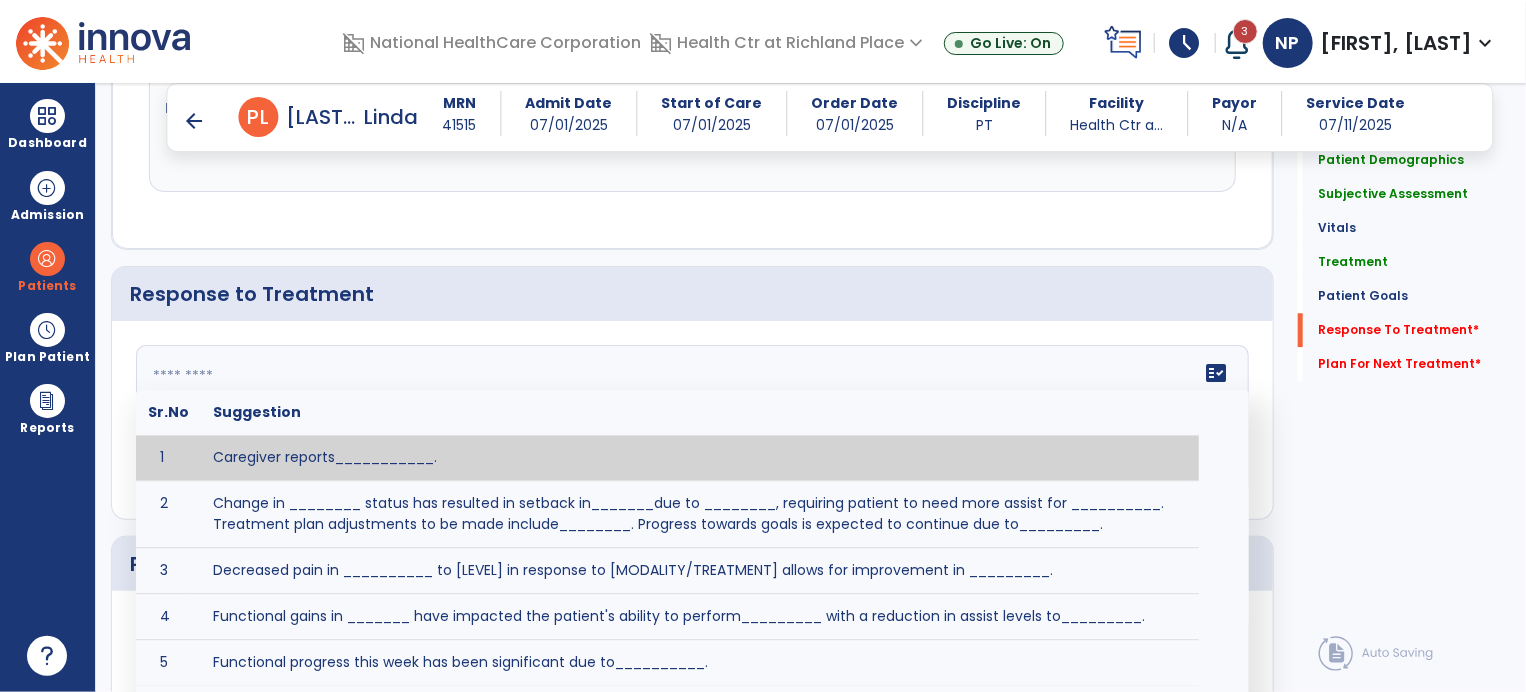 click 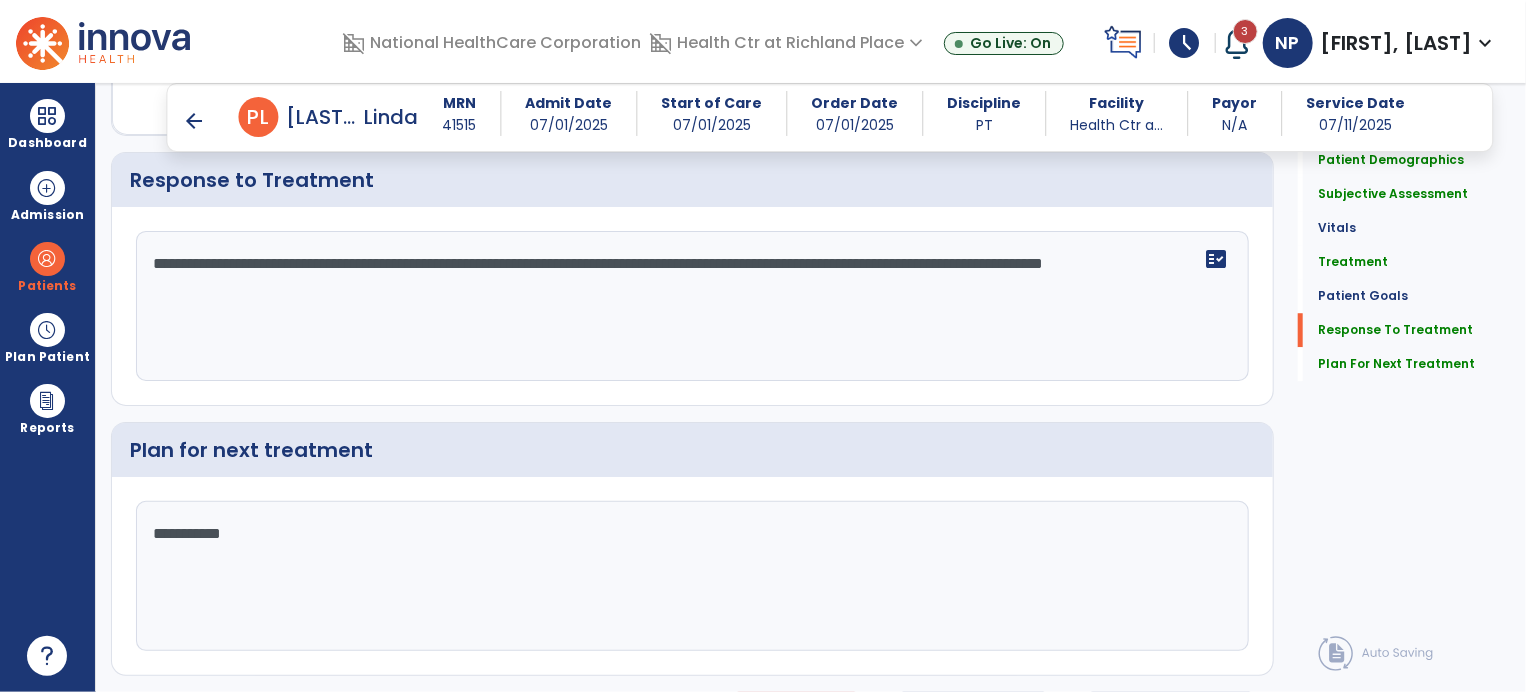 scroll, scrollTop: 2750, scrollLeft: 0, axis: vertical 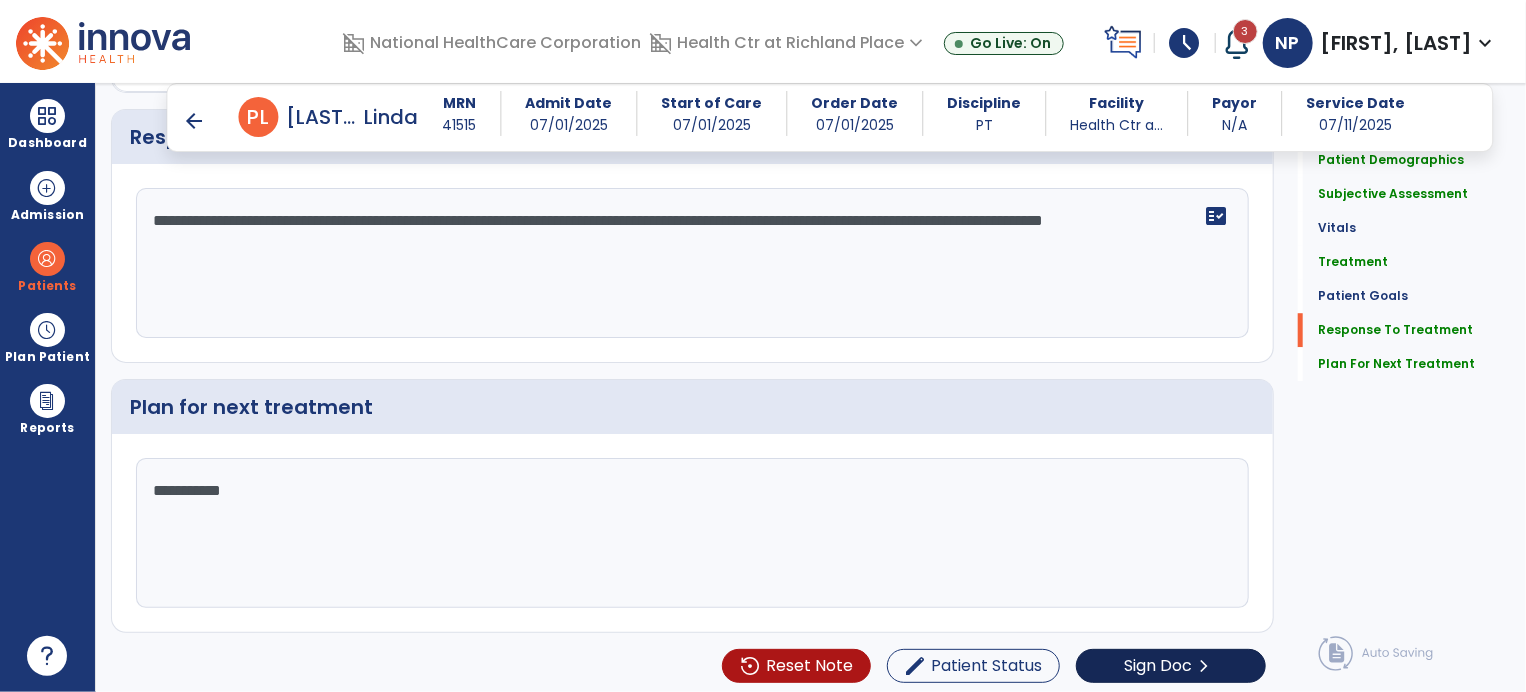 type on "**********" 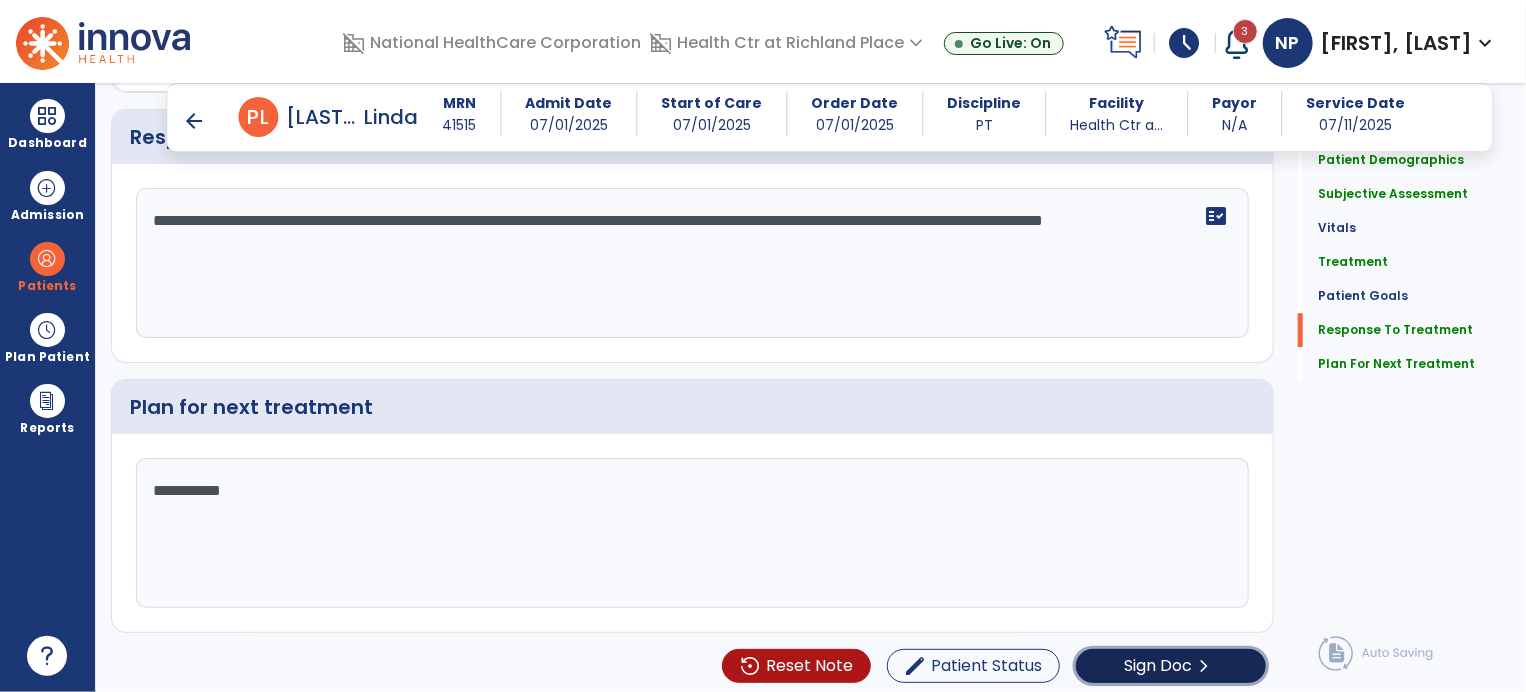 click on "Sign Doc" 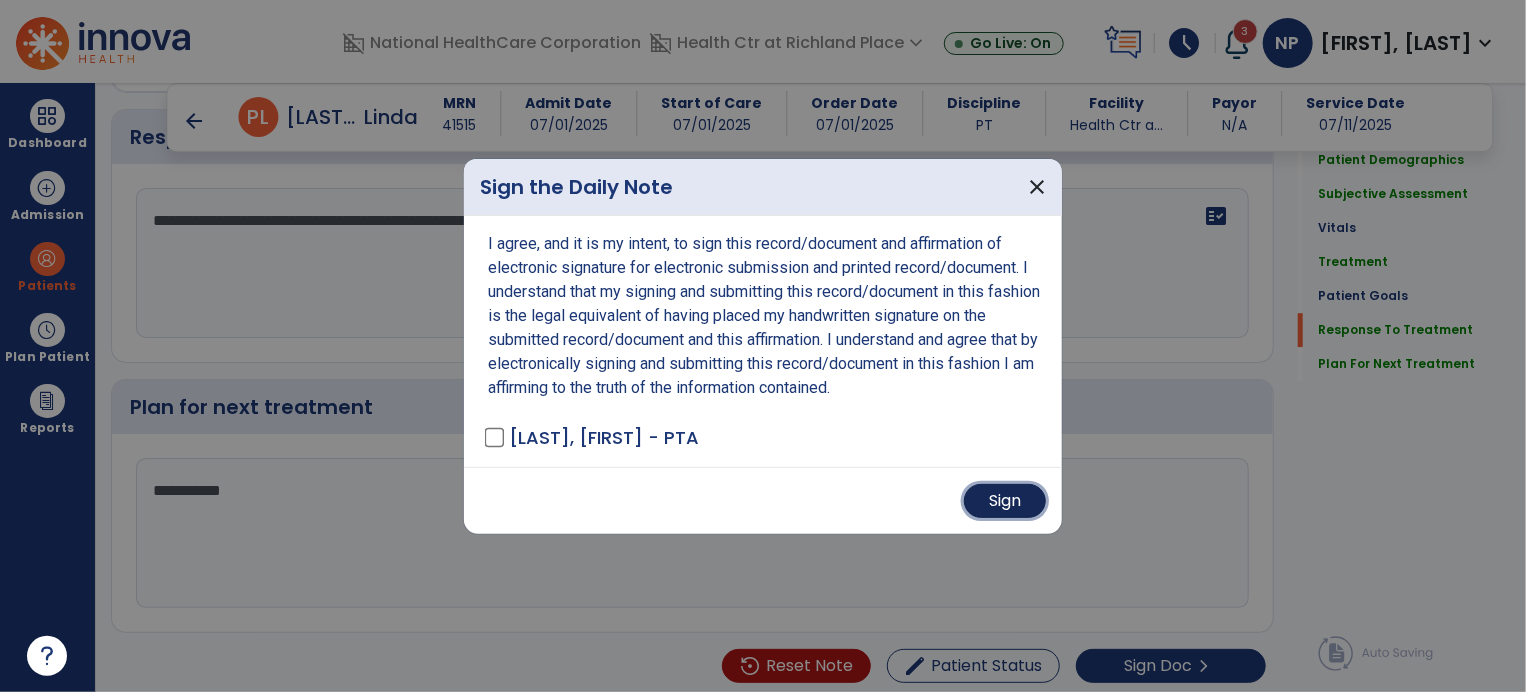 click on "Sign" at bounding box center [1005, 501] 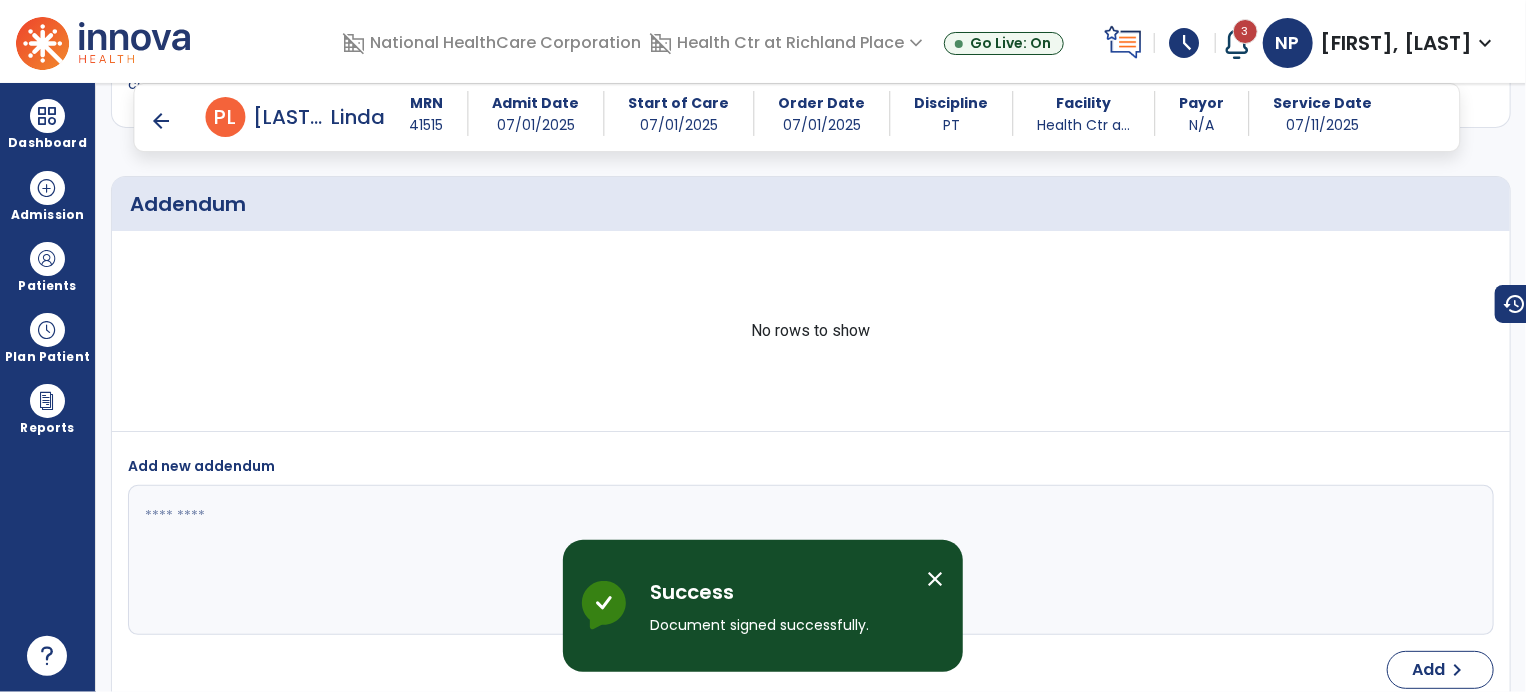scroll, scrollTop: 4232, scrollLeft: 0, axis: vertical 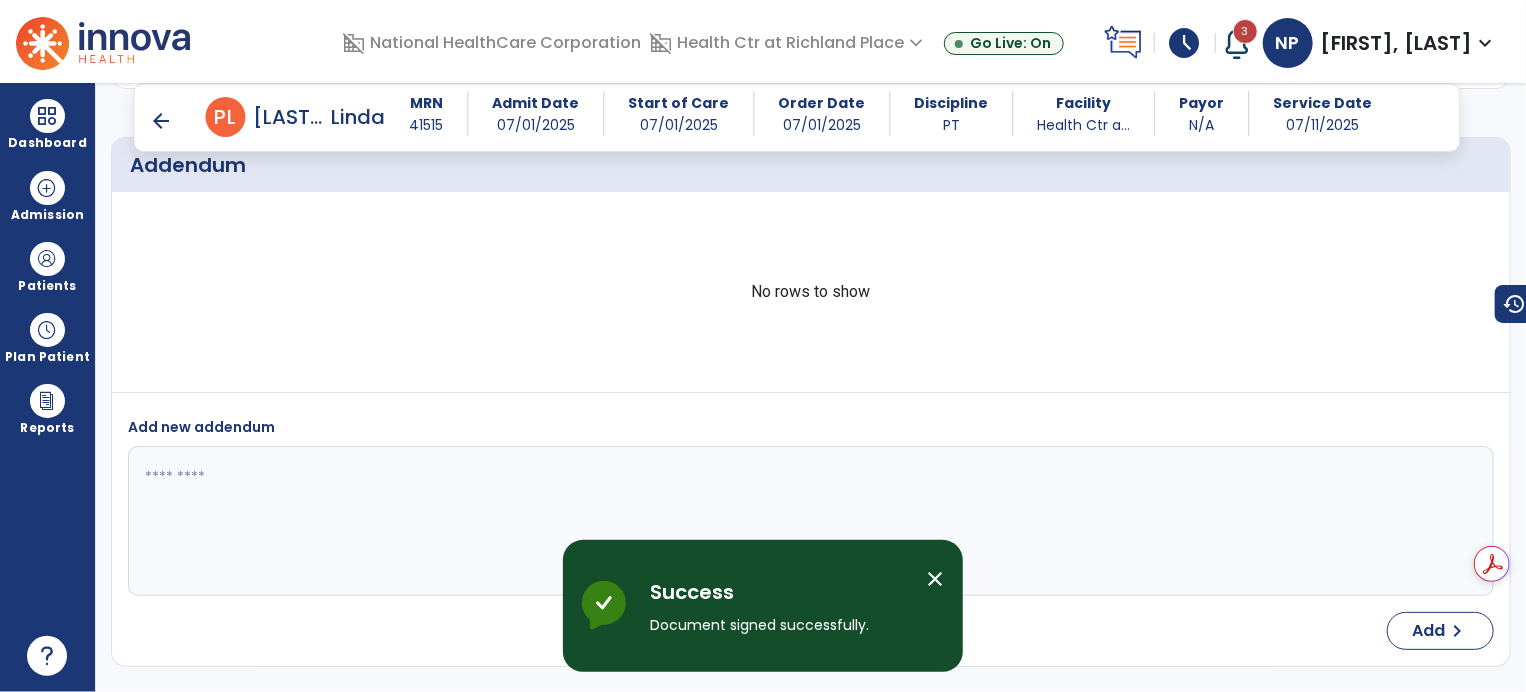 click on "arrow_back" at bounding box center (162, 121) 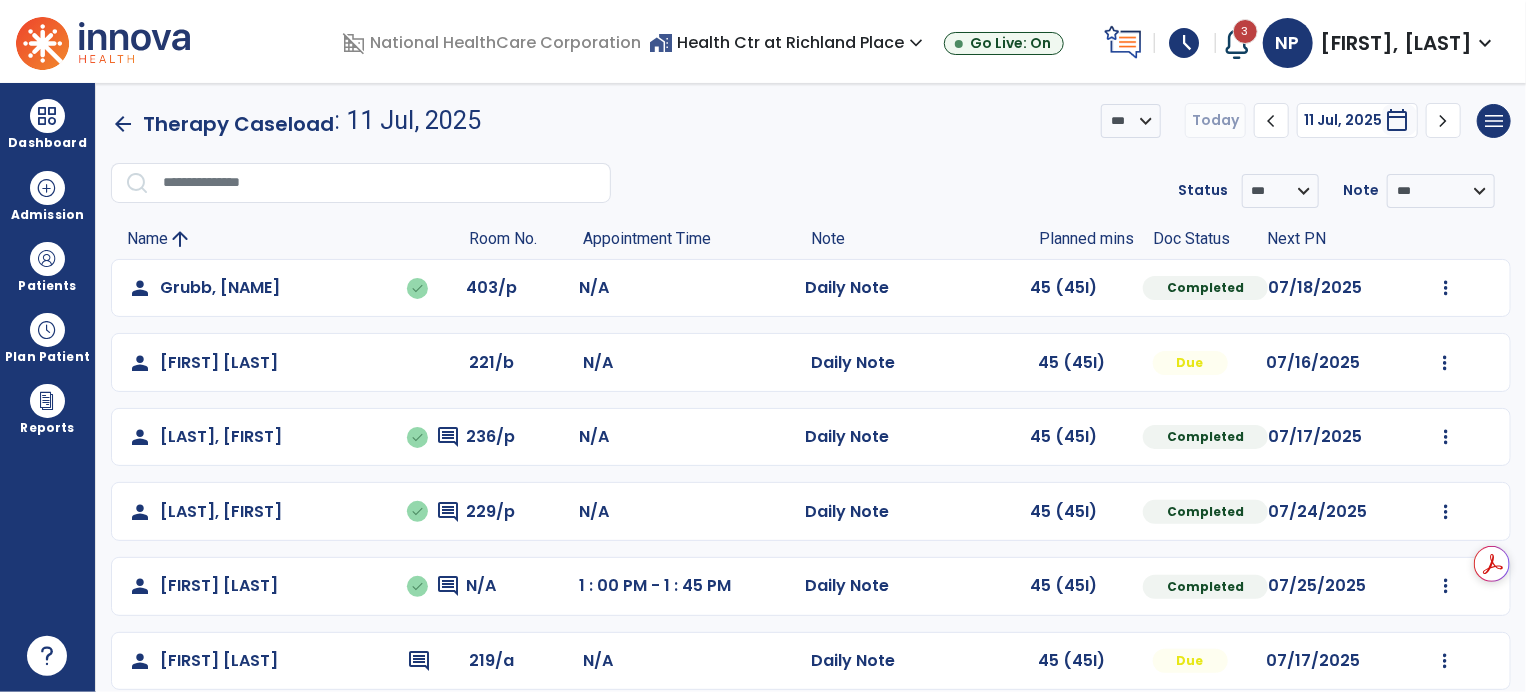 scroll, scrollTop: 172, scrollLeft: 0, axis: vertical 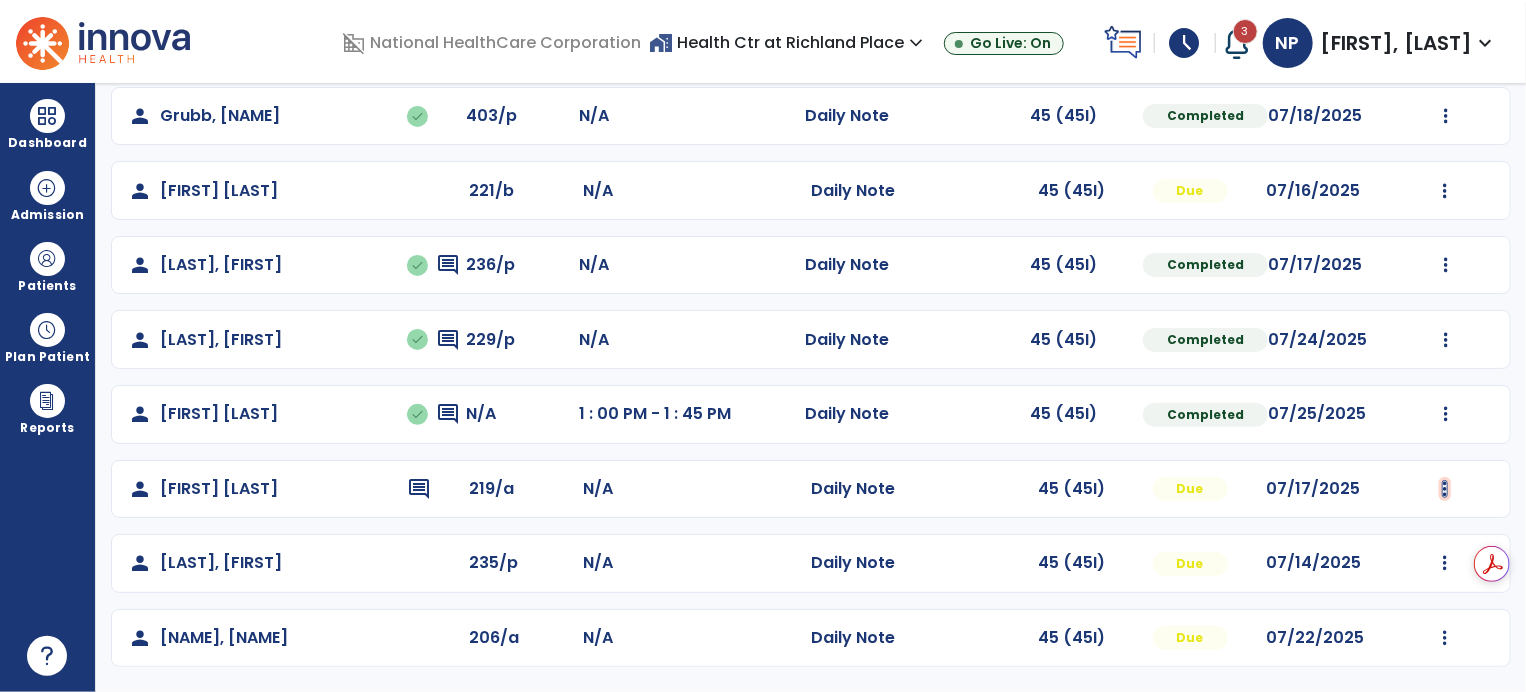 click at bounding box center (1446, 116) 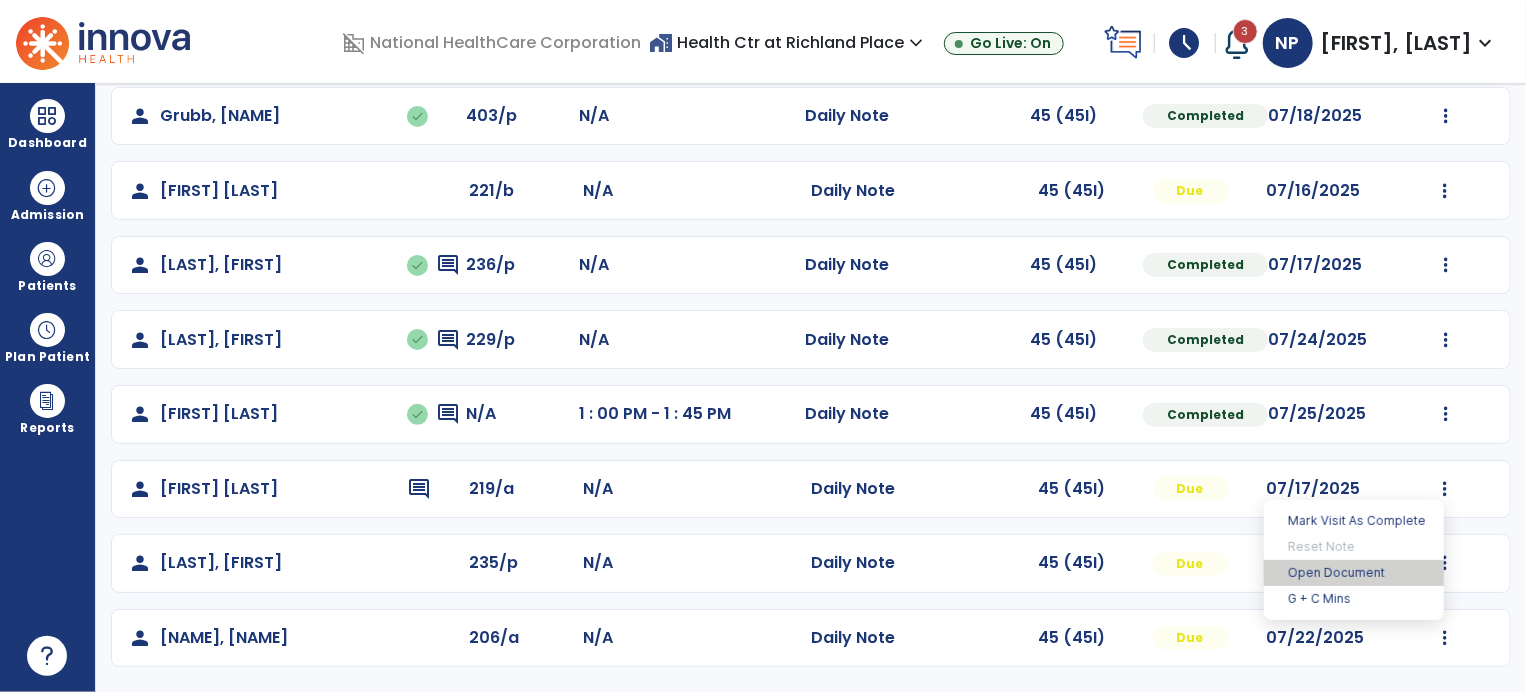 click on "Open Document" at bounding box center (1354, 573) 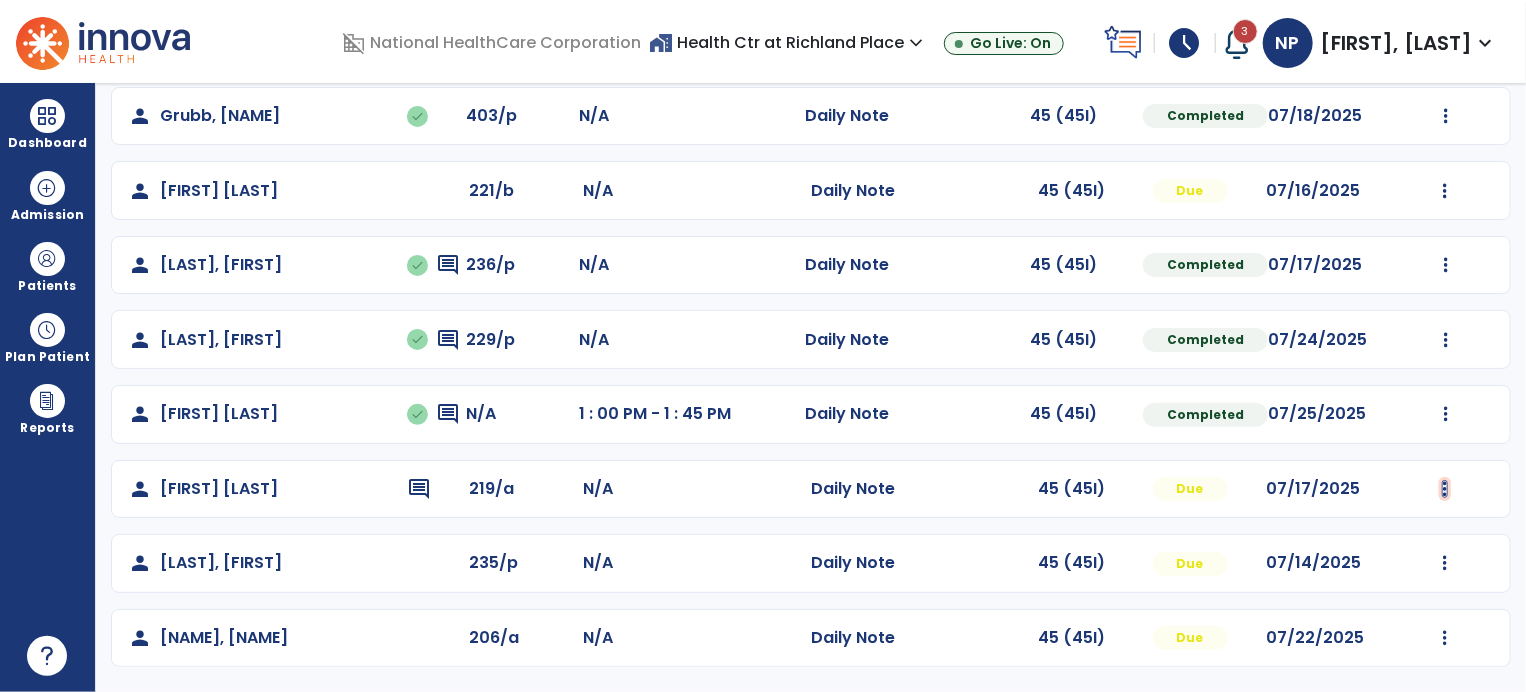 click at bounding box center (1446, 116) 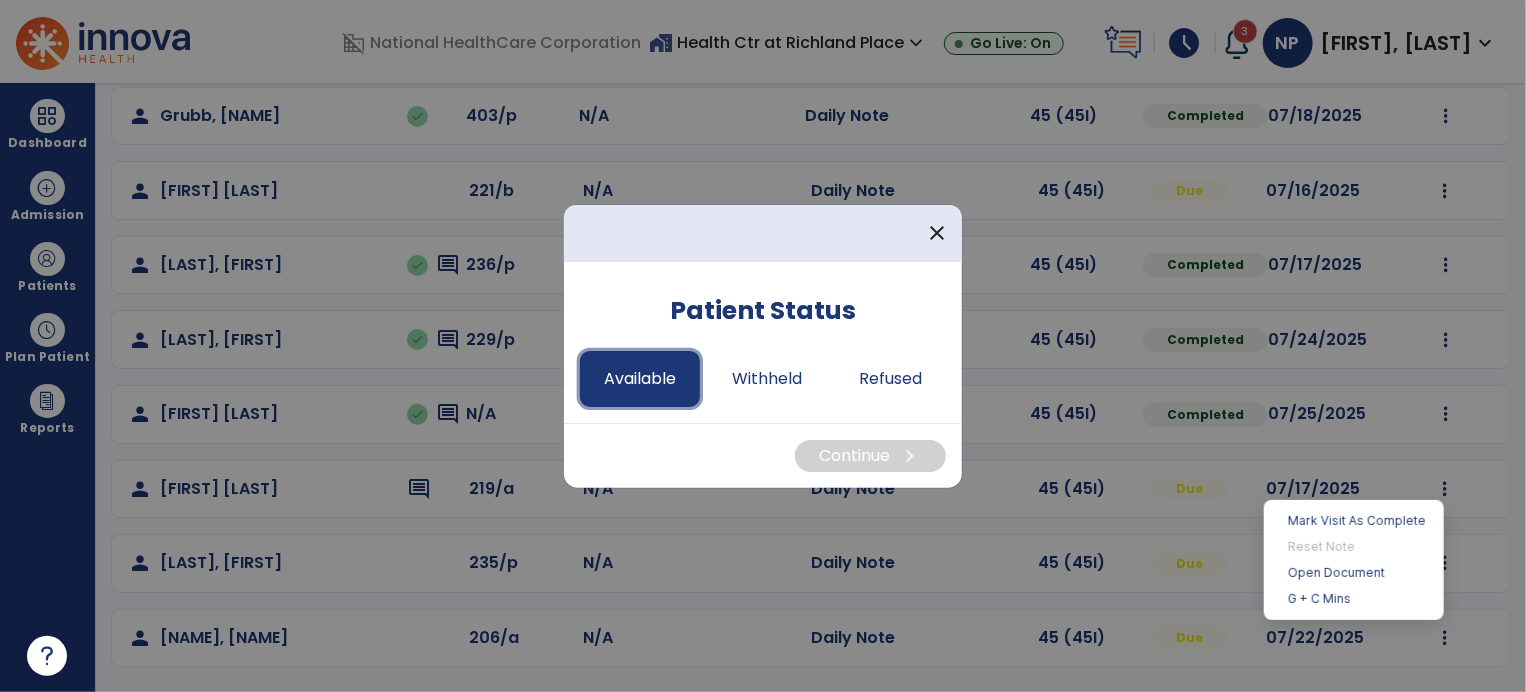 click on "Available" at bounding box center (640, 379) 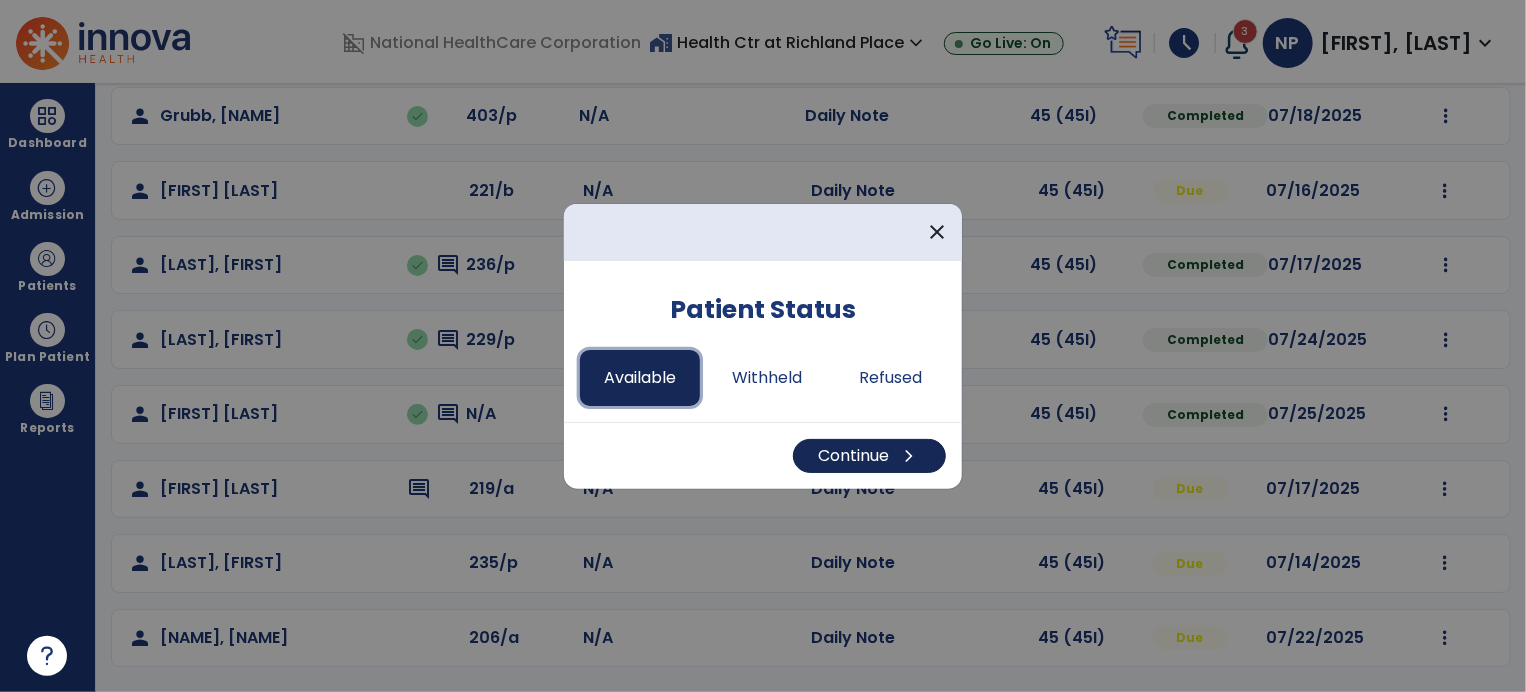 click on "Continue   chevron_right" at bounding box center [869, 456] 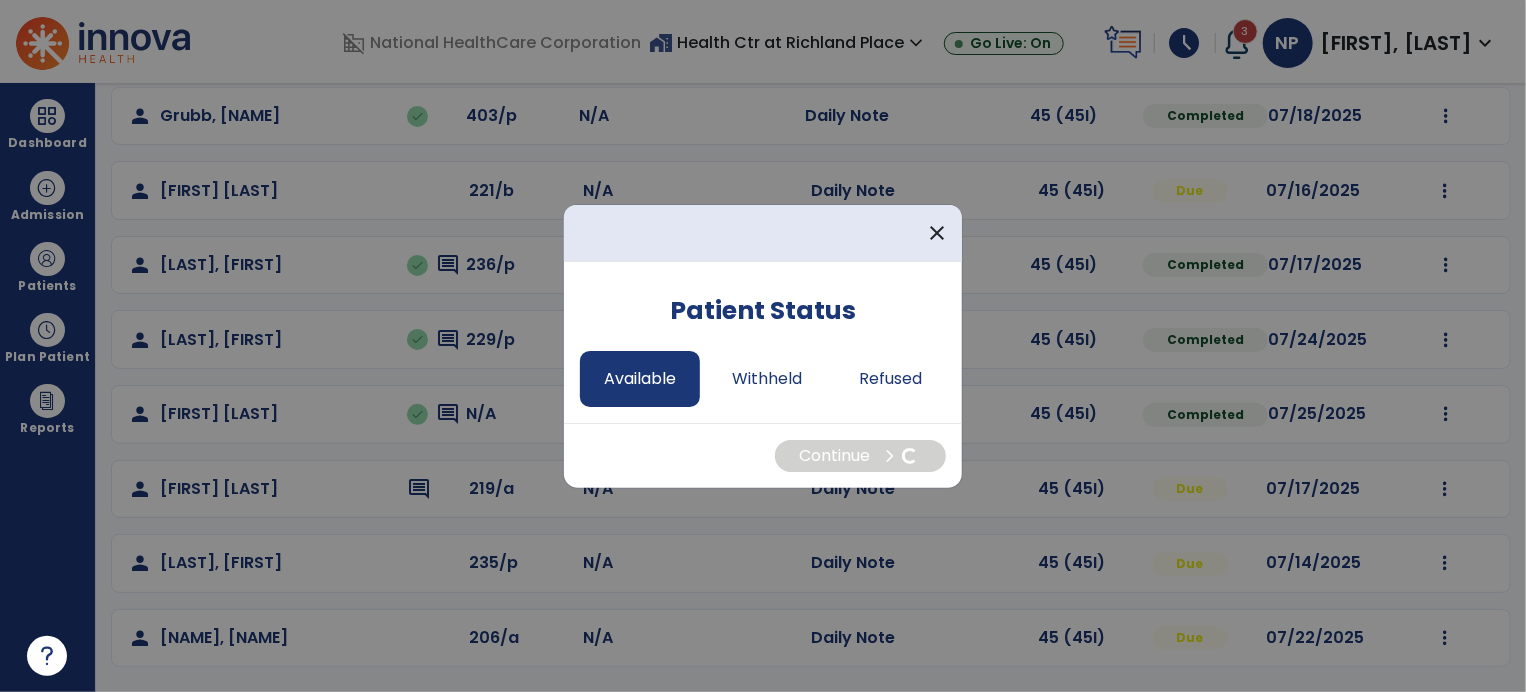 select on "*" 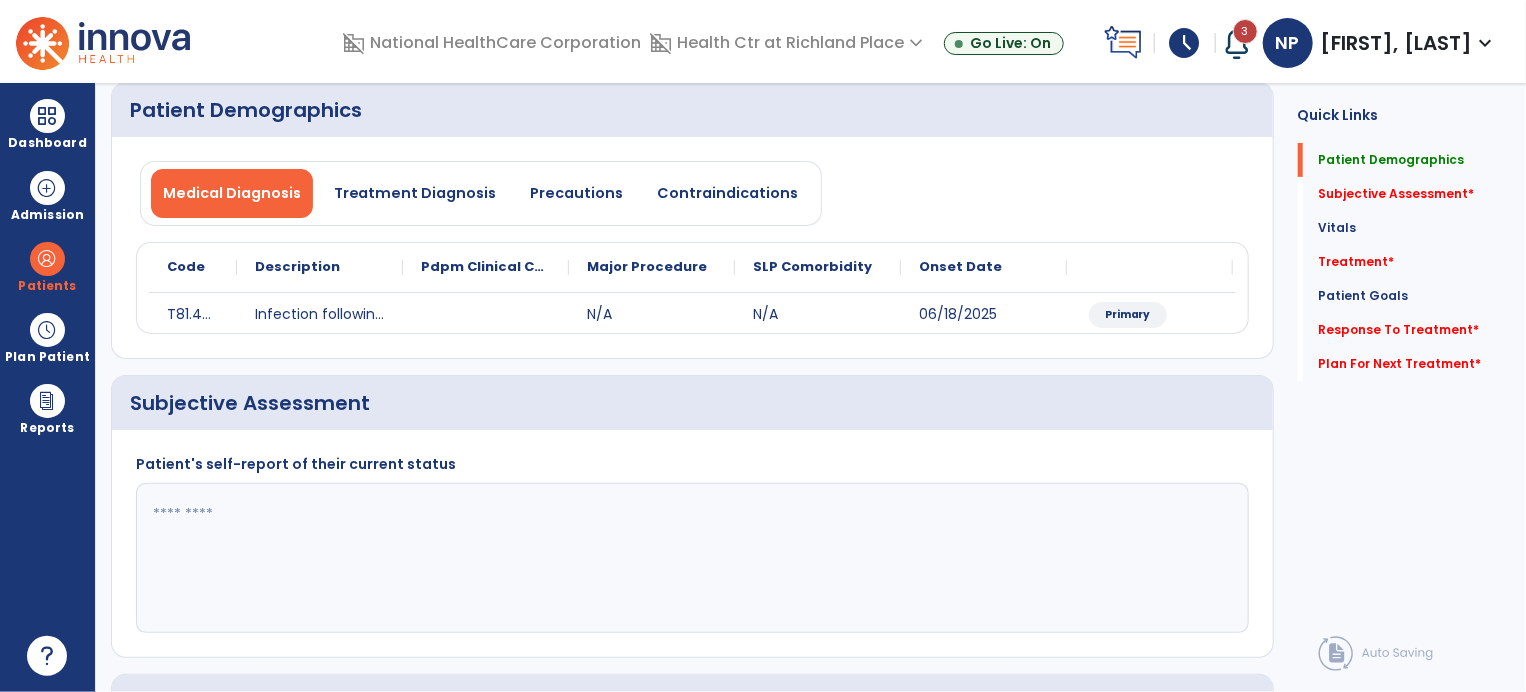 click 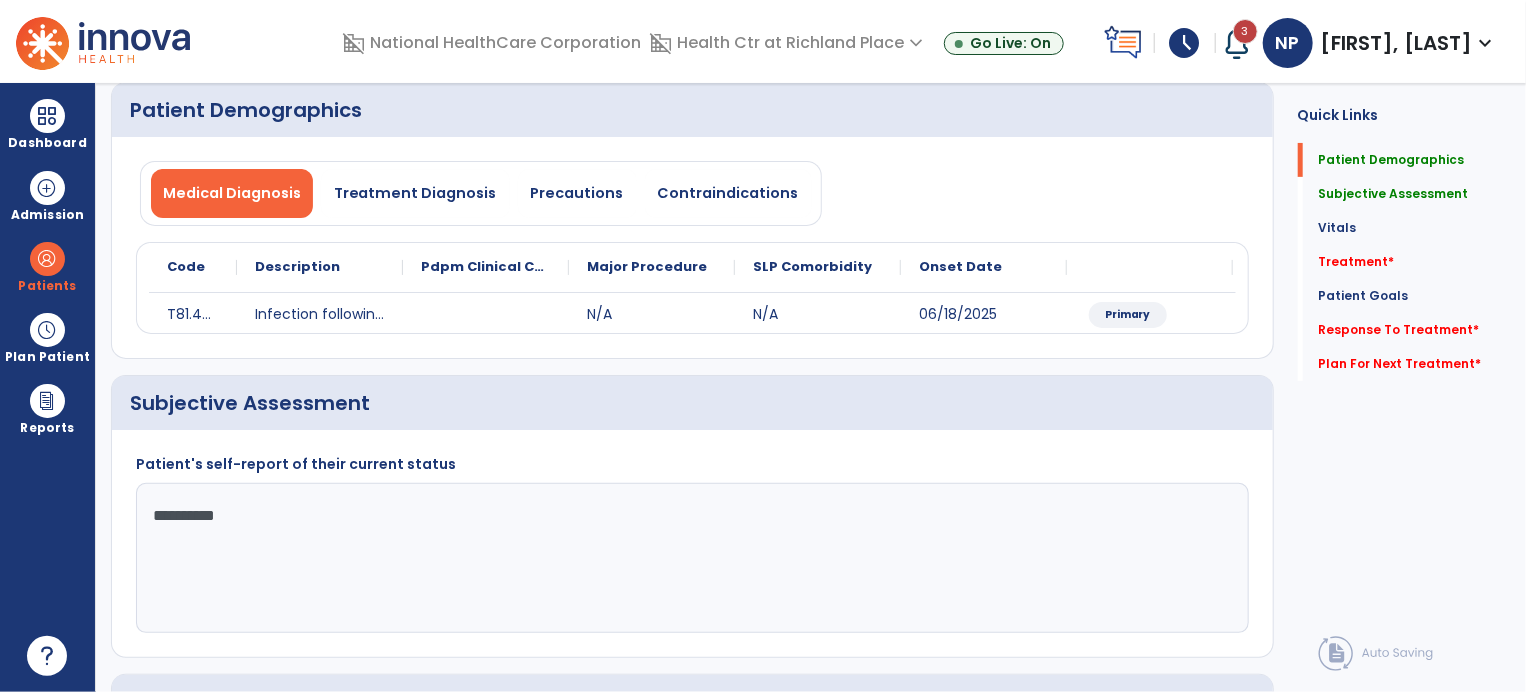 click on "**********" 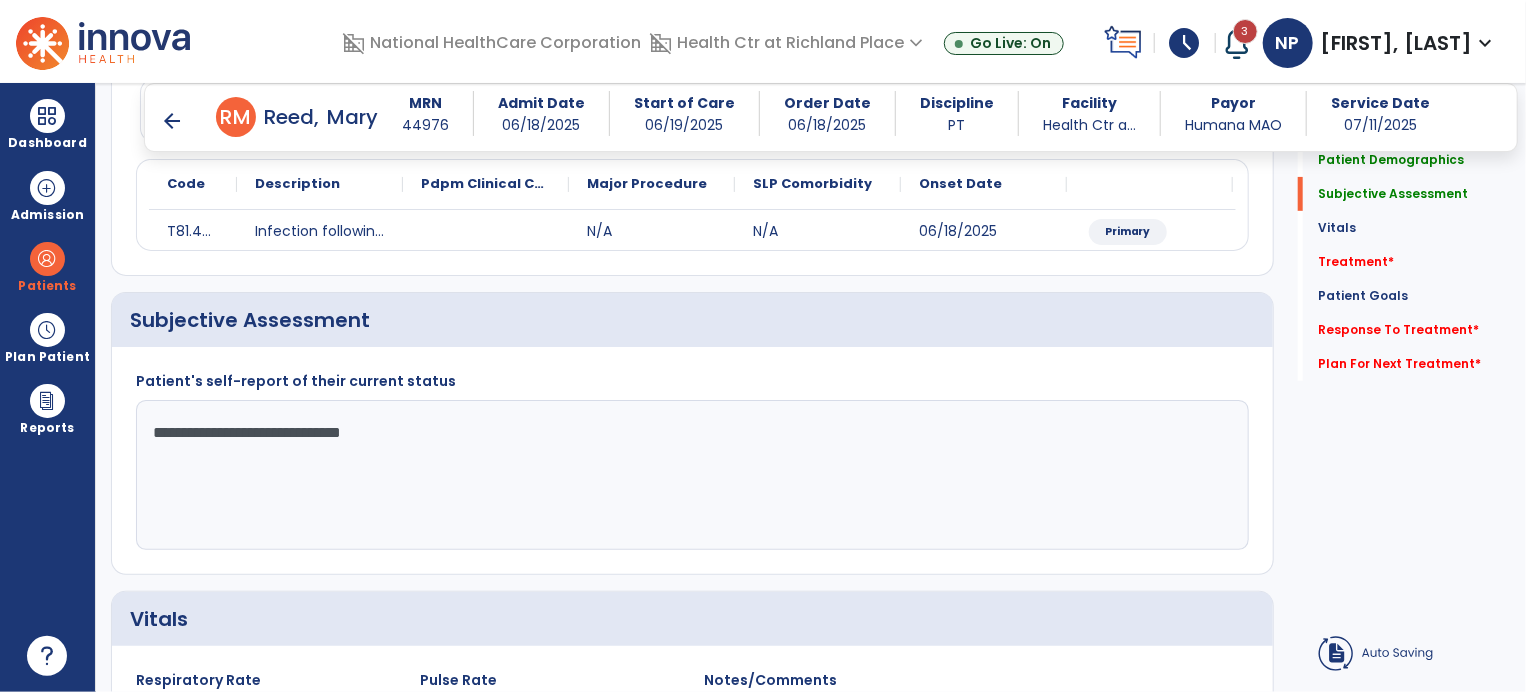 scroll, scrollTop: 238, scrollLeft: 0, axis: vertical 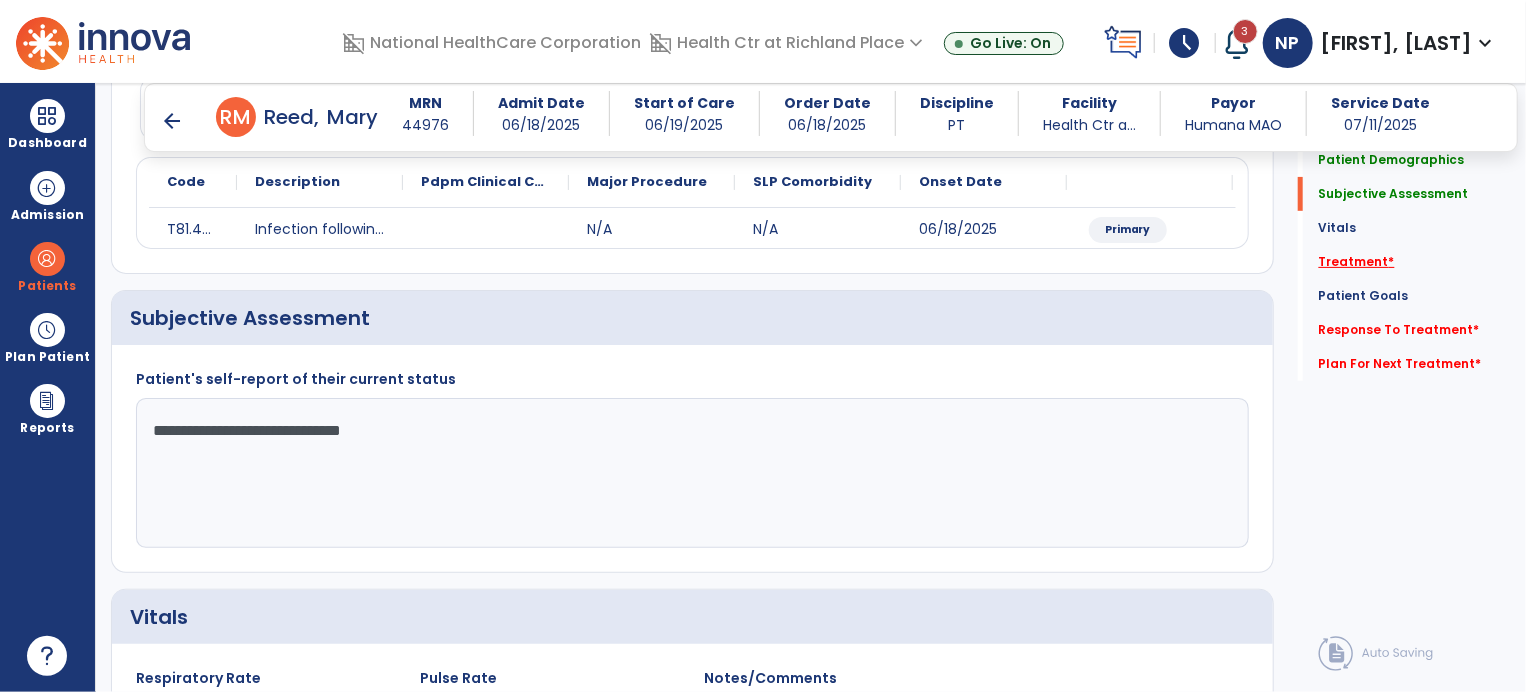 type on "**********" 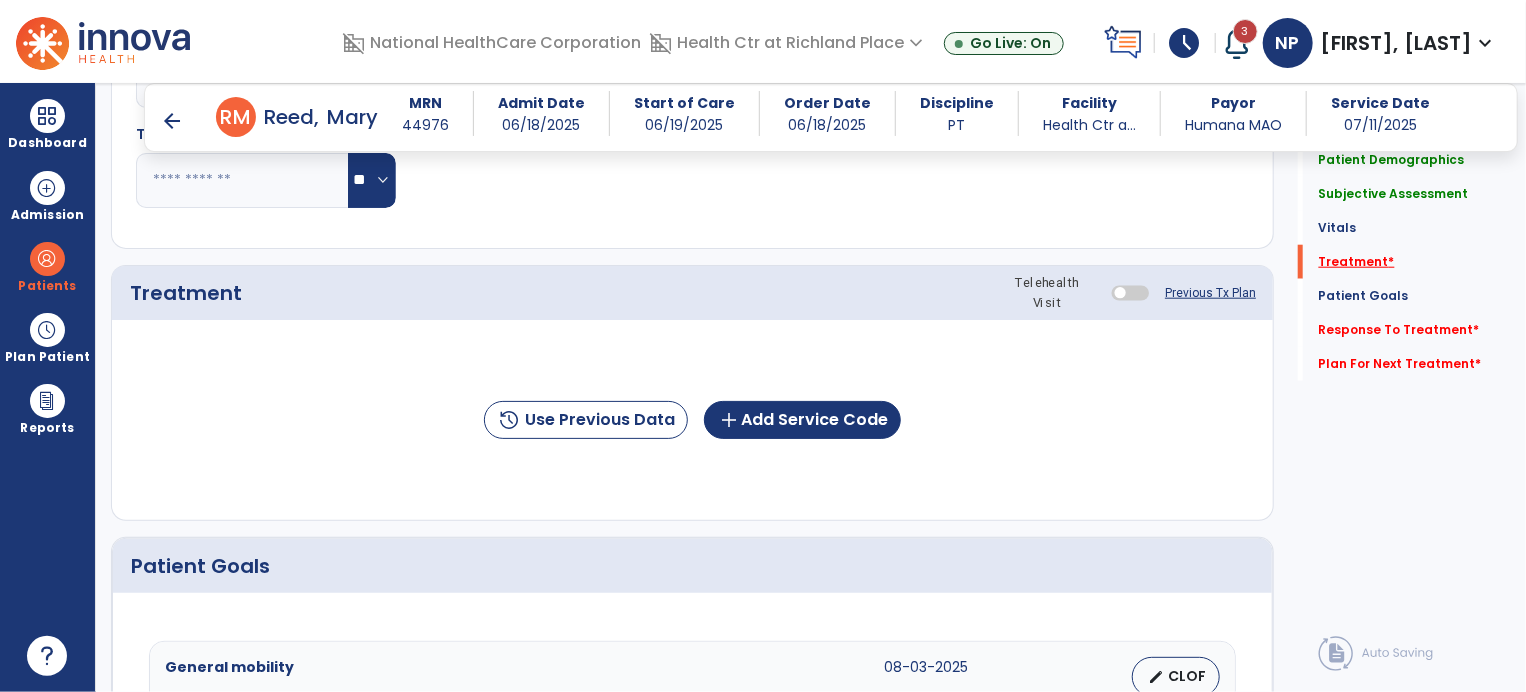 scroll, scrollTop: 988, scrollLeft: 0, axis: vertical 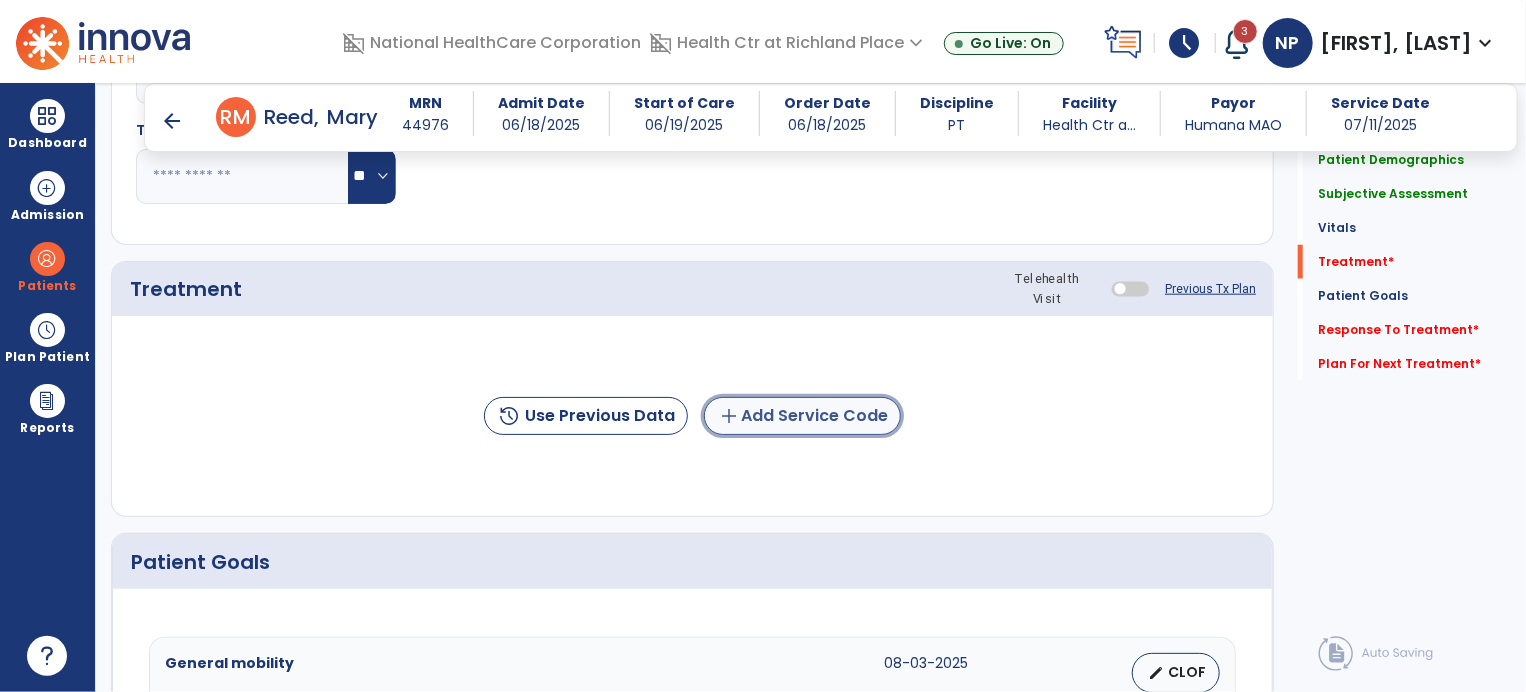 click on "add  Add Service Code" 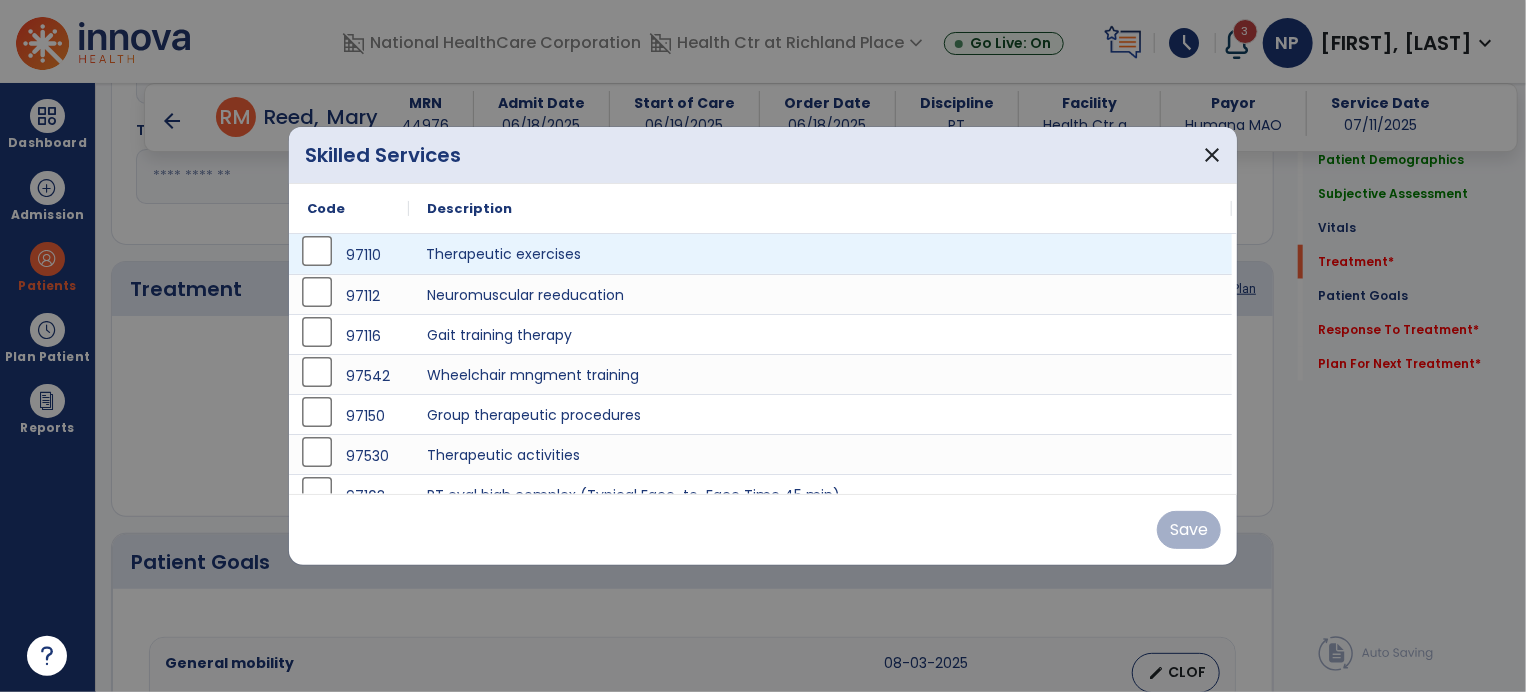 click on "Therapeutic exercises" at bounding box center [820, 254] 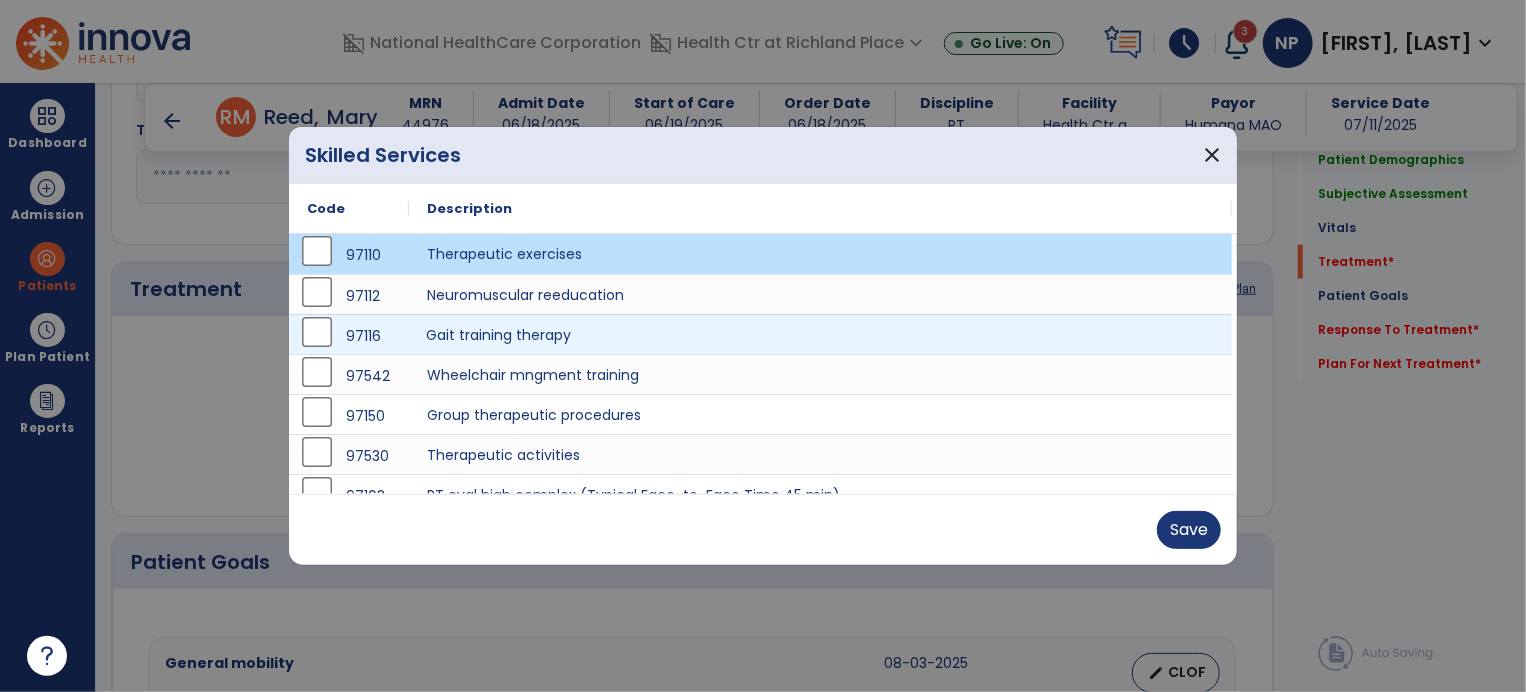 click on "Gait training therapy" at bounding box center [820, 334] 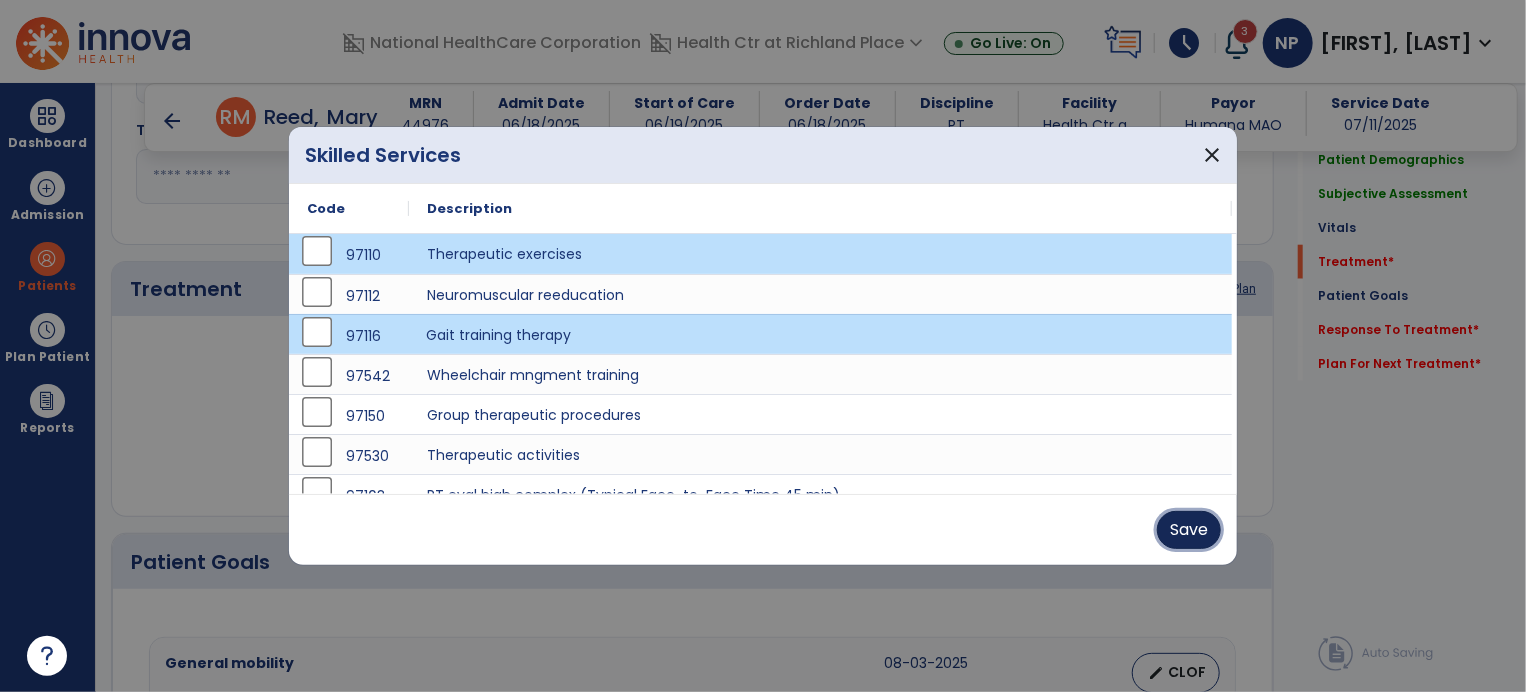 click on "Save" at bounding box center [1189, 530] 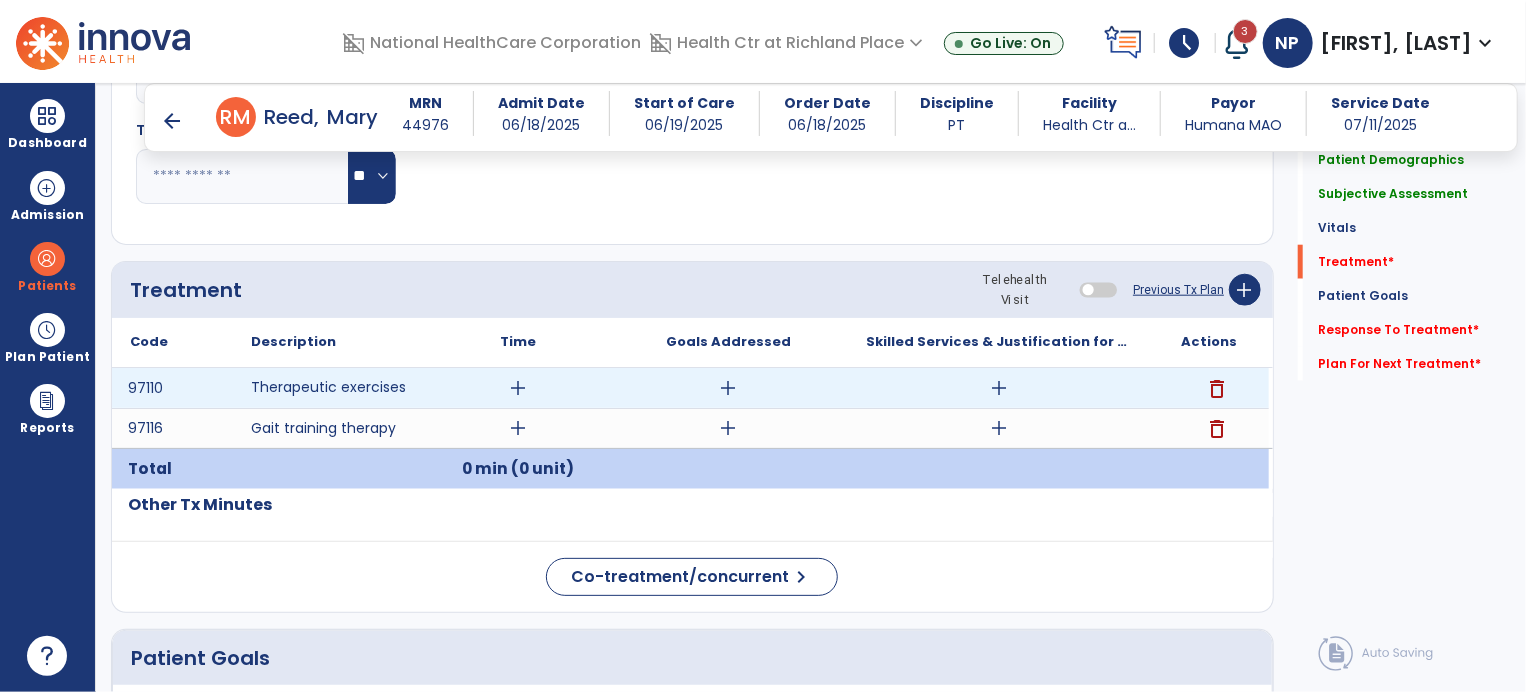 click on "add" at bounding box center [518, 388] 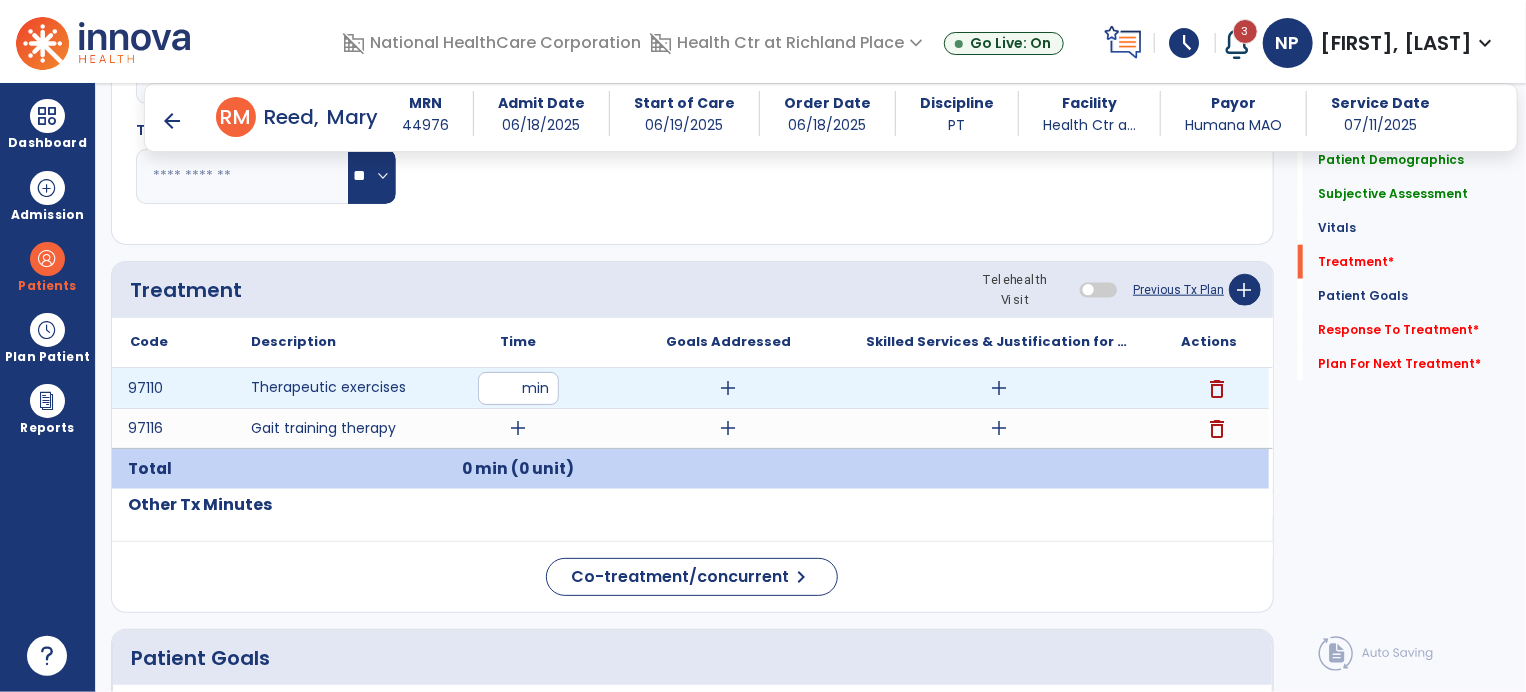 type on "*" 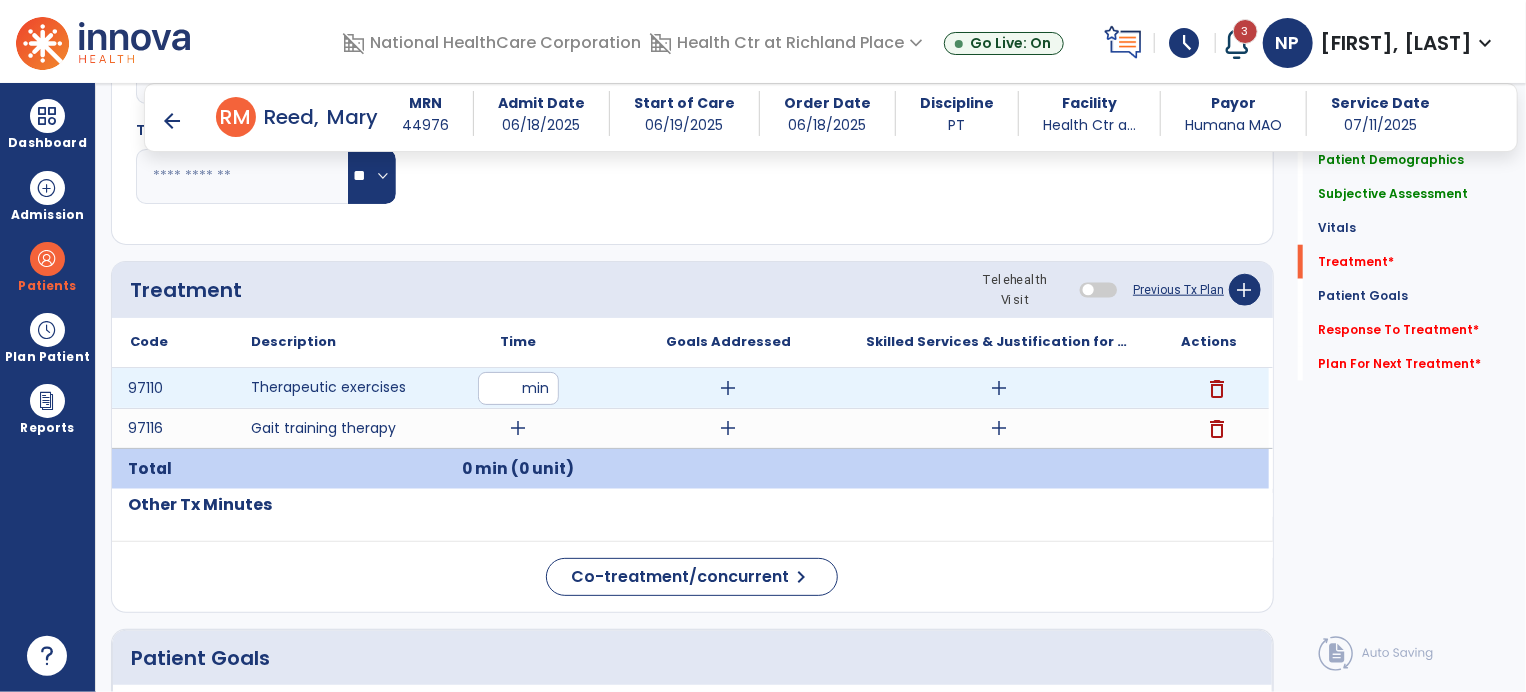 type on "**" 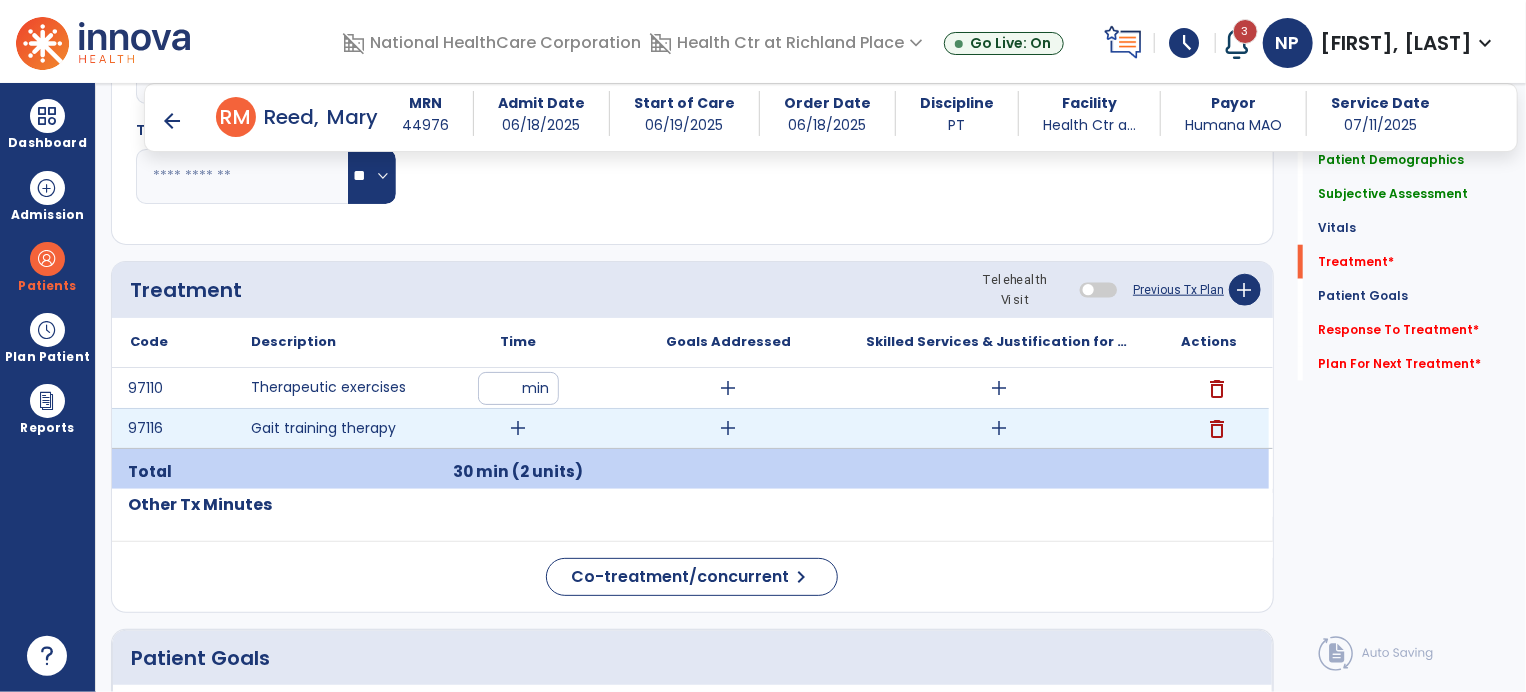 click on "add" at bounding box center (518, 428) 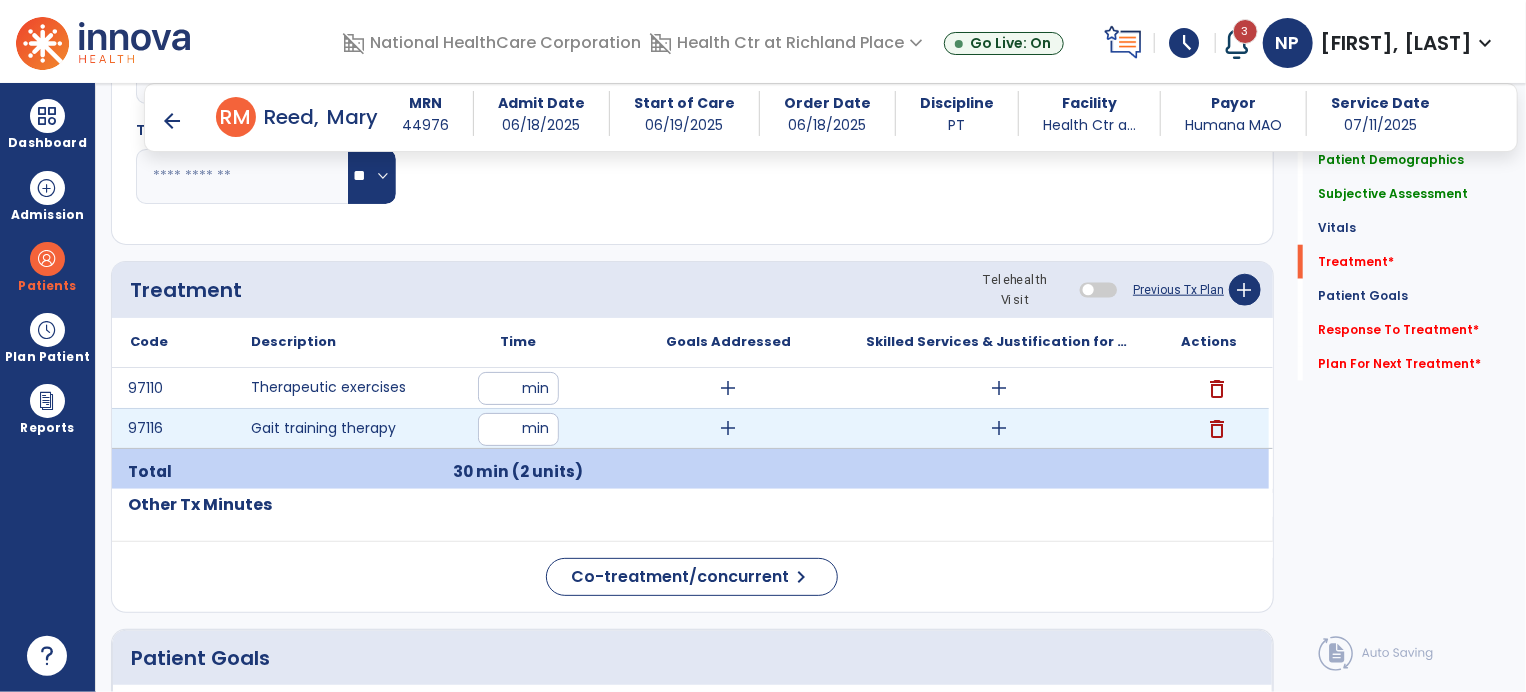 type on "**" 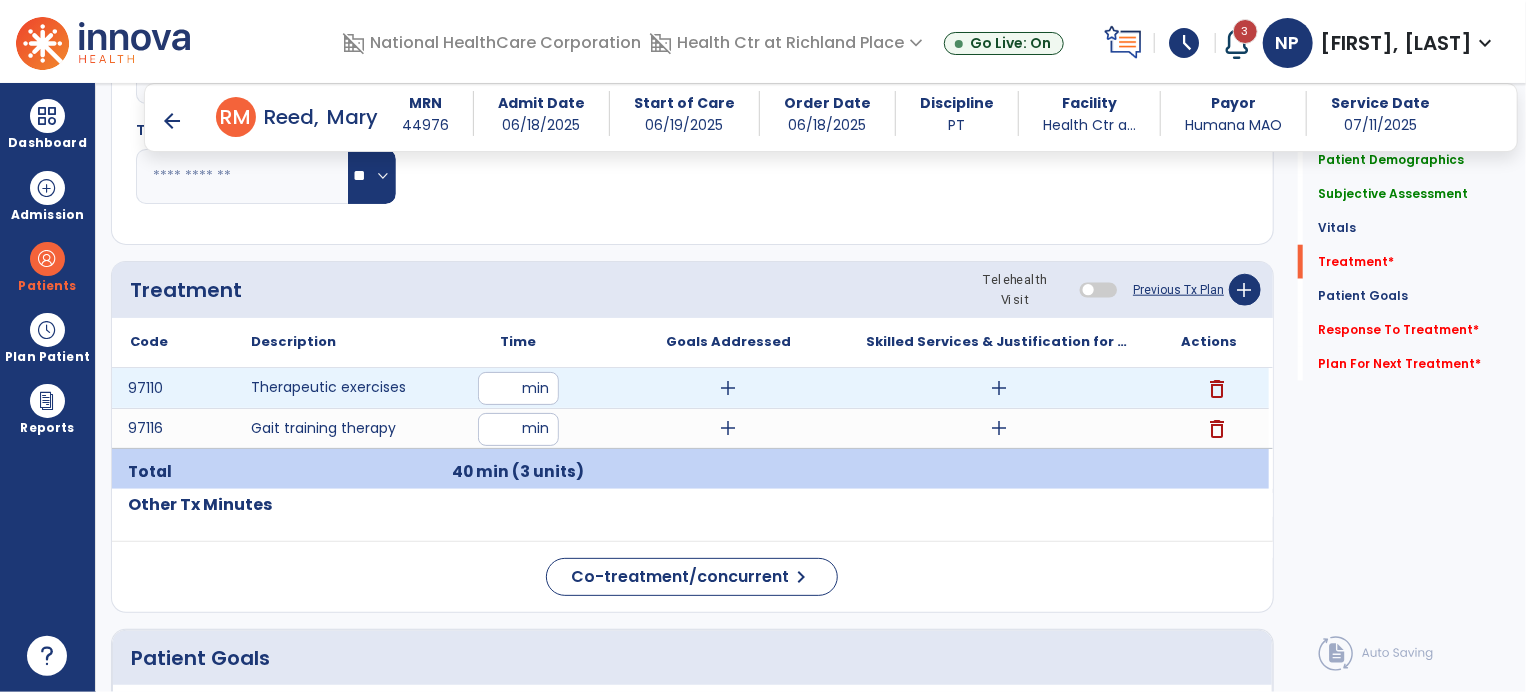 click on "add" at bounding box center (999, 388) 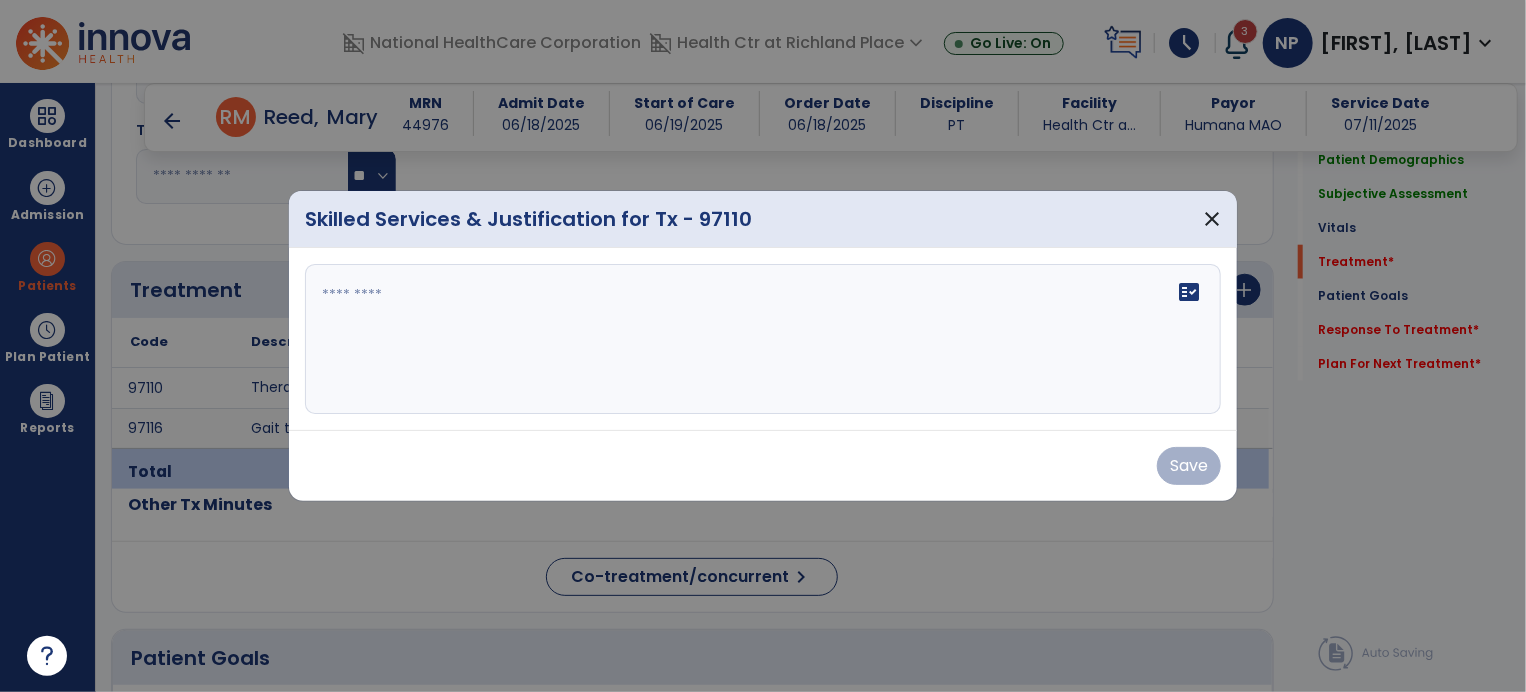 click on "fact_check" at bounding box center (763, 339) 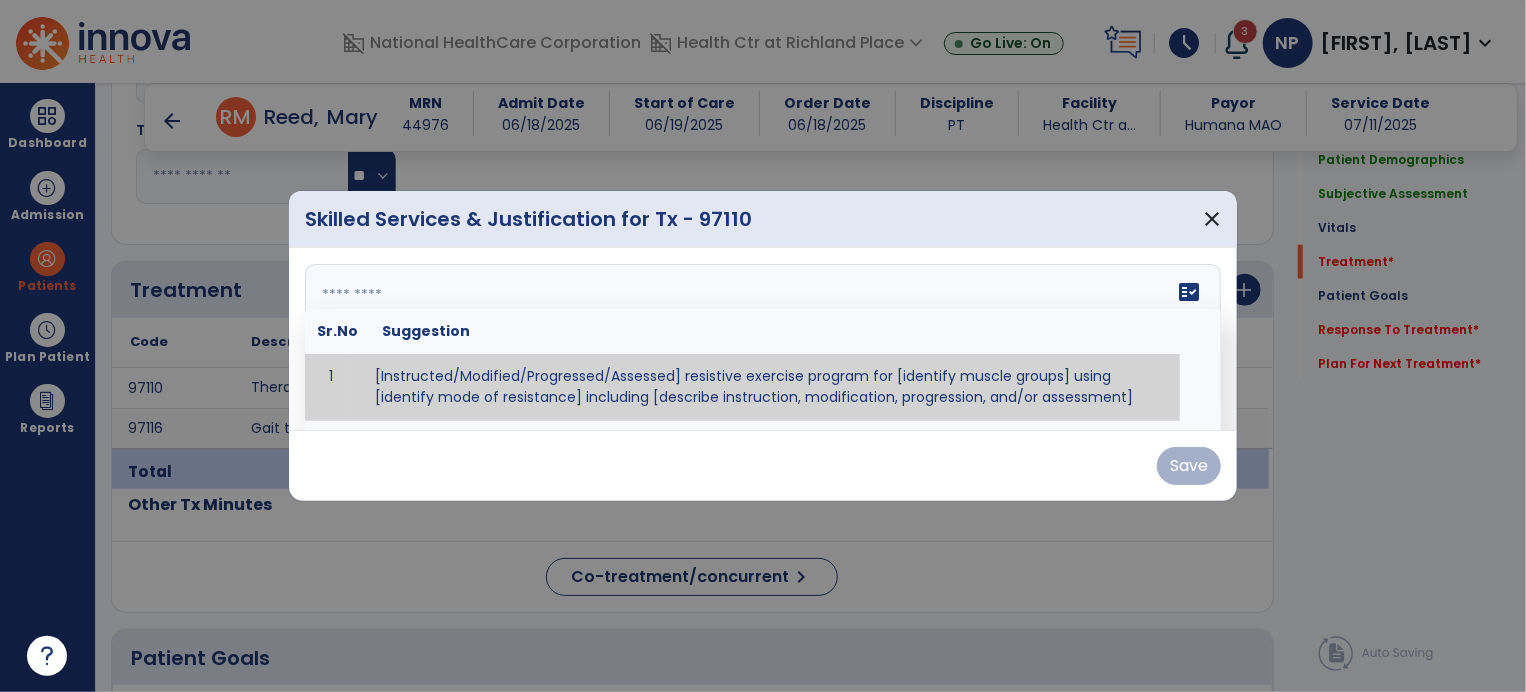 paste on "**********" 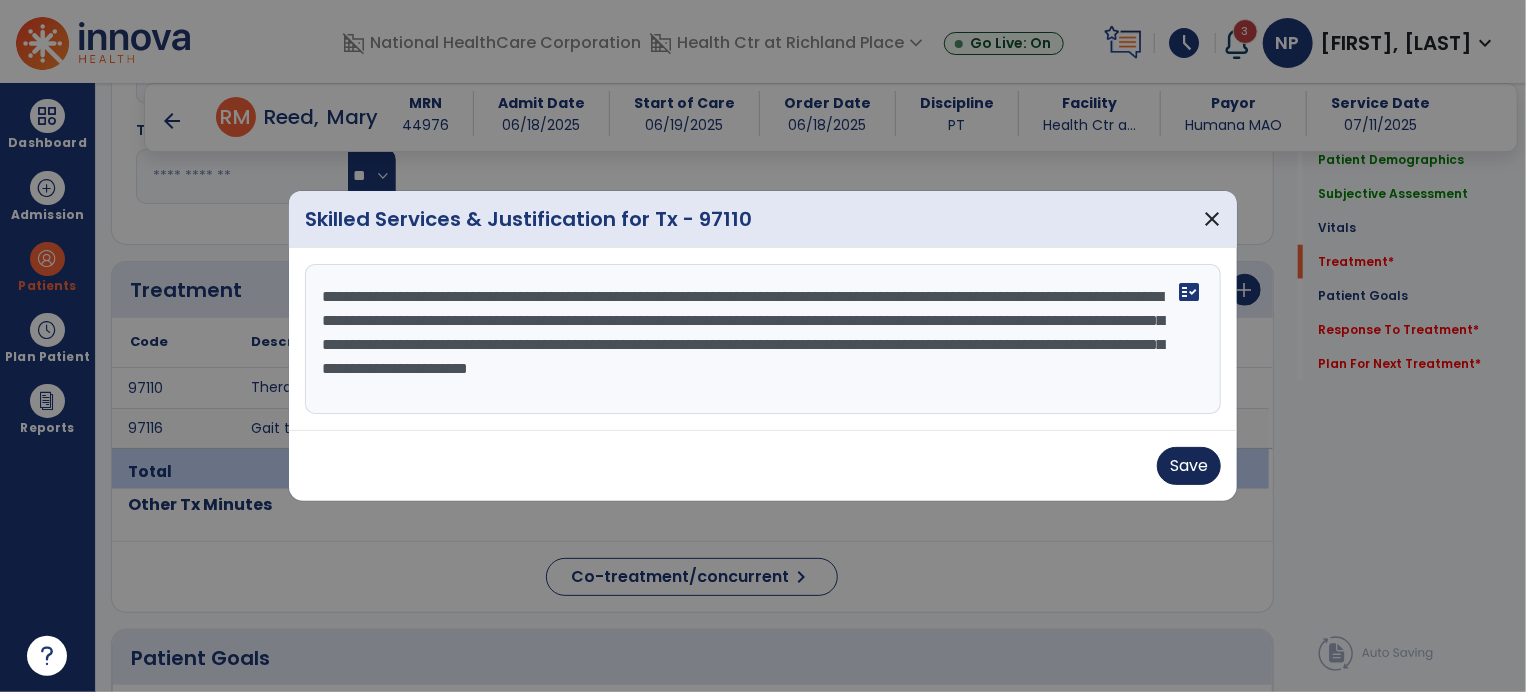 type on "**********" 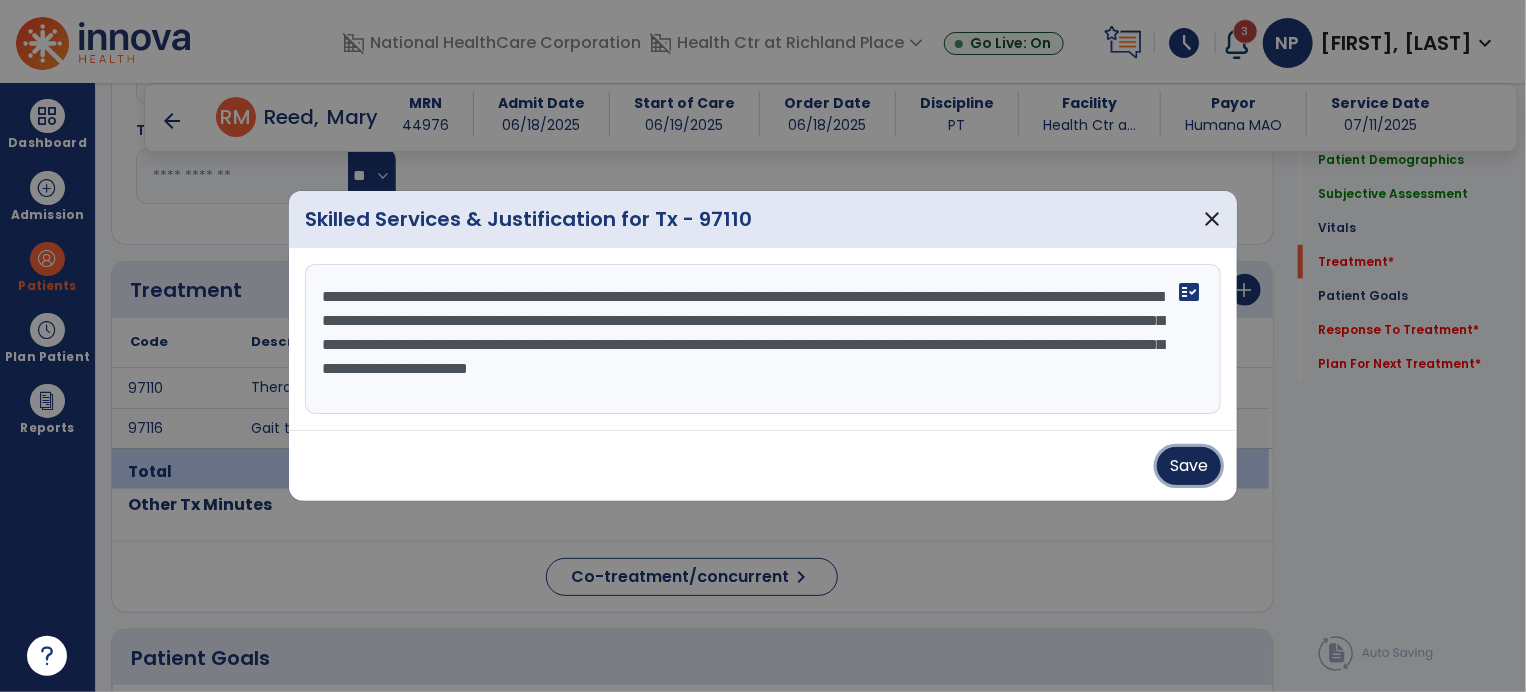 click on "Save" at bounding box center [1189, 466] 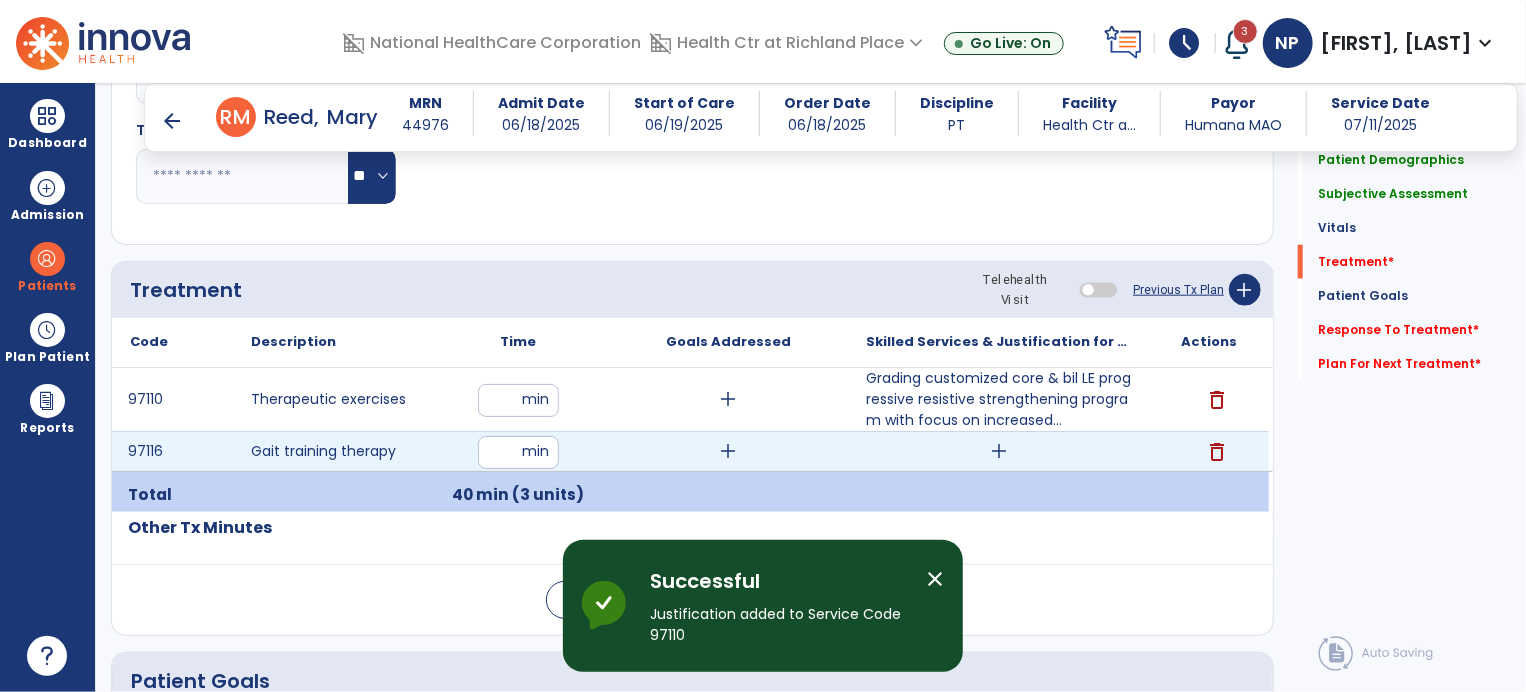 click on "add" at bounding box center [999, 451] 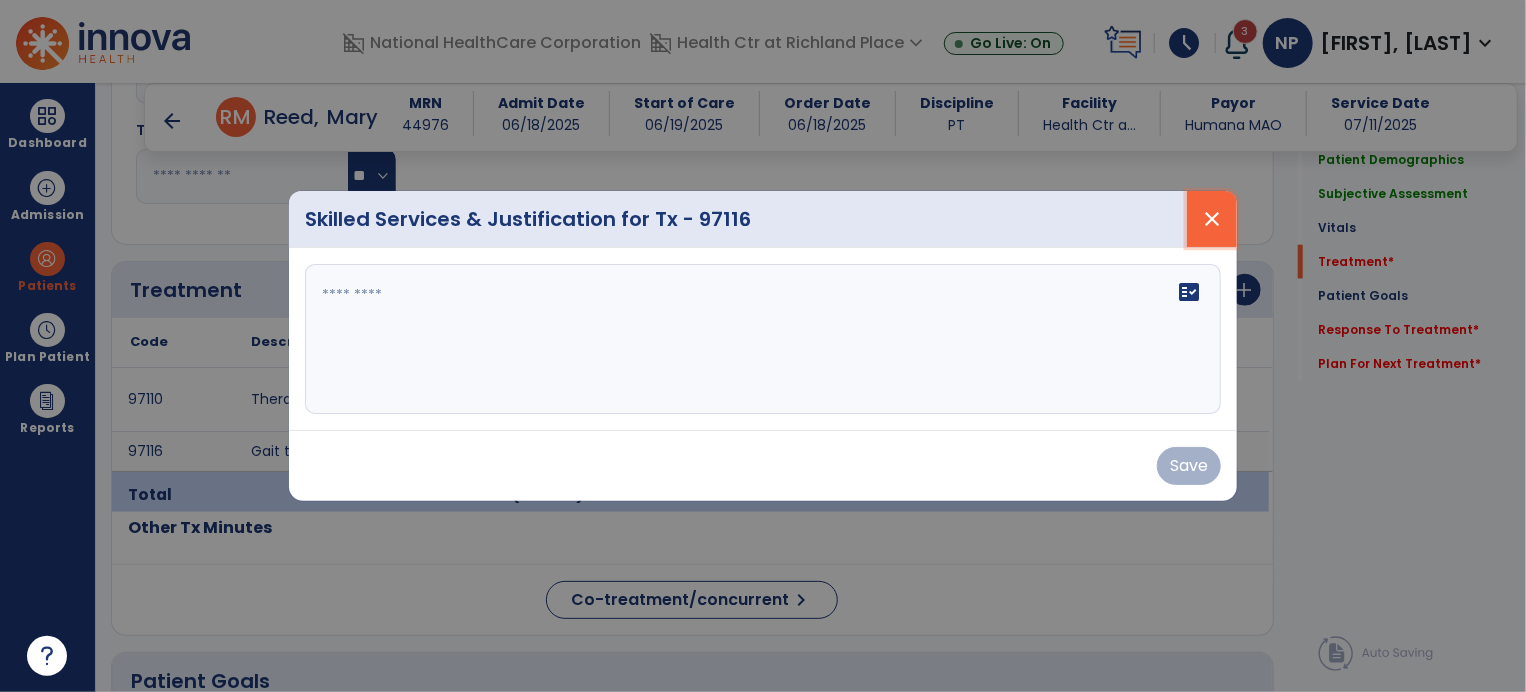 click on "close" at bounding box center (1212, 219) 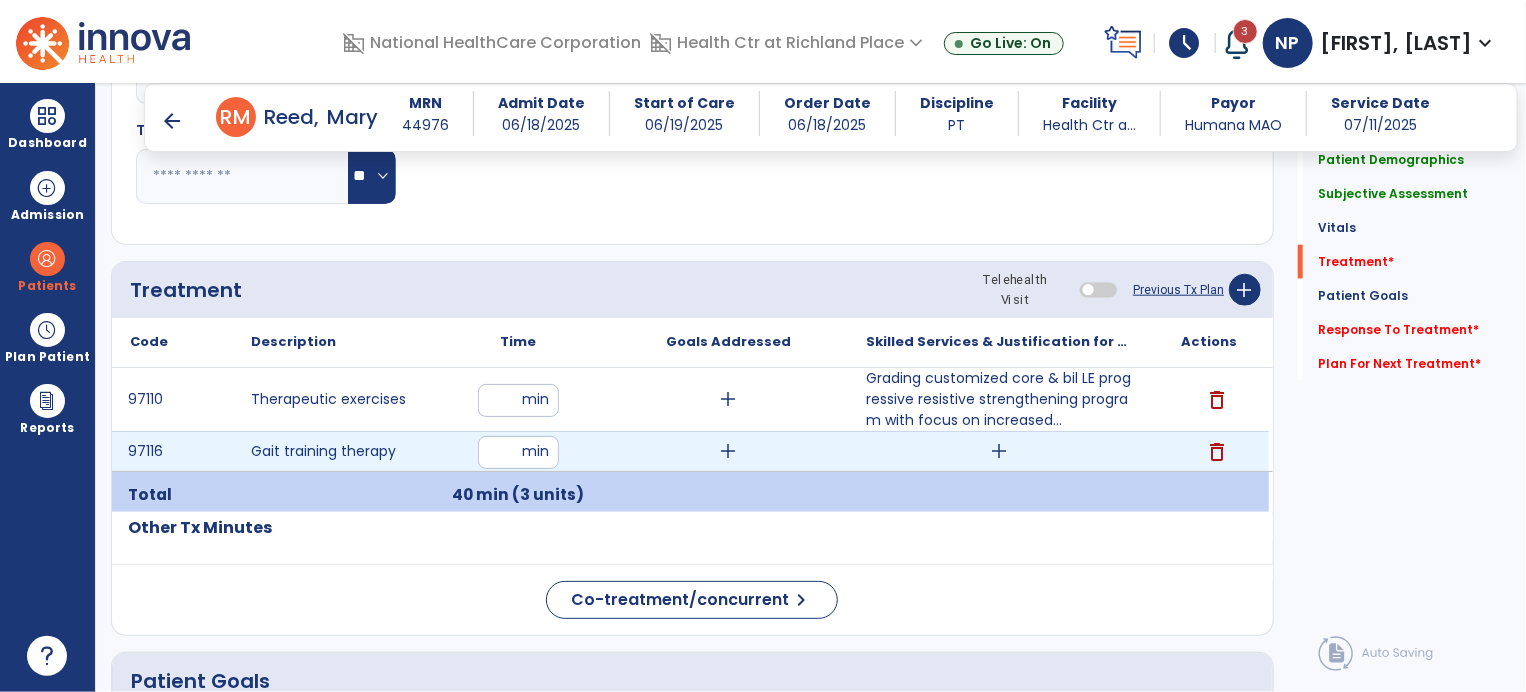 click on "add" at bounding box center [999, 451] 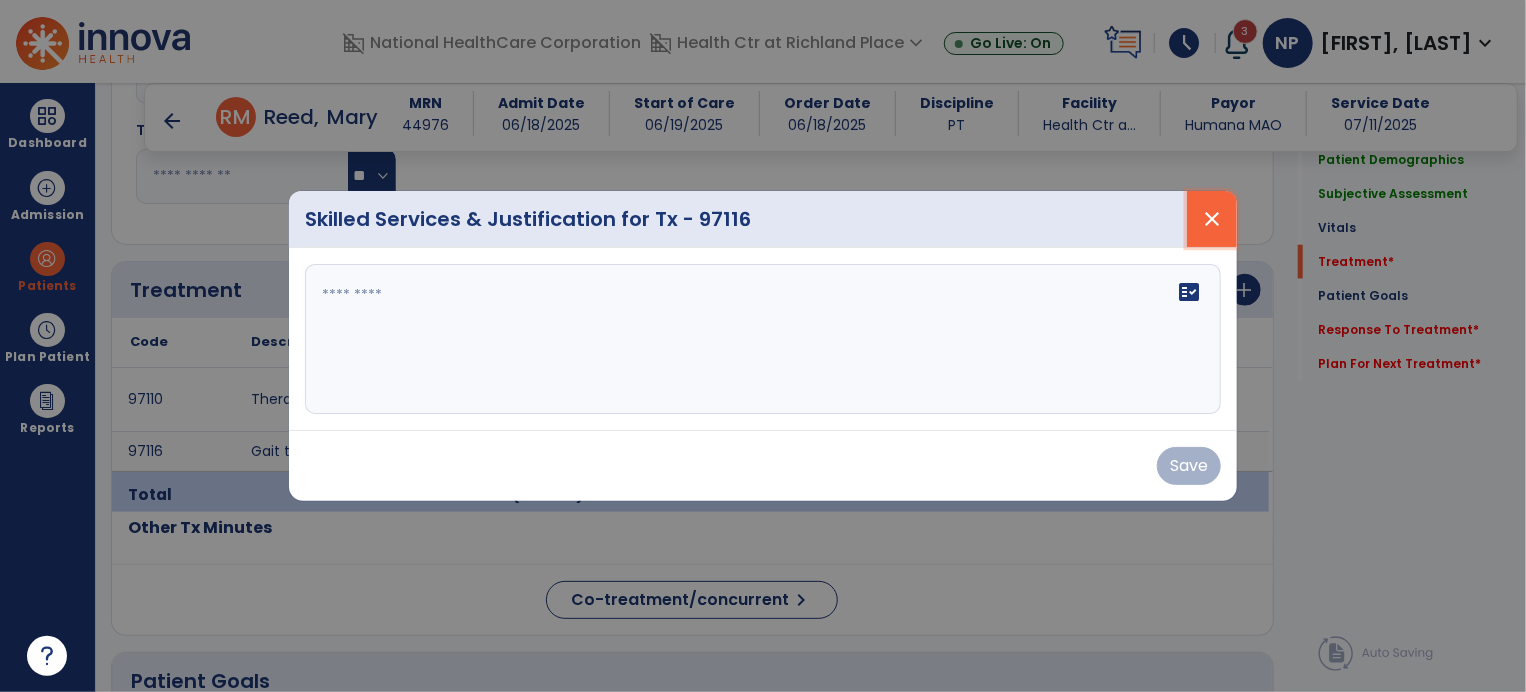 click on "close" at bounding box center (1212, 219) 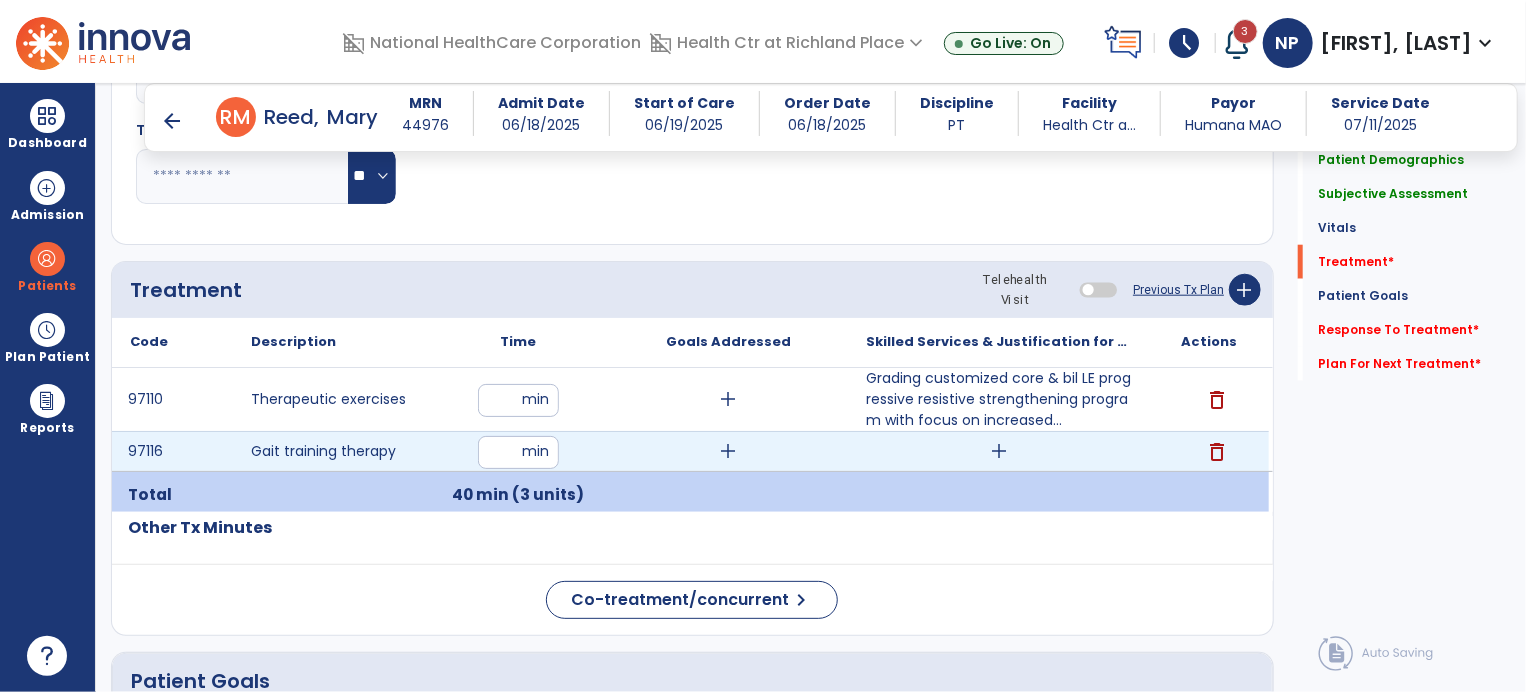 click on "add" at bounding box center [999, 451] 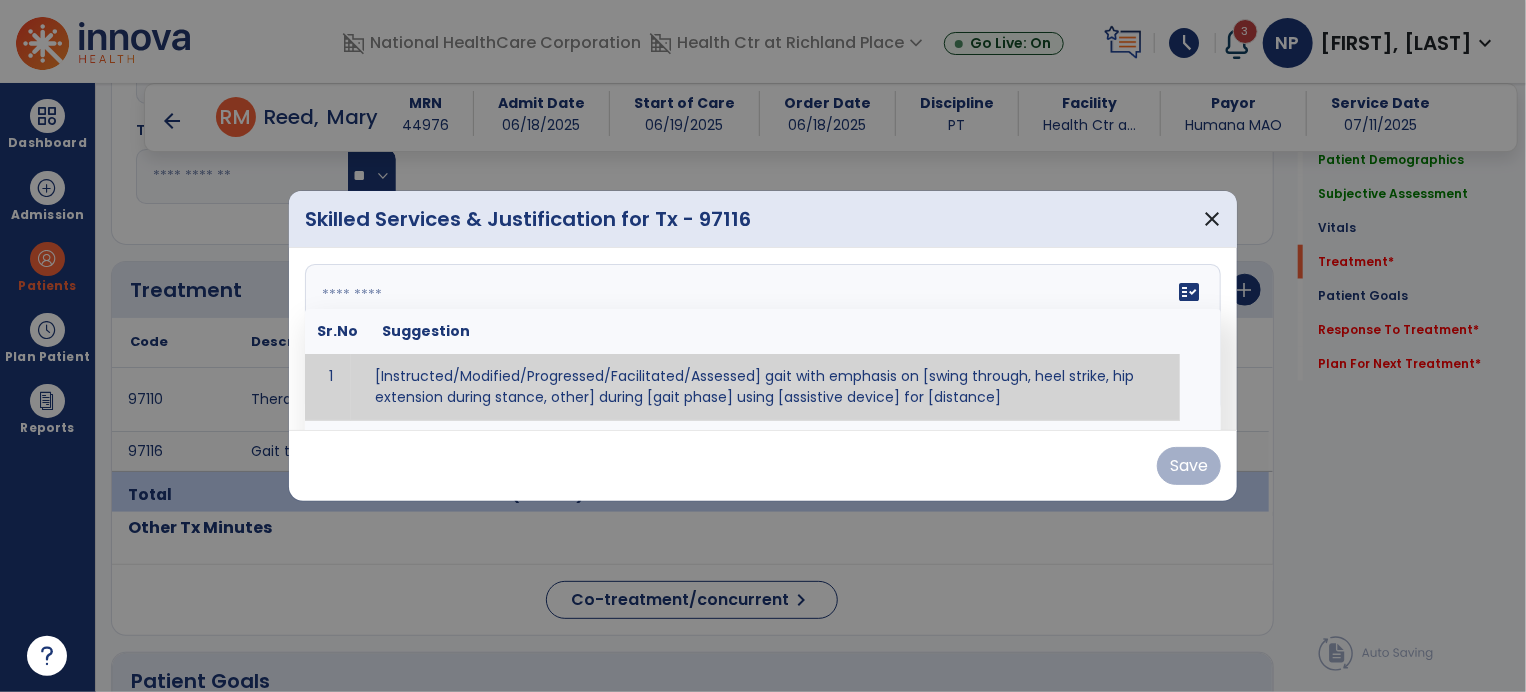click on "fact_check  Sr.No Suggestion 1 [Instructed/Modified/Progressed/Facilitated/Assessed] gait with emphasis on [swing through, heel strike, hip extension during stance, other] during [gait phase] using [assistive device] for [distance] 2 [Instructed/Modified/Progressed/Facilitated/Assessed] use of [assistive device] and [NWB, PWB, step-to gait pattern, step through gait pattern] 3 [Instructed/Modified/Progressed/Facilitated/Assessed] patient's ability to [ascend/descend # of steps, perform directional changes, walk on even/uneven surfaces, pick-up objects off floor, velocity changes, other] using [assistive device]. 4 [Instructed/Modified/Progressed/Facilitated/Assessed] pre-gait activities including [identify exercise] in order to prepare for gait training. 5" at bounding box center (763, 339) 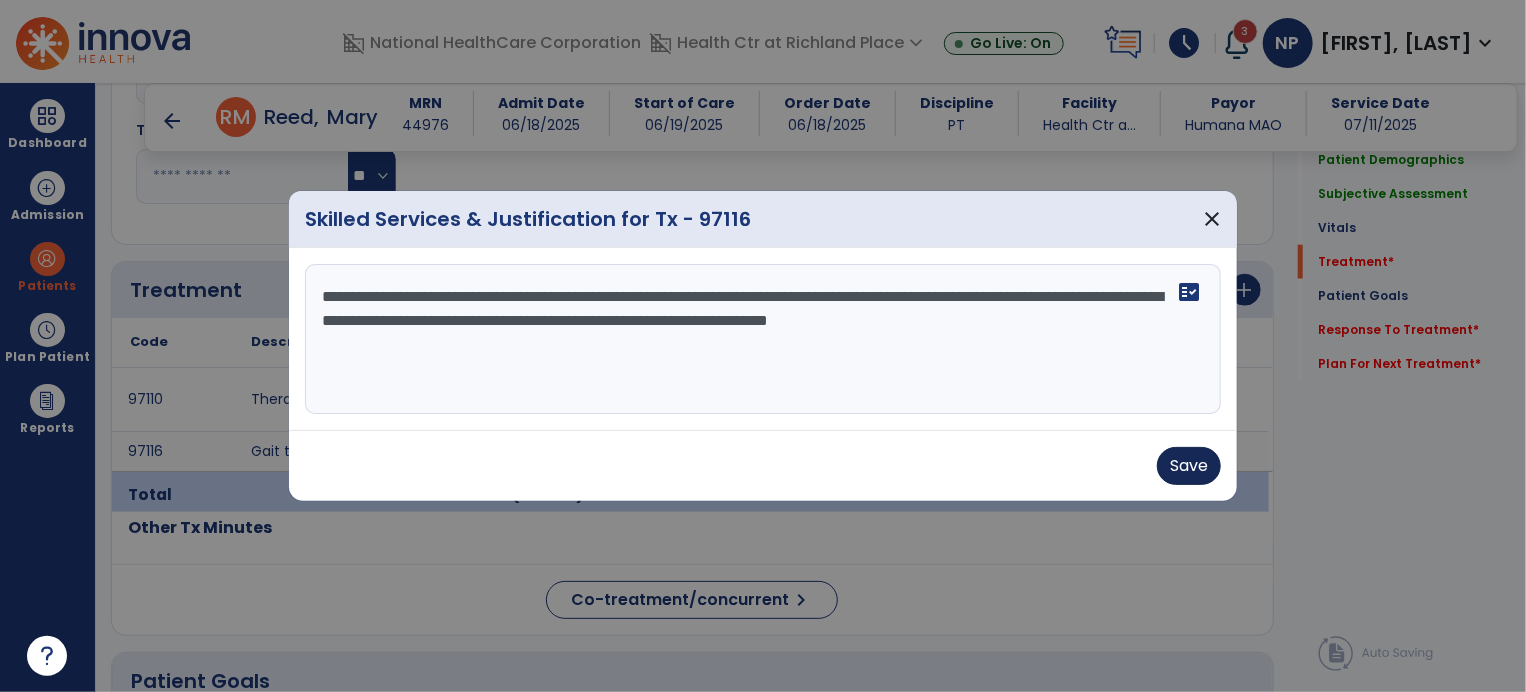 type on "**********" 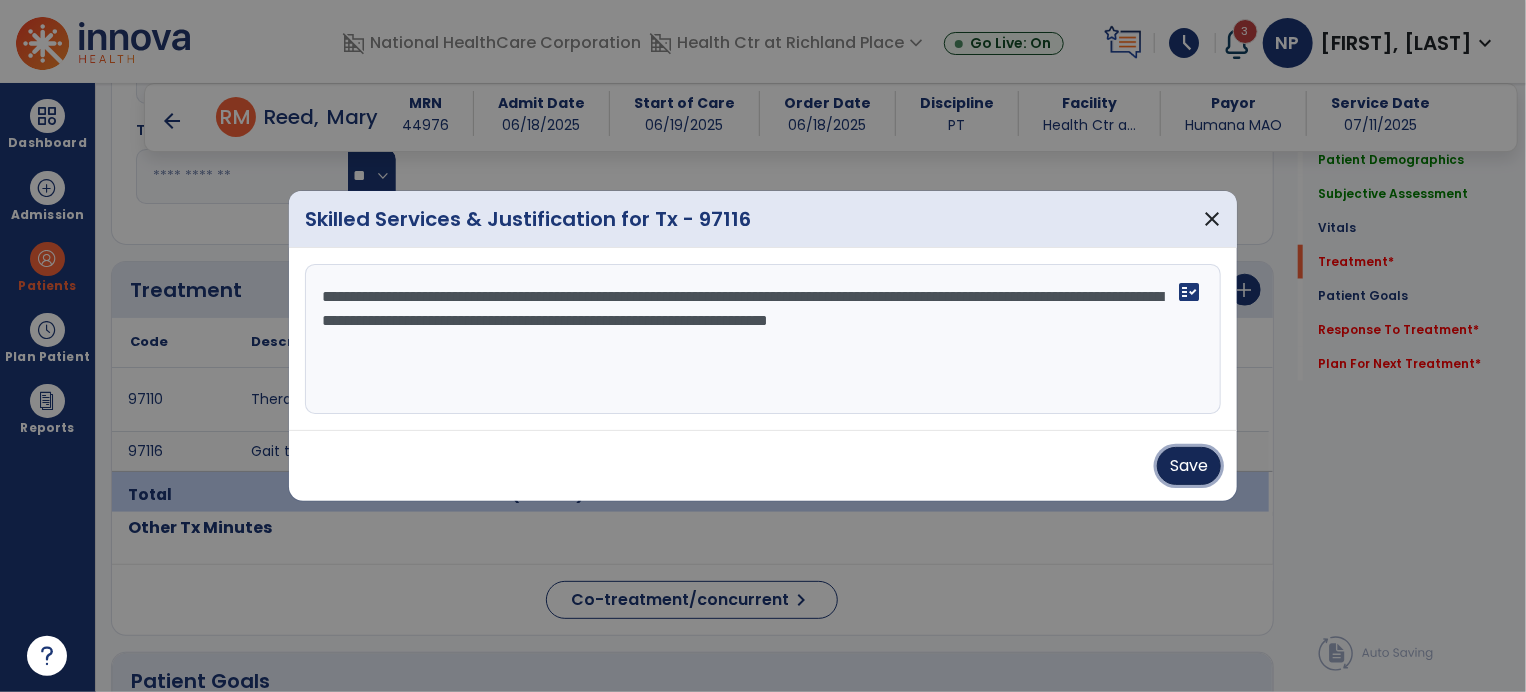 click on "Save" at bounding box center [1189, 466] 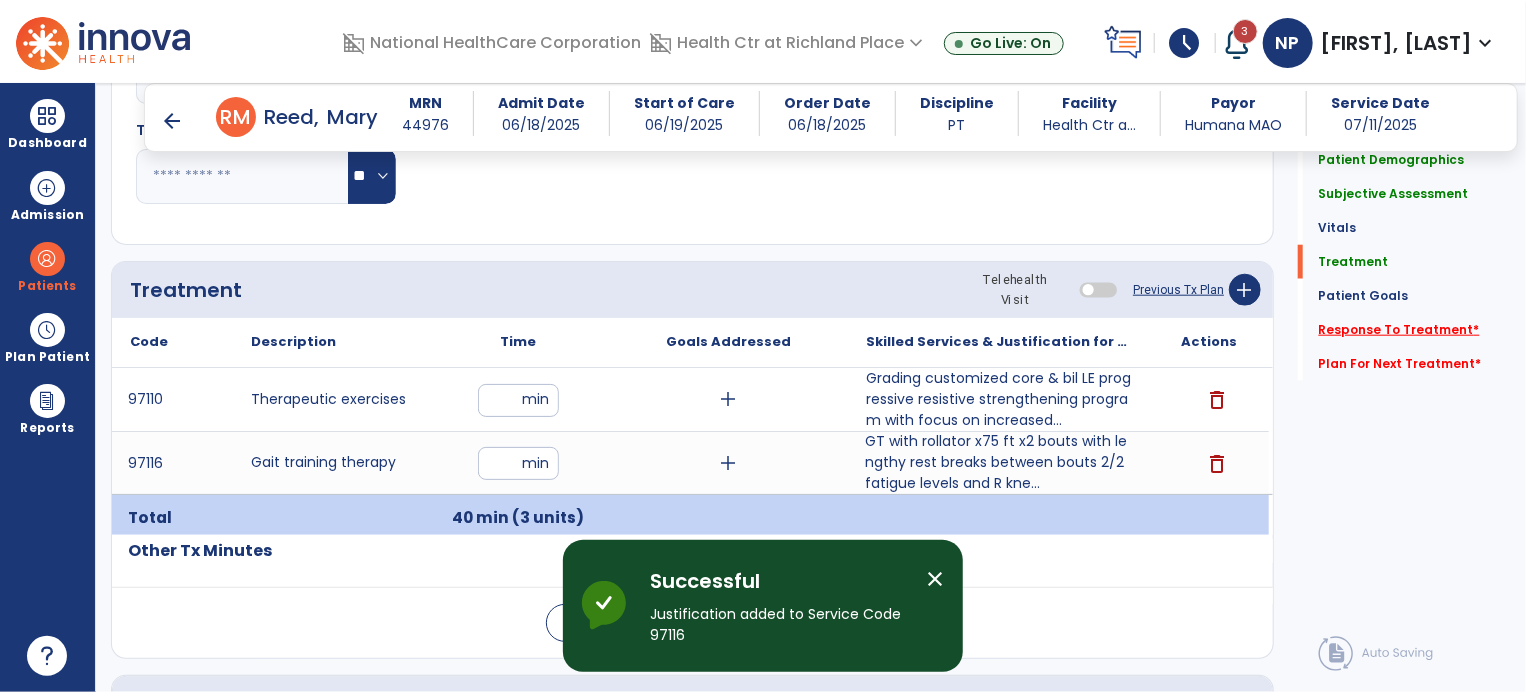 click on "Response To Treatment   *" 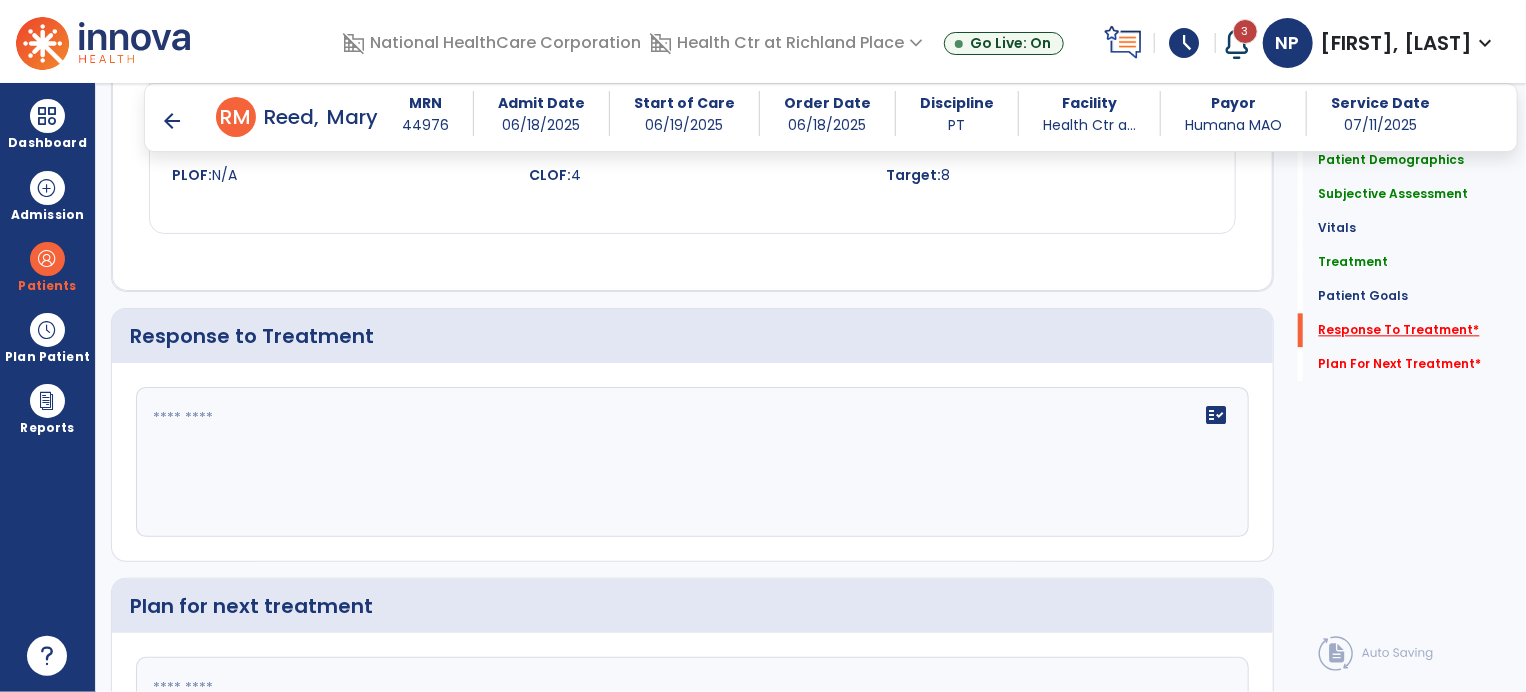 scroll, scrollTop: 2275, scrollLeft: 0, axis: vertical 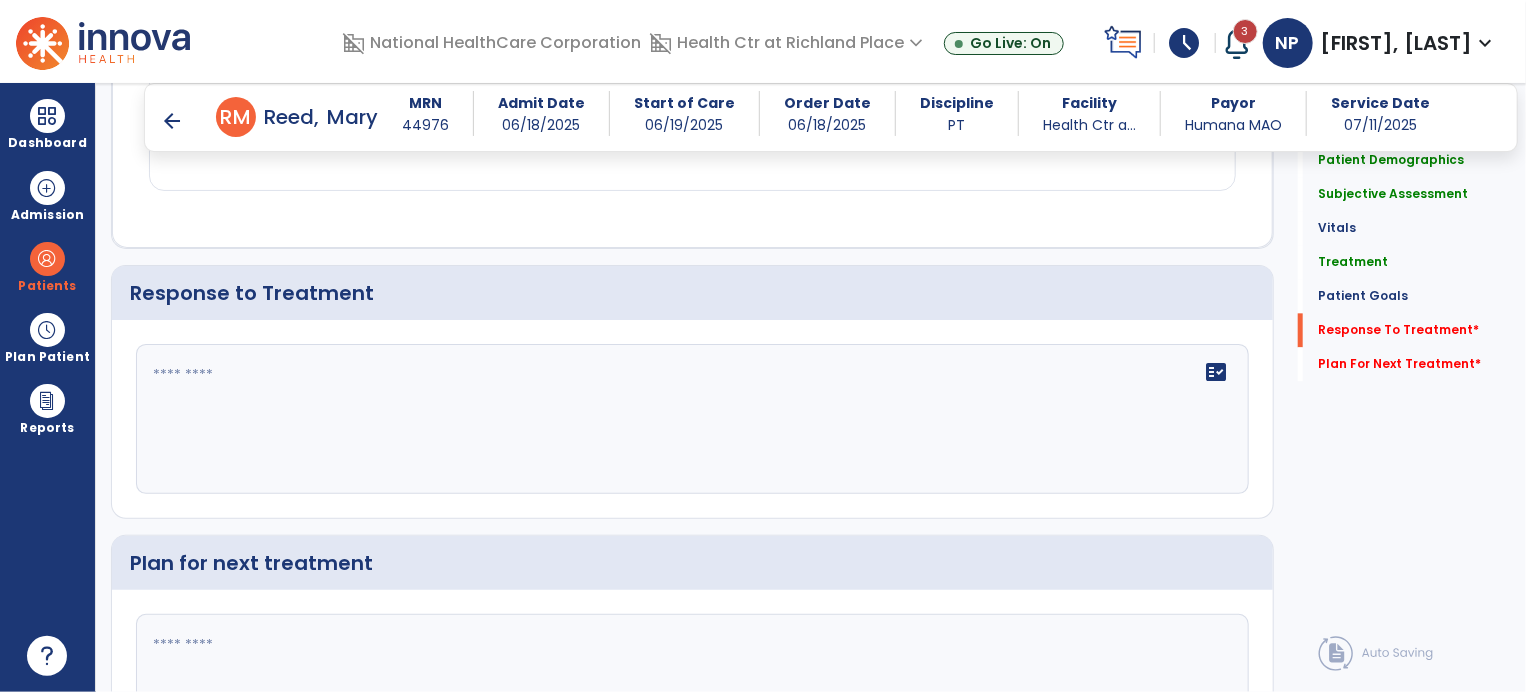 click 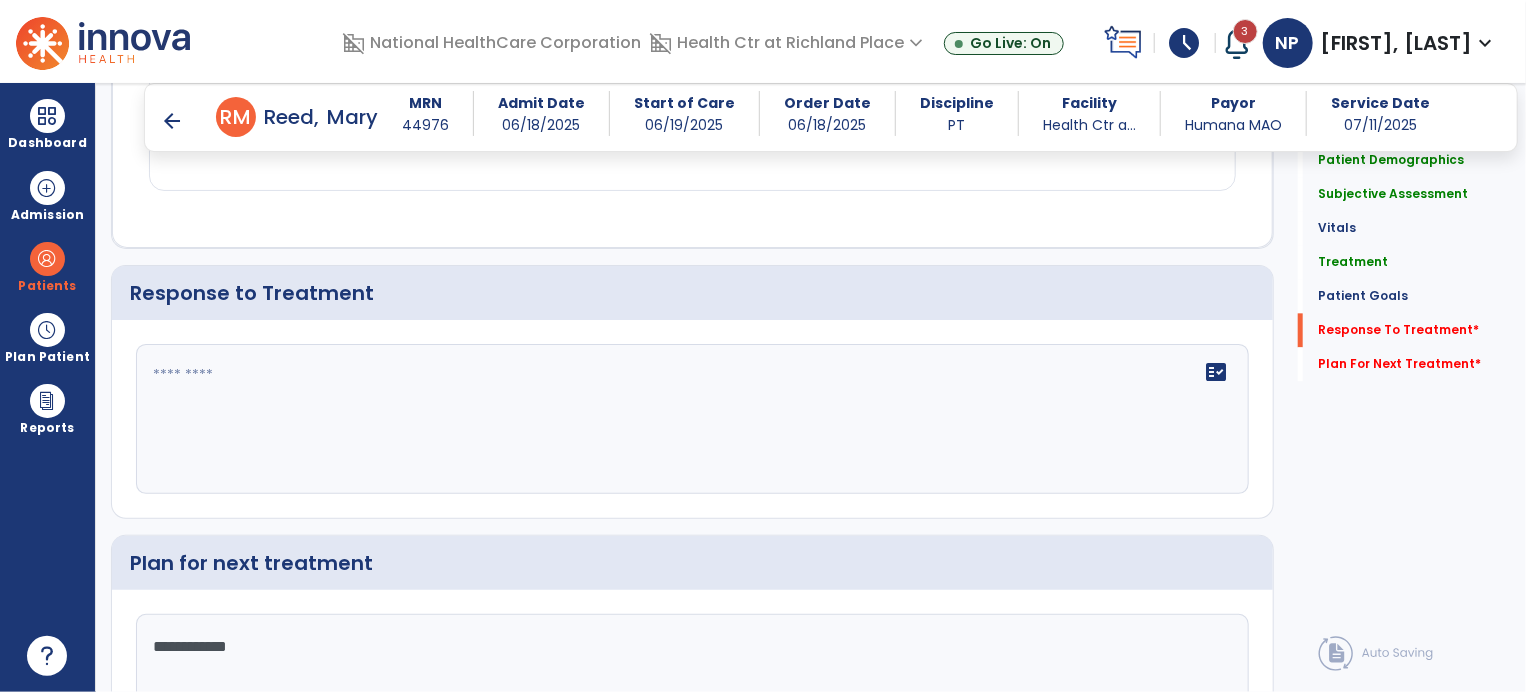 type on "**********" 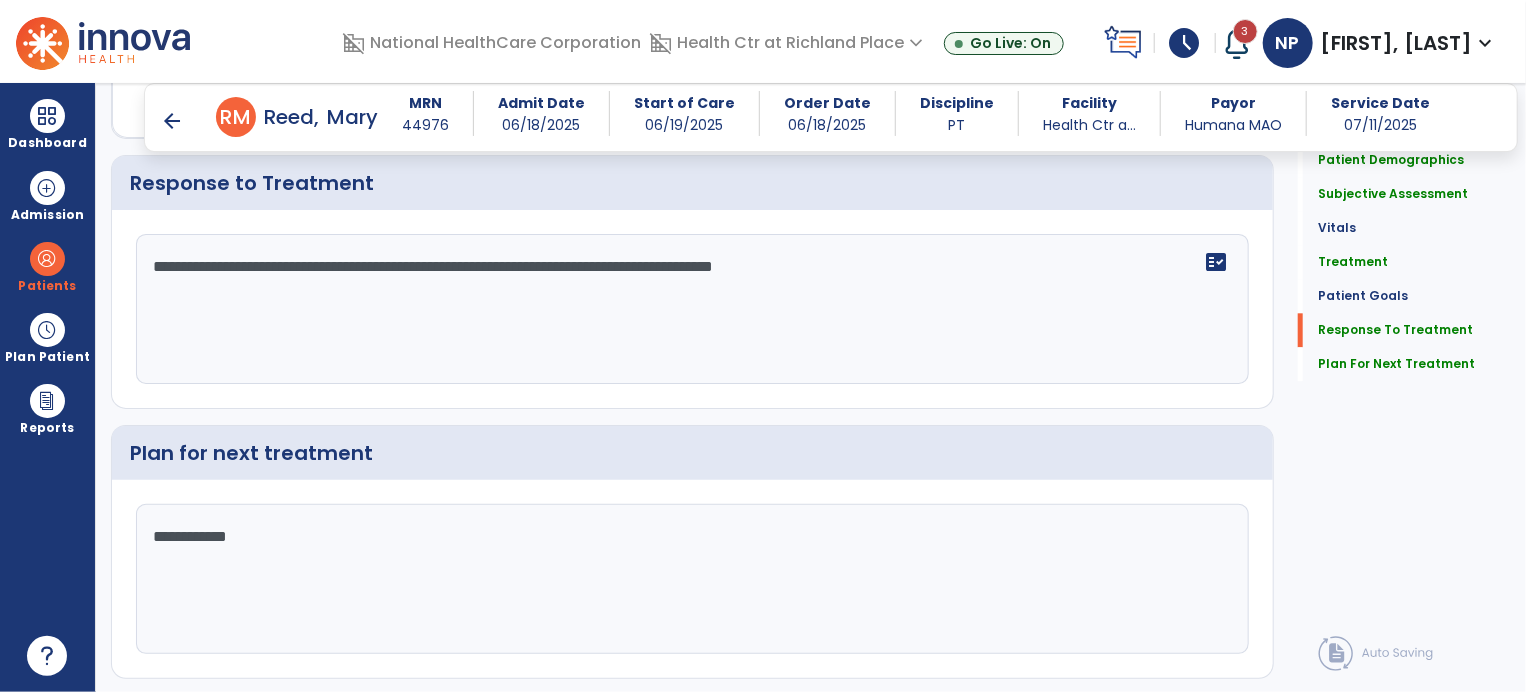 scroll, scrollTop: 2431, scrollLeft: 0, axis: vertical 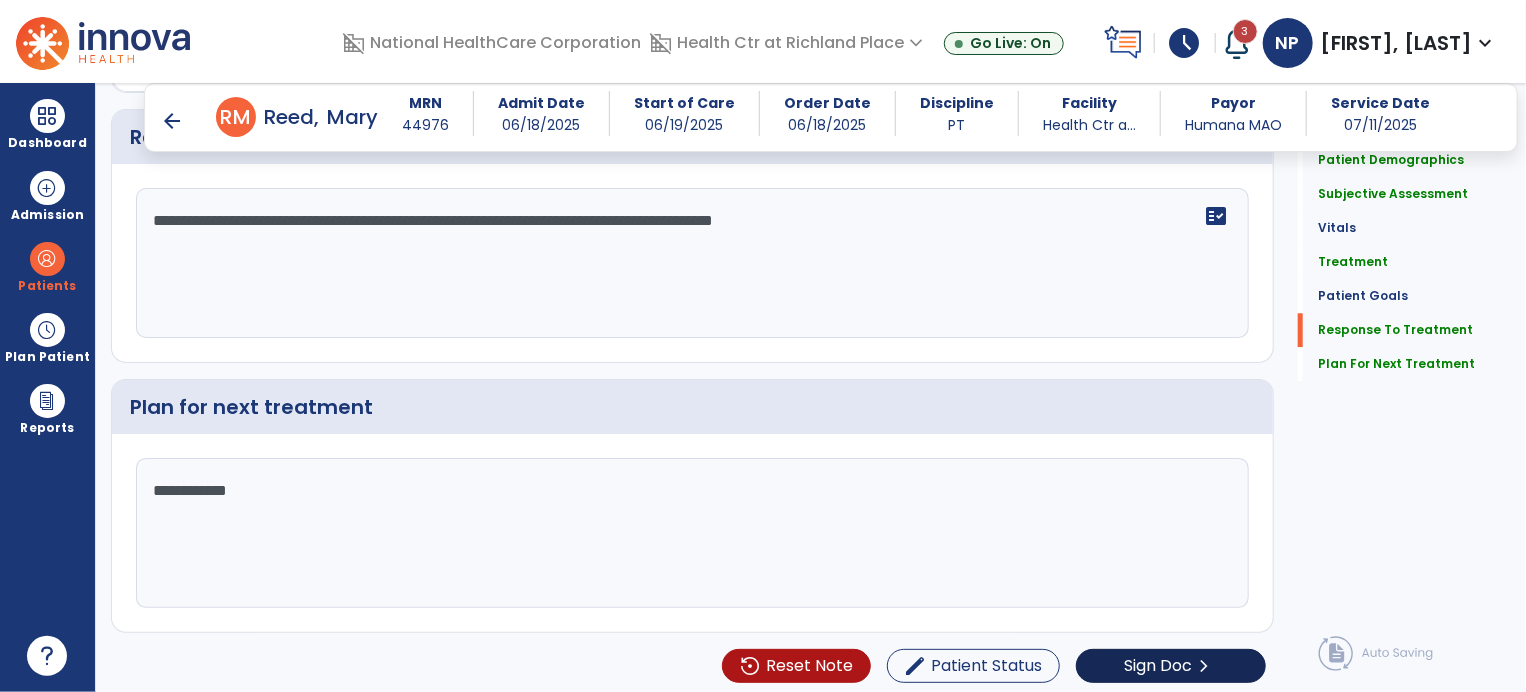 type on "**********" 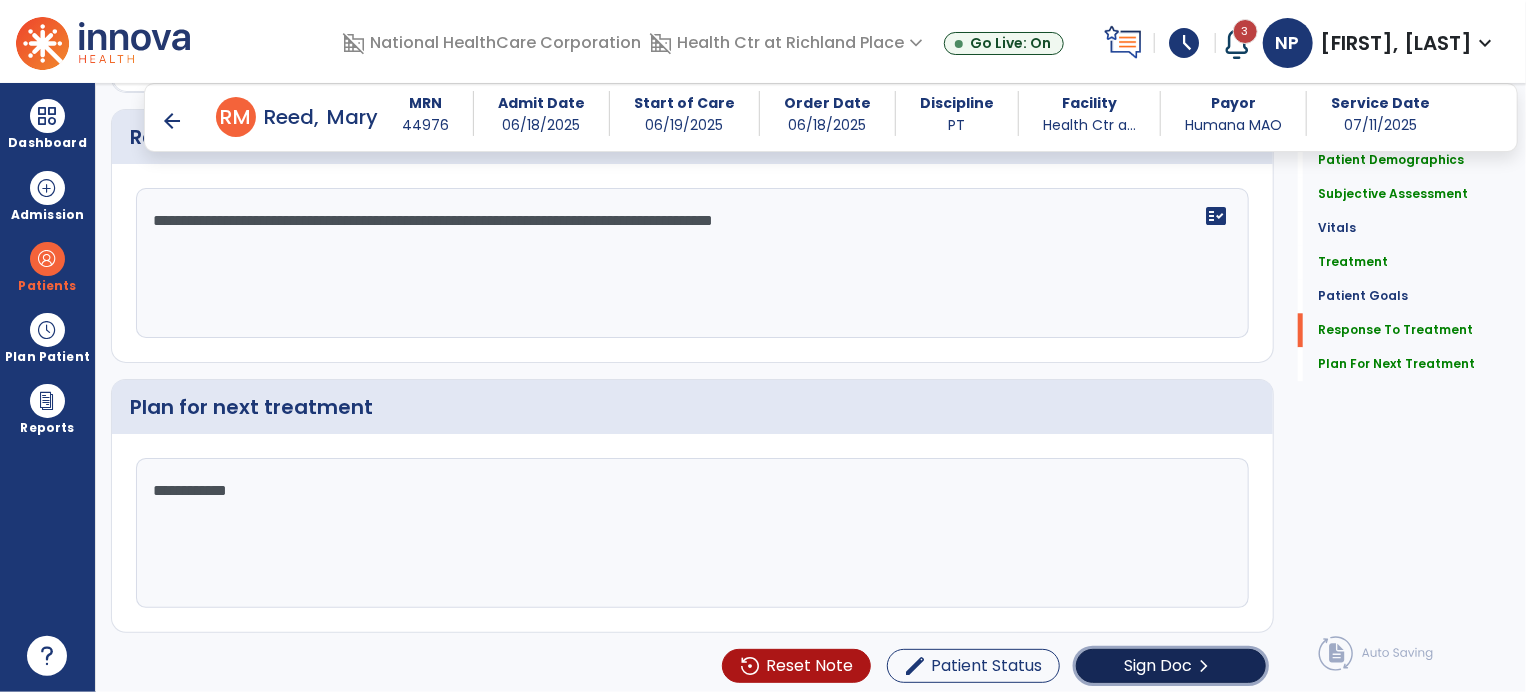 click on "Sign Doc" 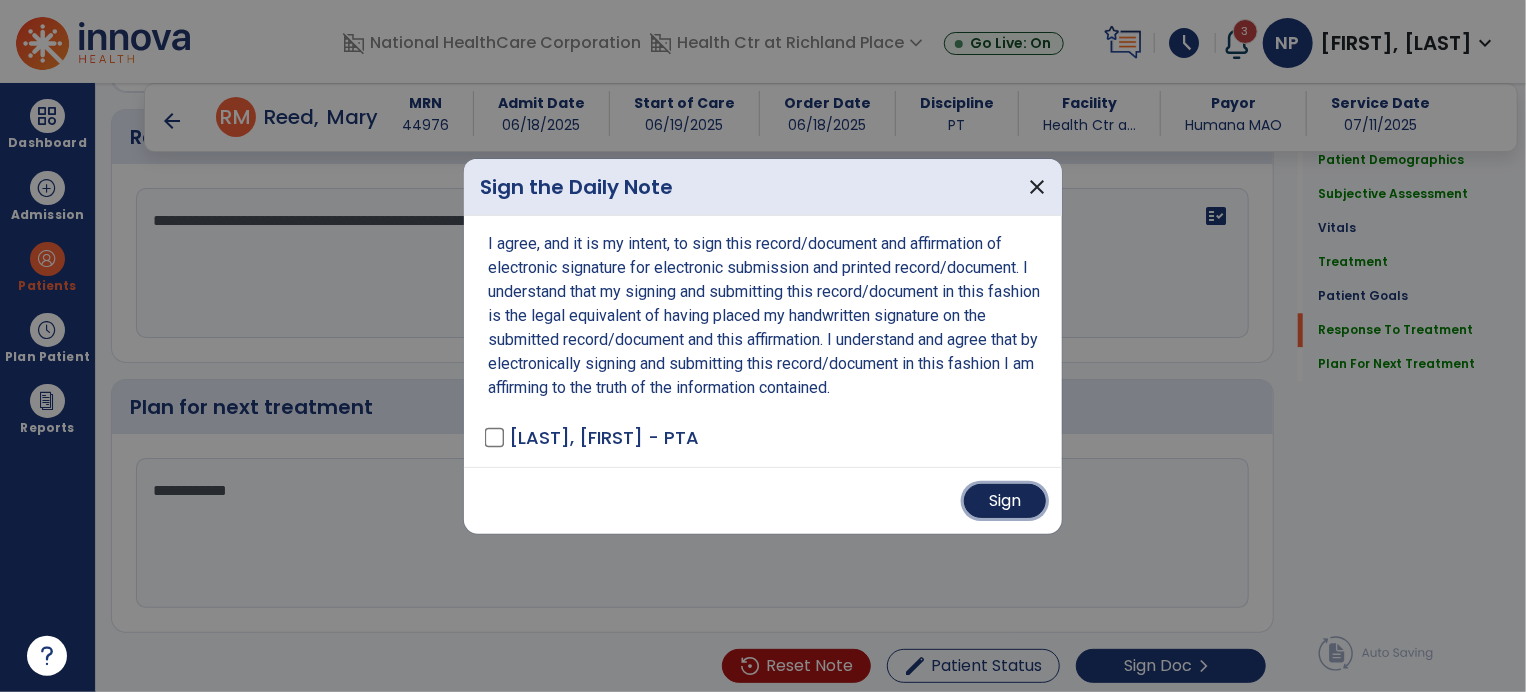 click on "Sign" at bounding box center (1005, 501) 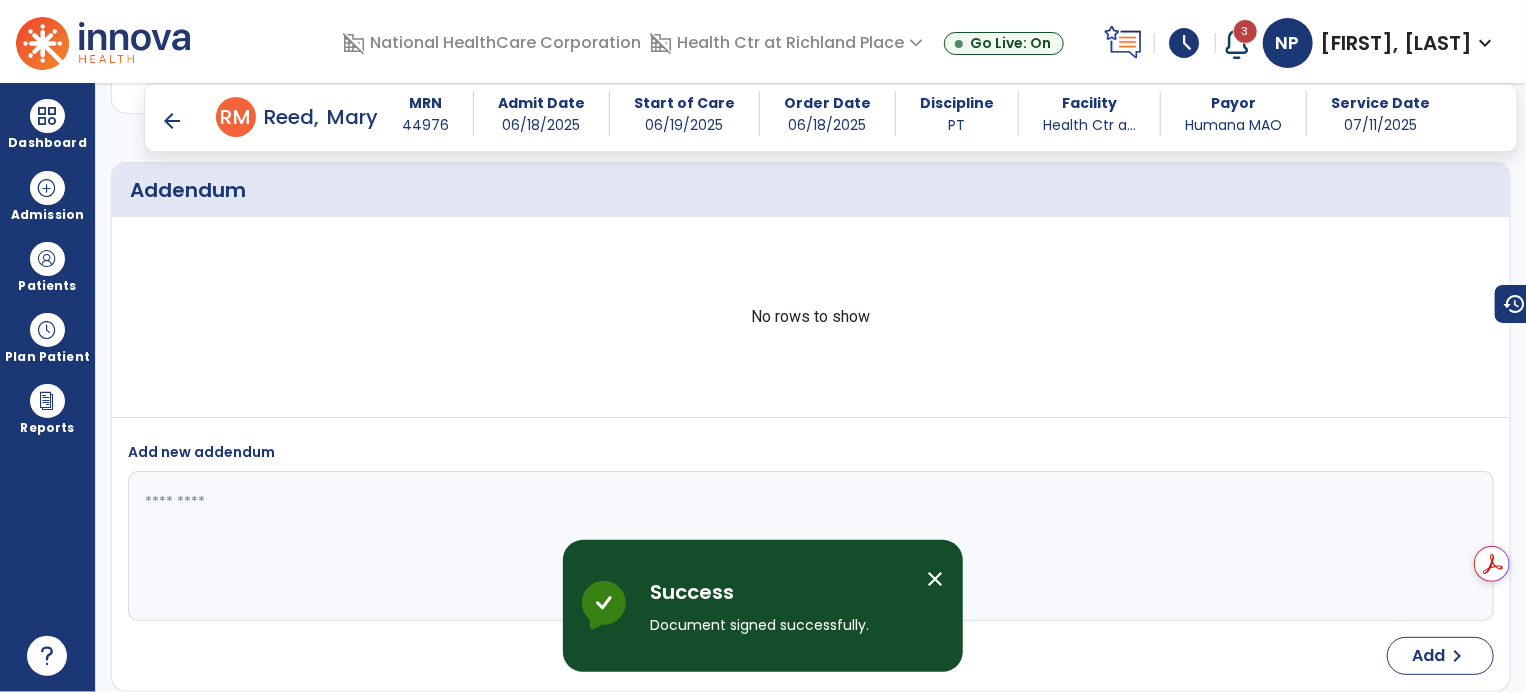scroll, scrollTop: 3665, scrollLeft: 0, axis: vertical 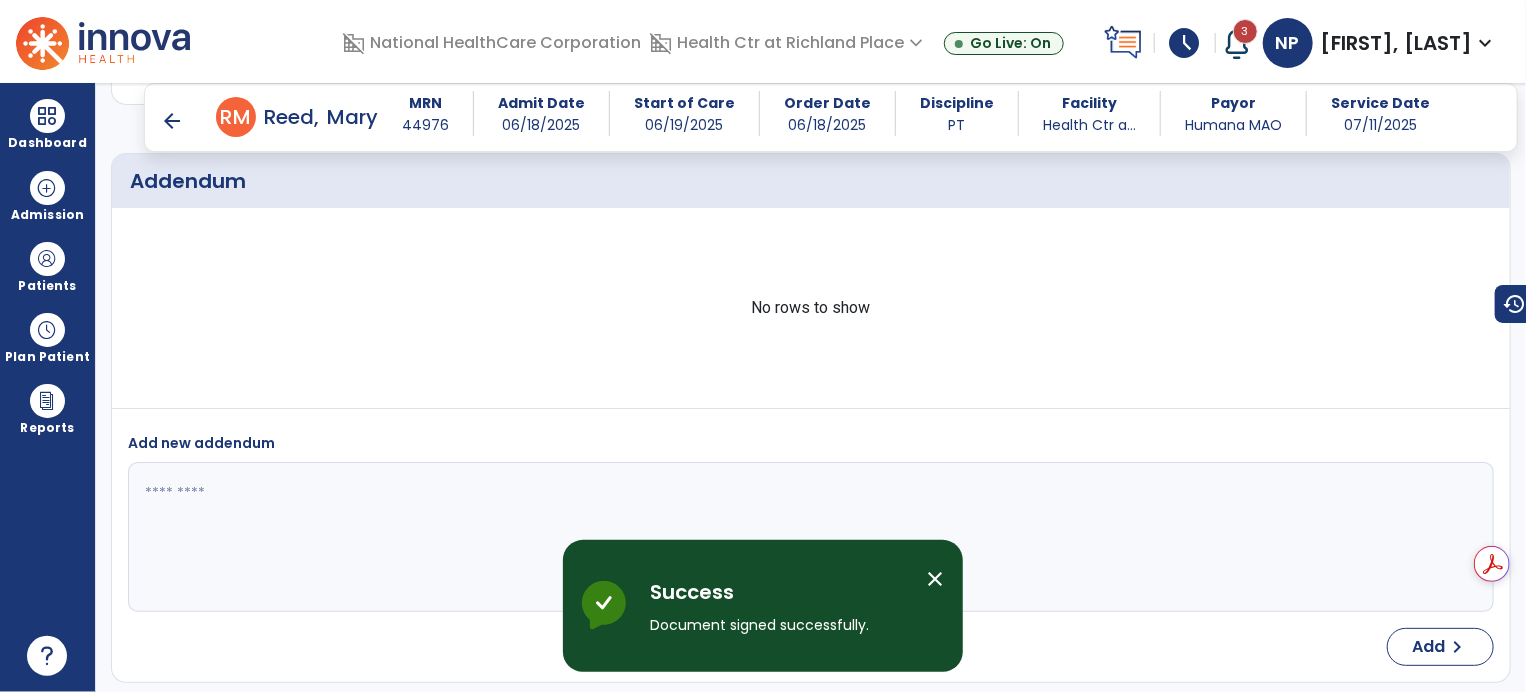 click on "arrow_back" at bounding box center (172, 121) 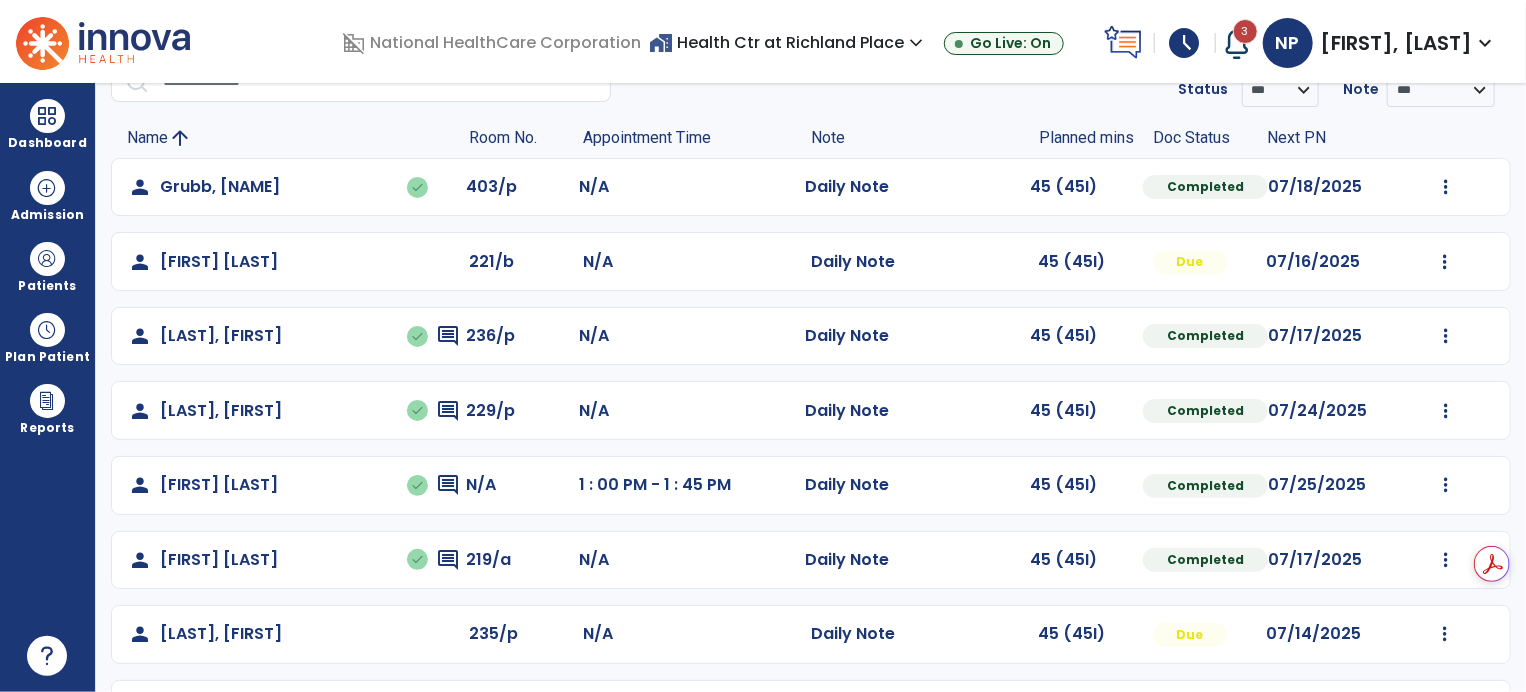 scroll, scrollTop: 172, scrollLeft: 0, axis: vertical 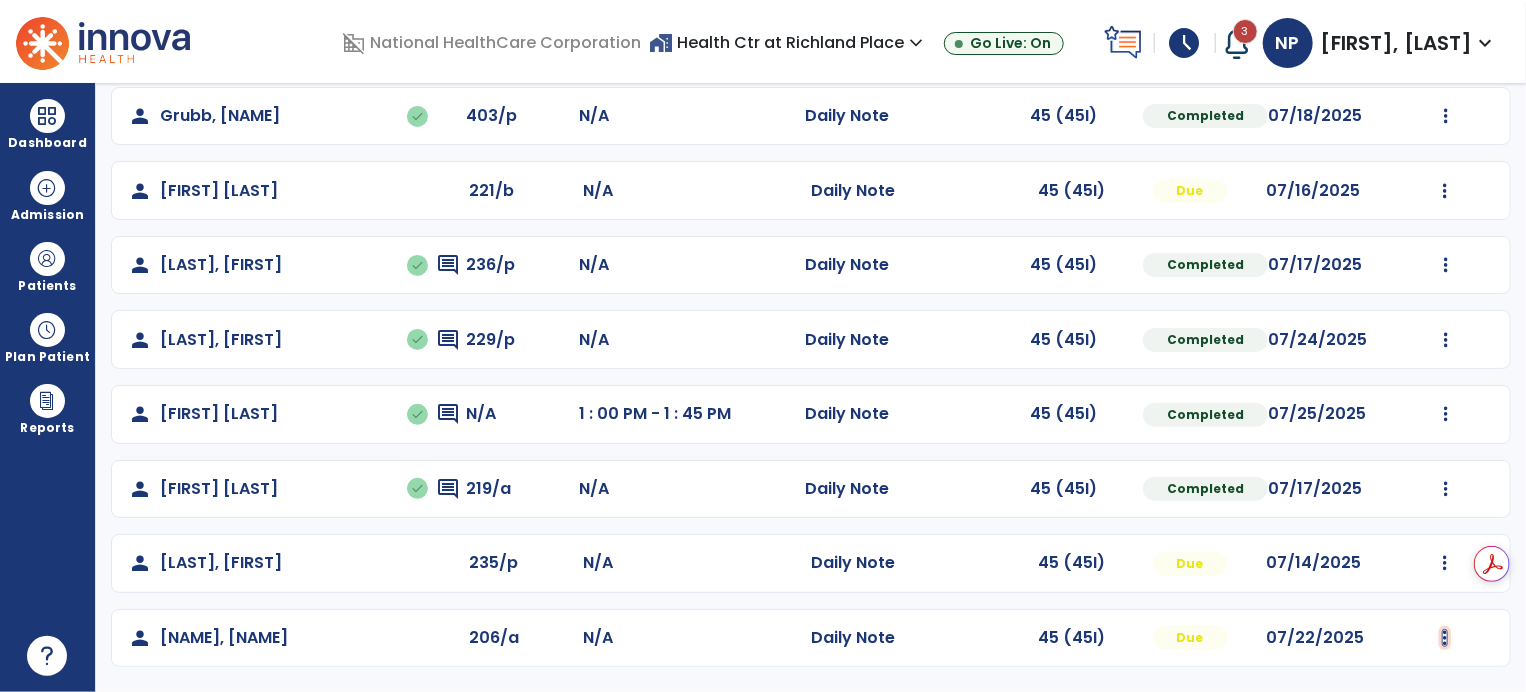 click at bounding box center [1446, 116] 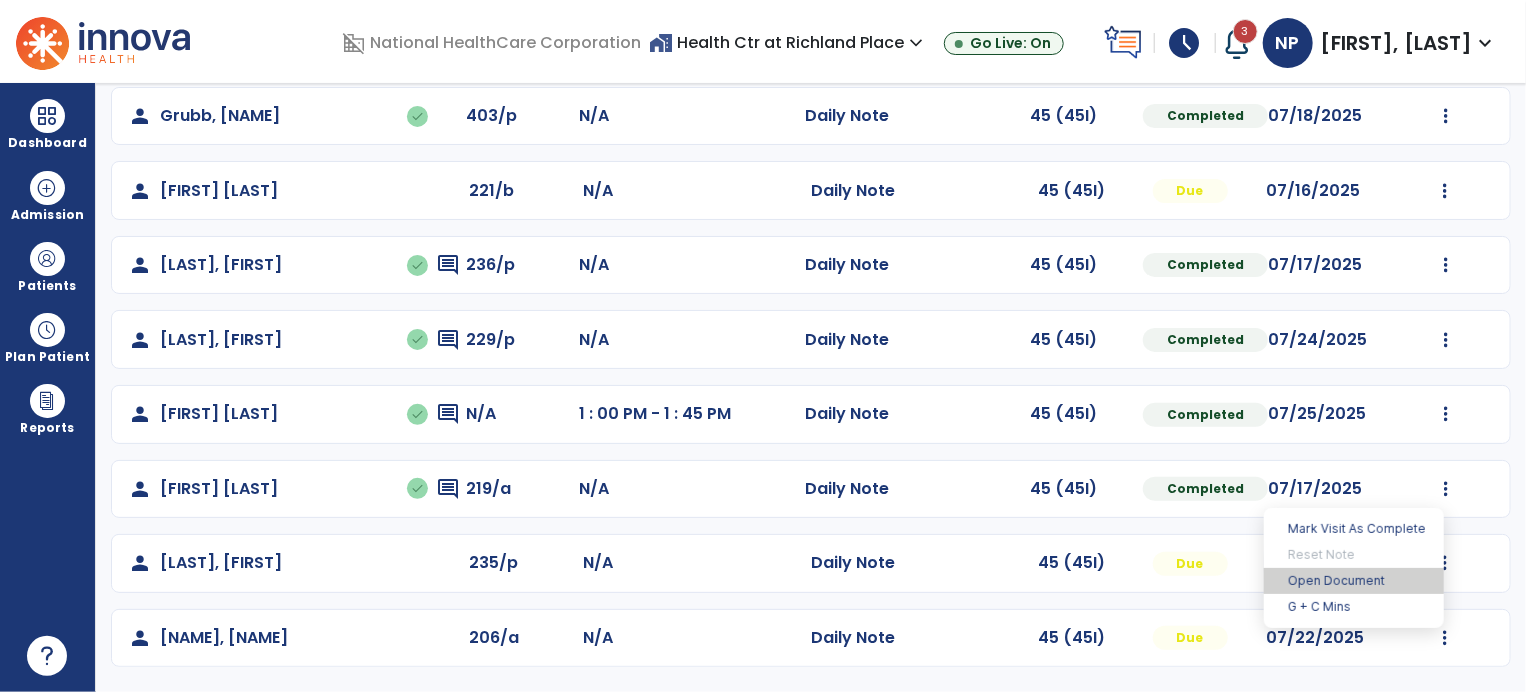click on "Open Document" at bounding box center (1354, 581) 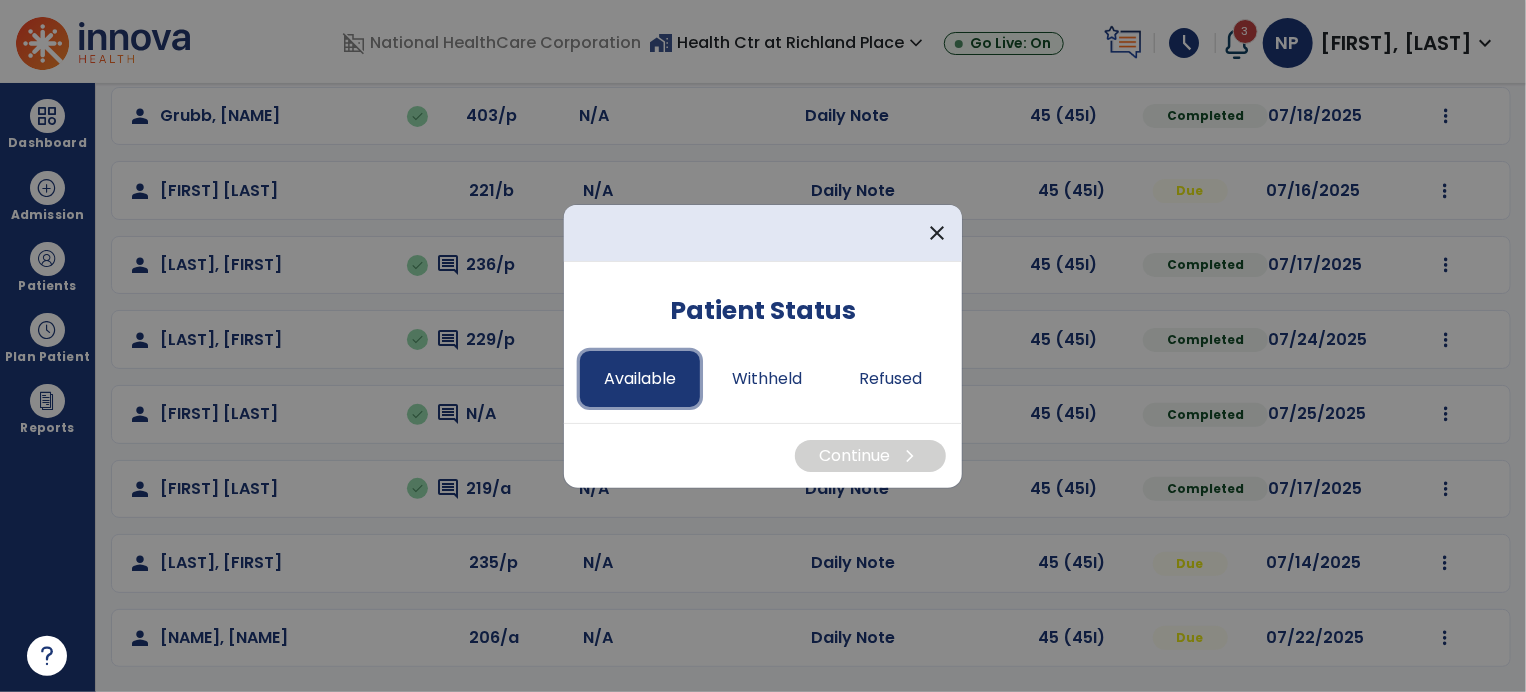 click on "Available" at bounding box center [640, 379] 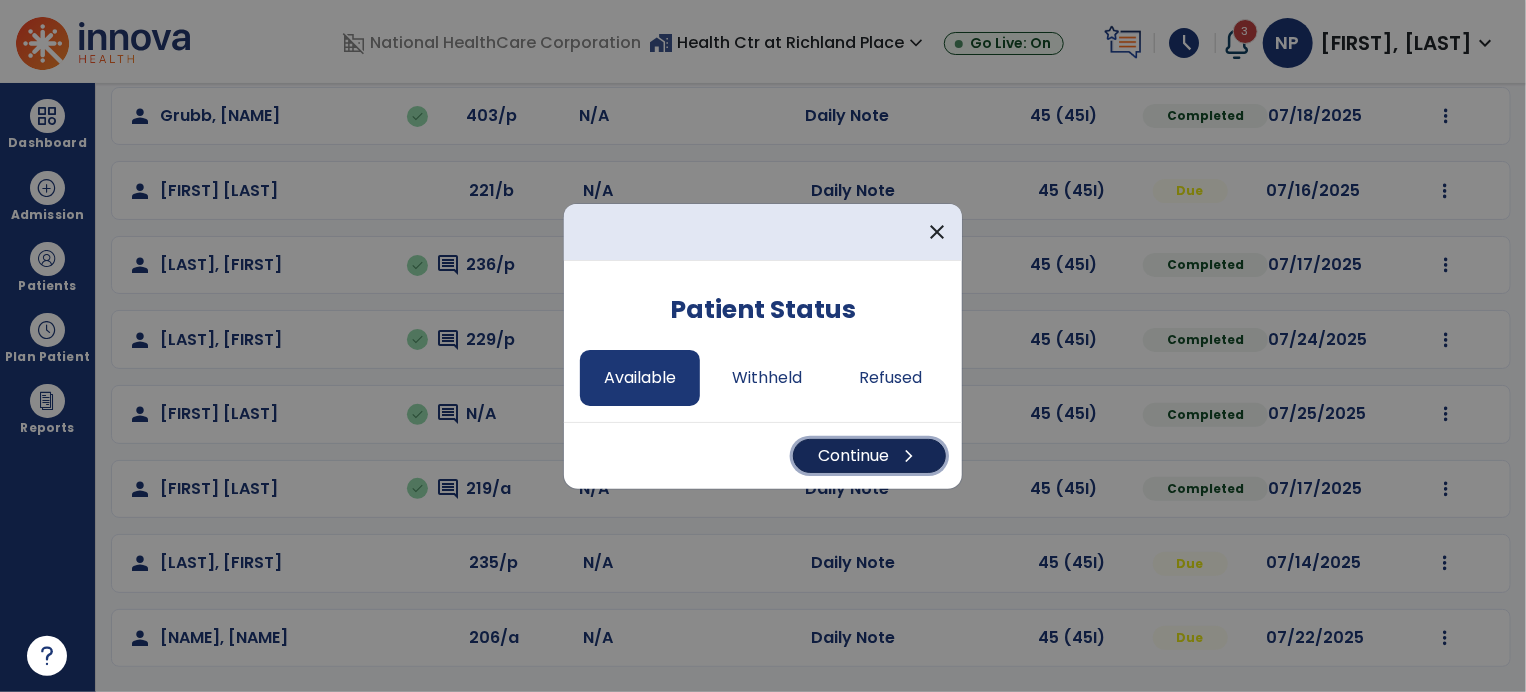 click on "Continue   chevron_right" at bounding box center (869, 456) 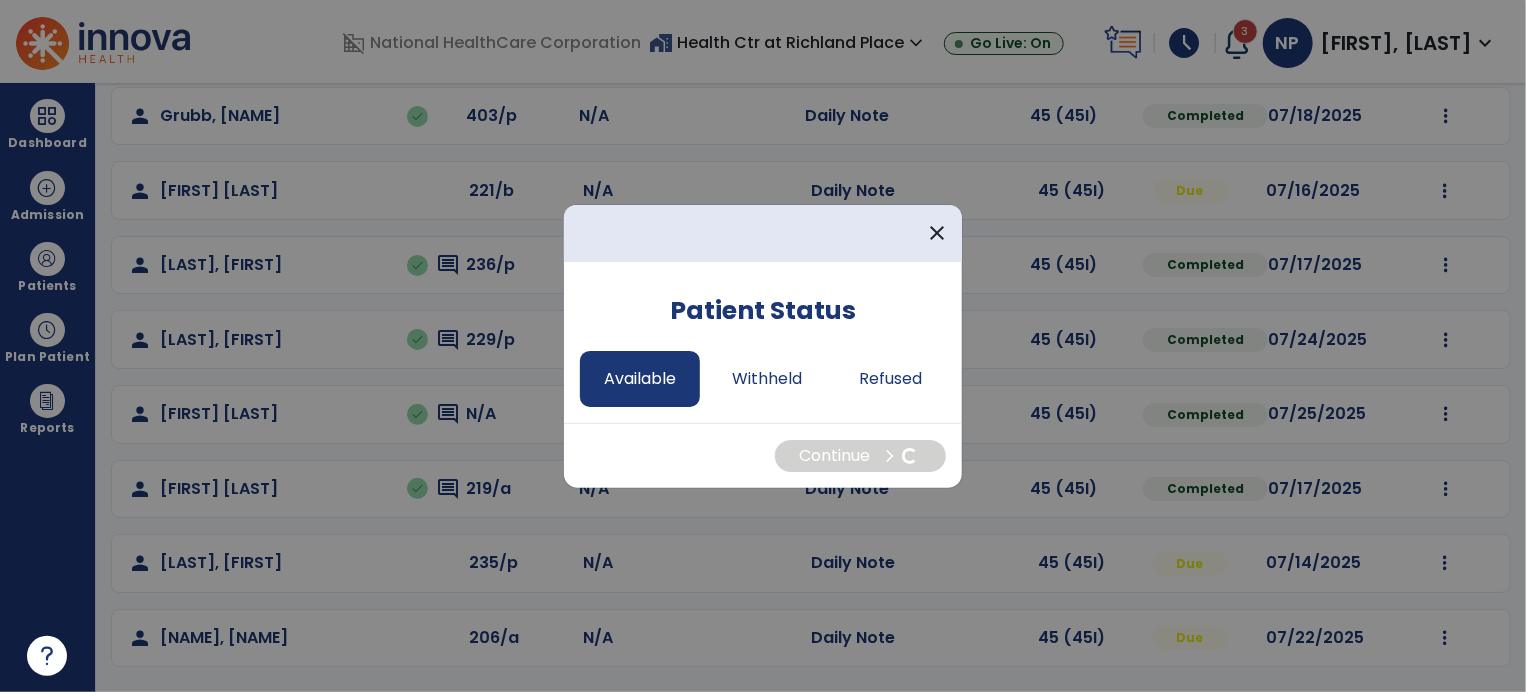 select on "*" 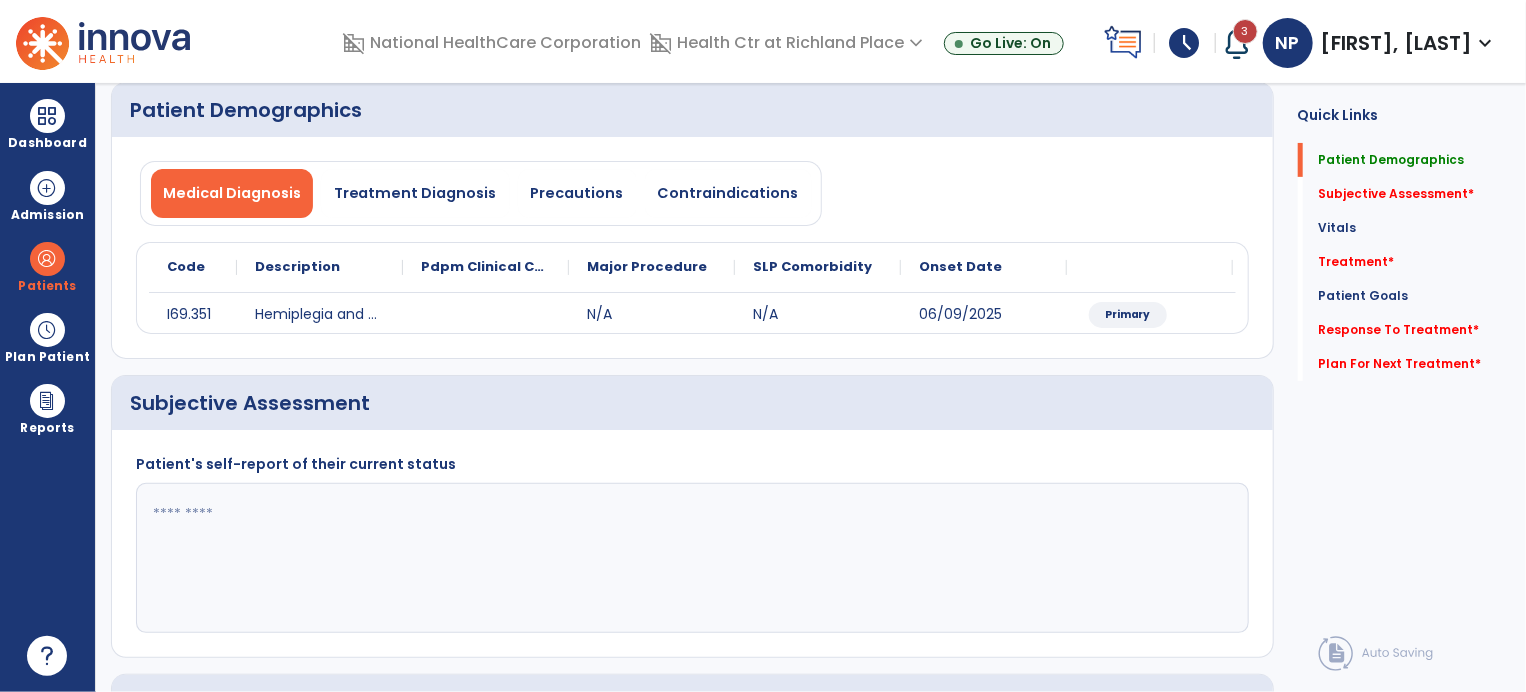 click 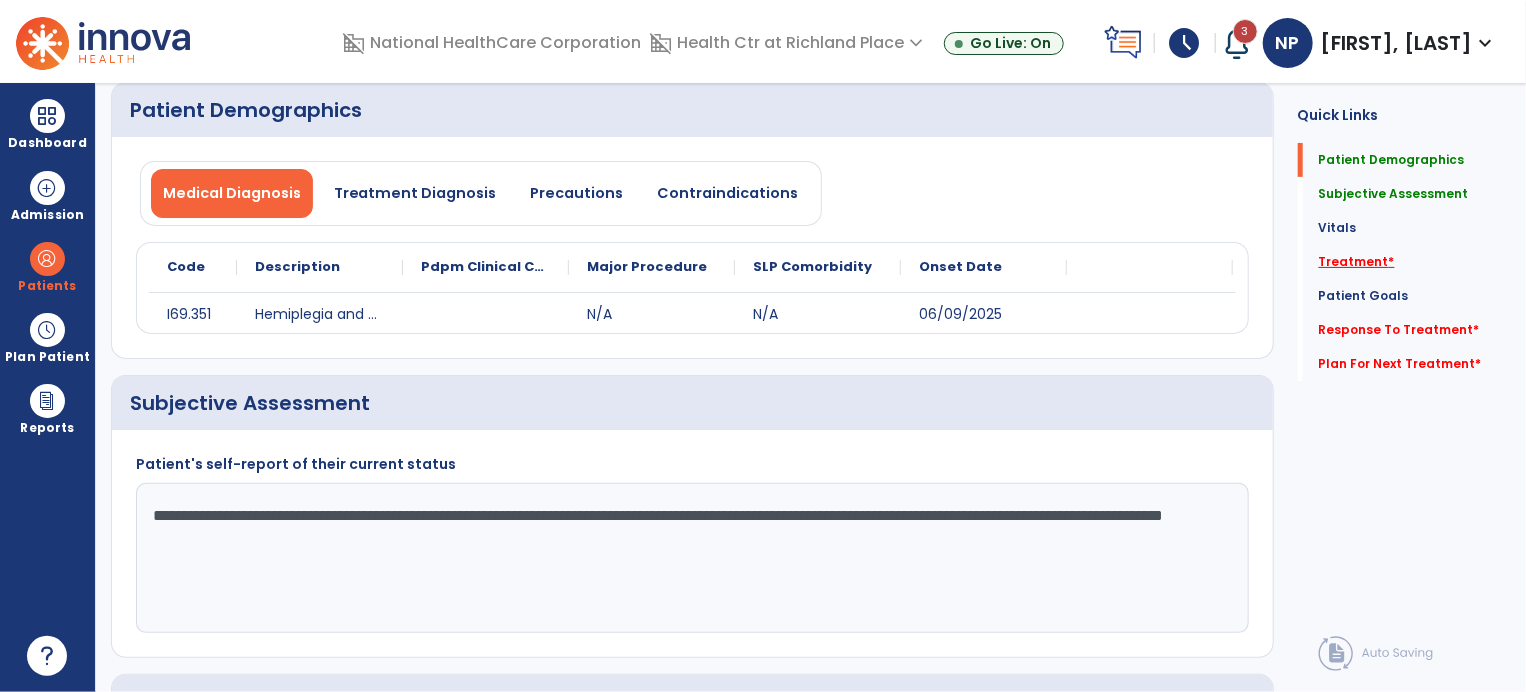 type on "**********" 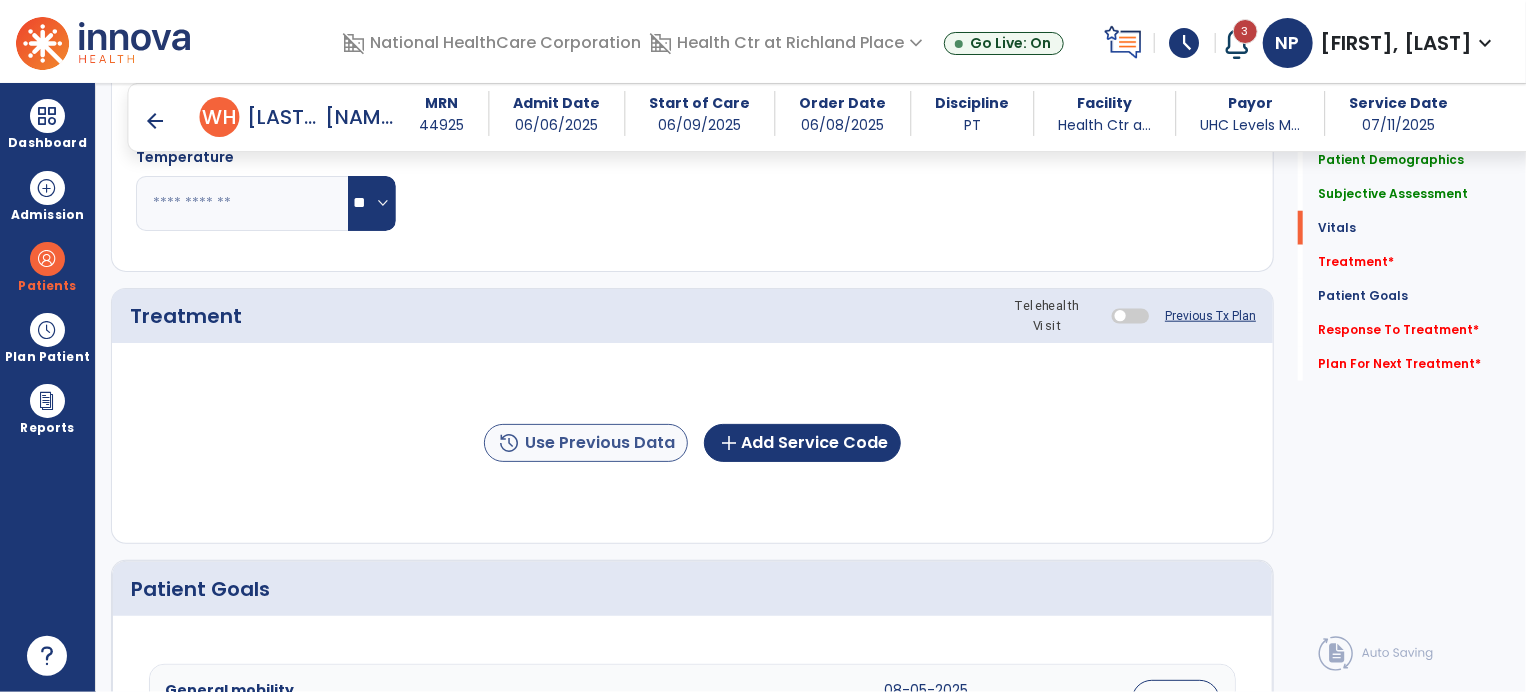 scroll, scrollTop: 1007, scrollLeft: 0, axis: vertical 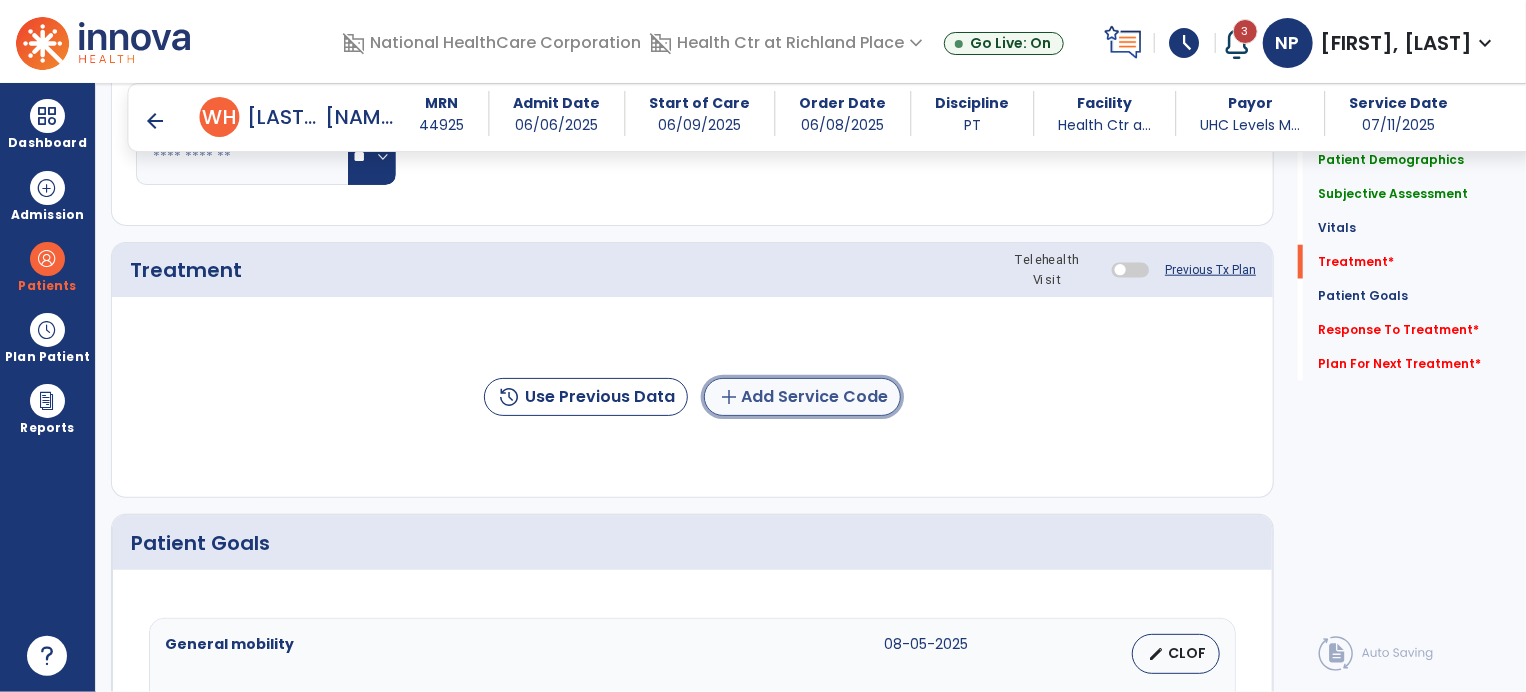 click on "add  Add Service Code" 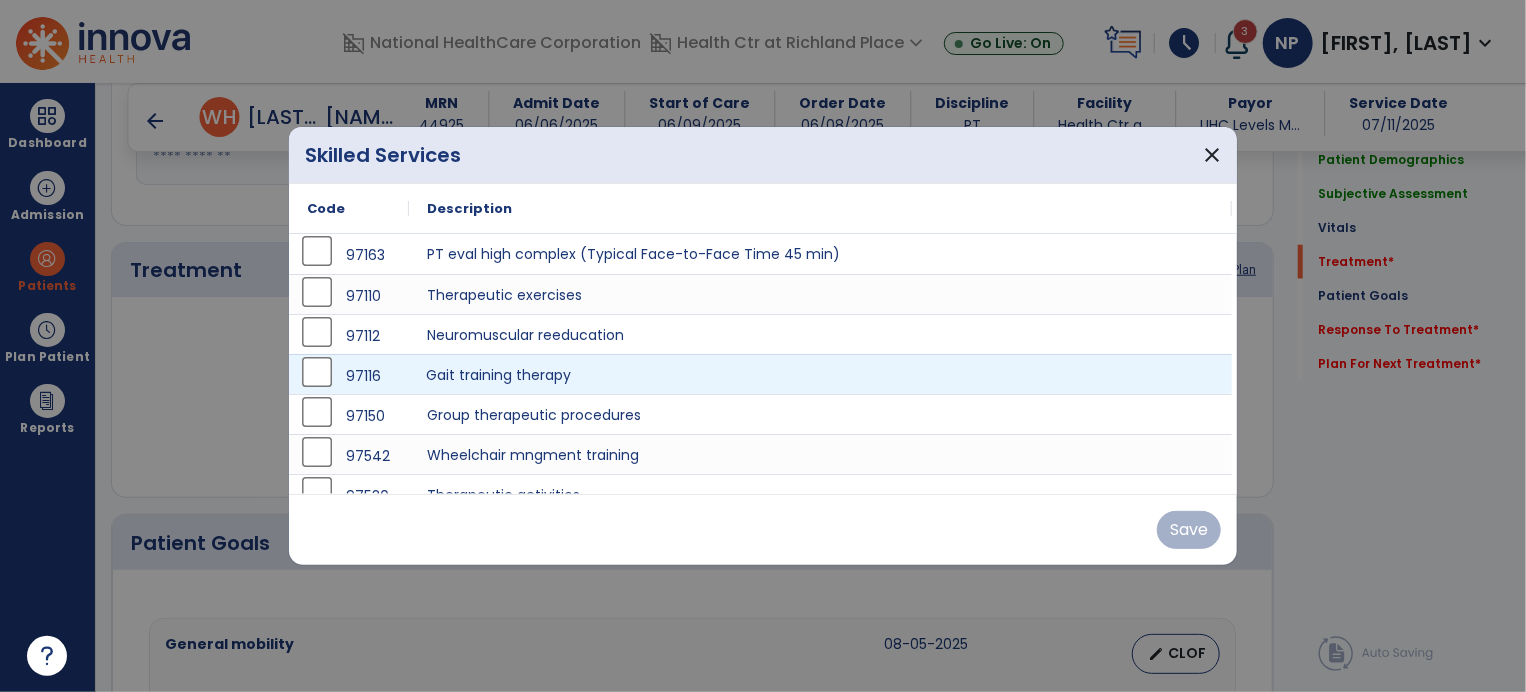 click on "Gait training therapy" at bounding box center [820, 374] 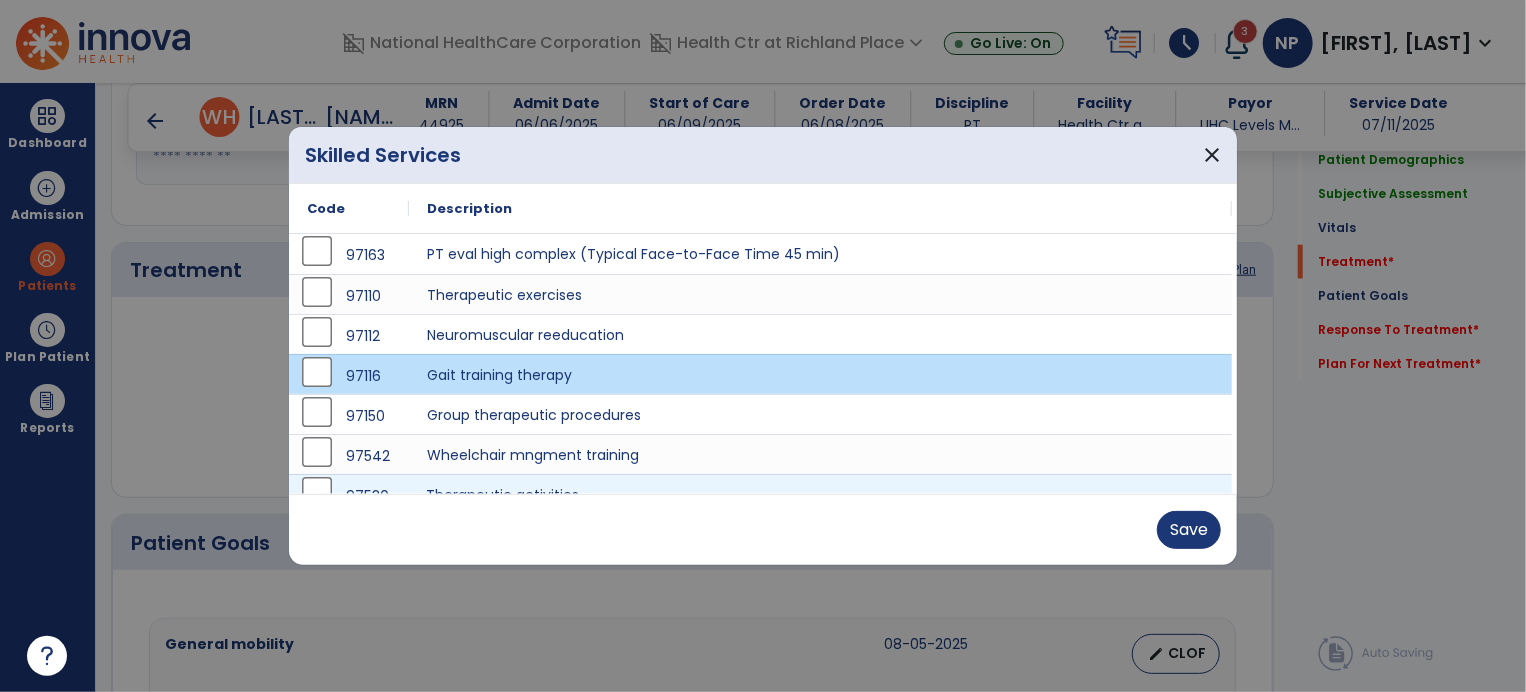 click on "Therapeutic activities" at bounding box center [820, 494] 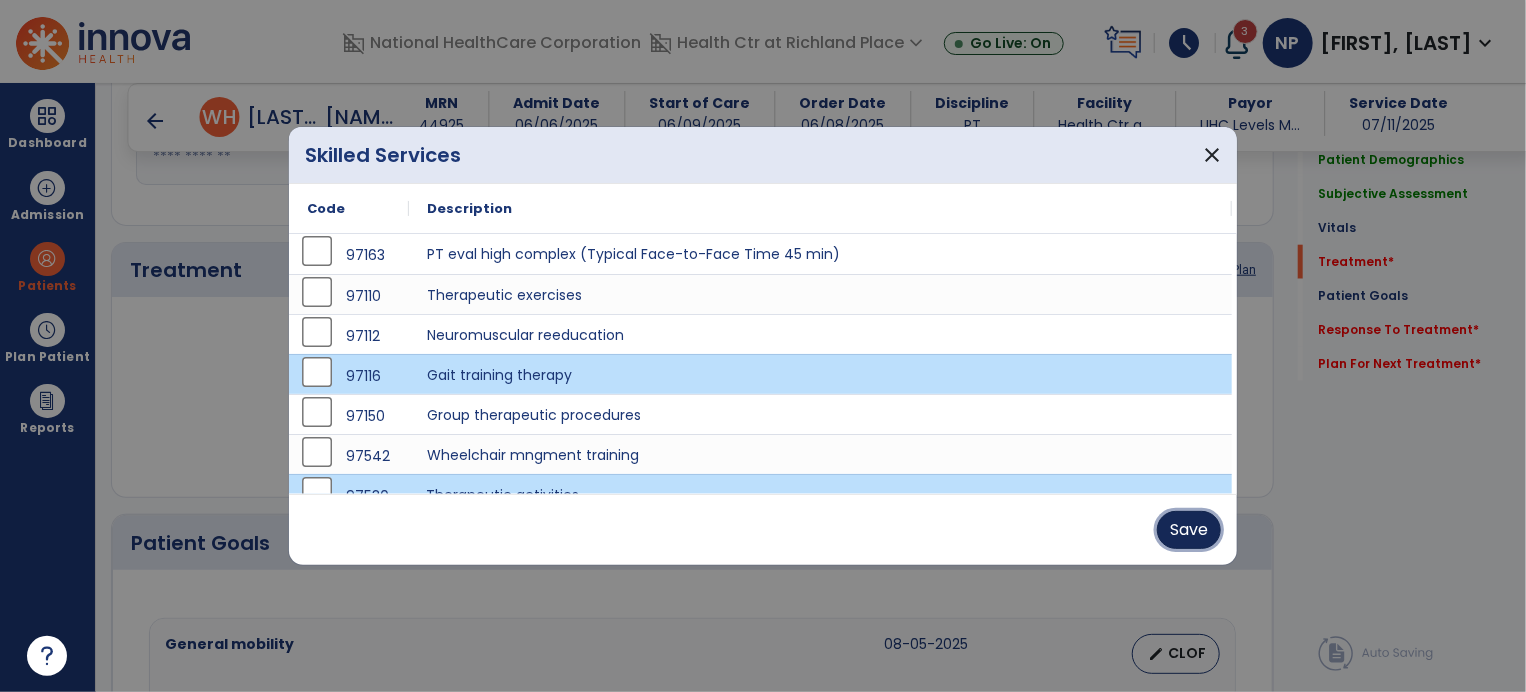 click on "Save" at bounding box center [1189, 530] 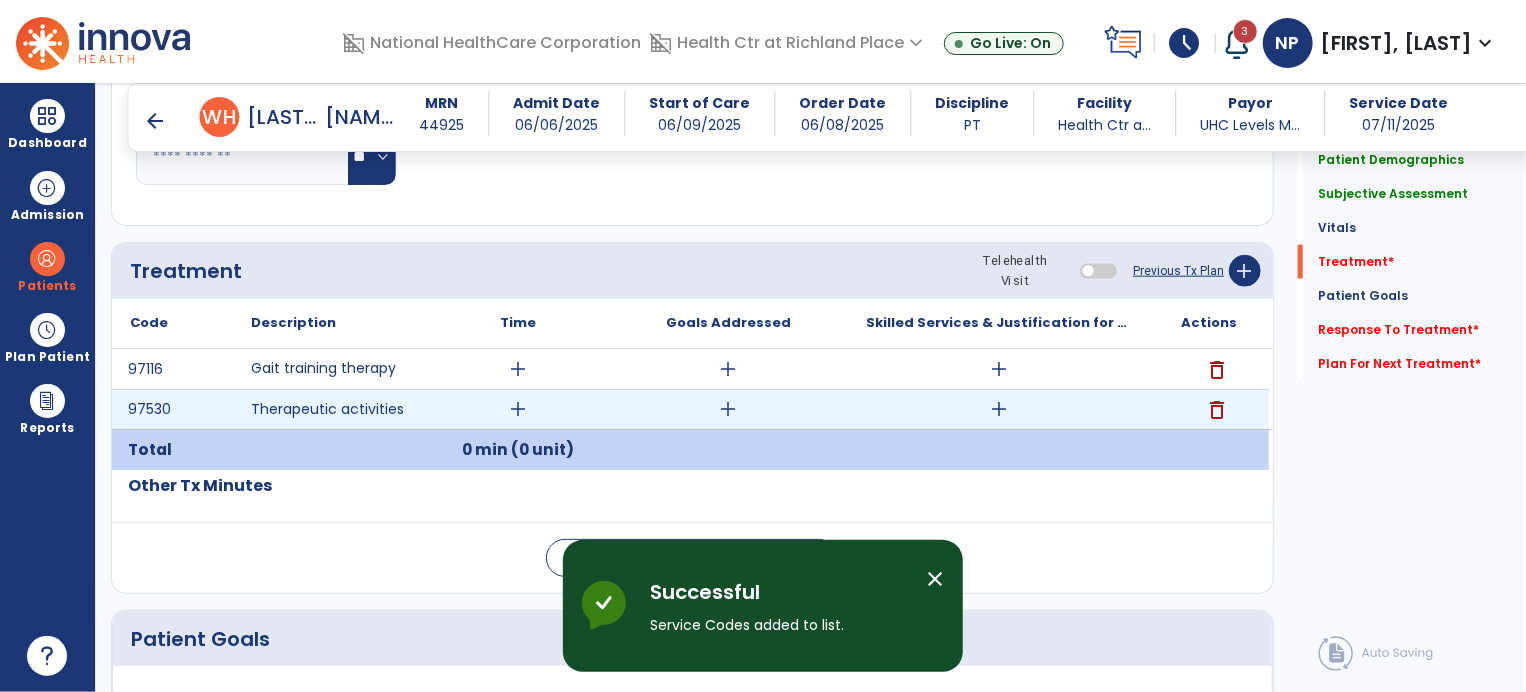 click on "add" at bounding box center (518, 409) 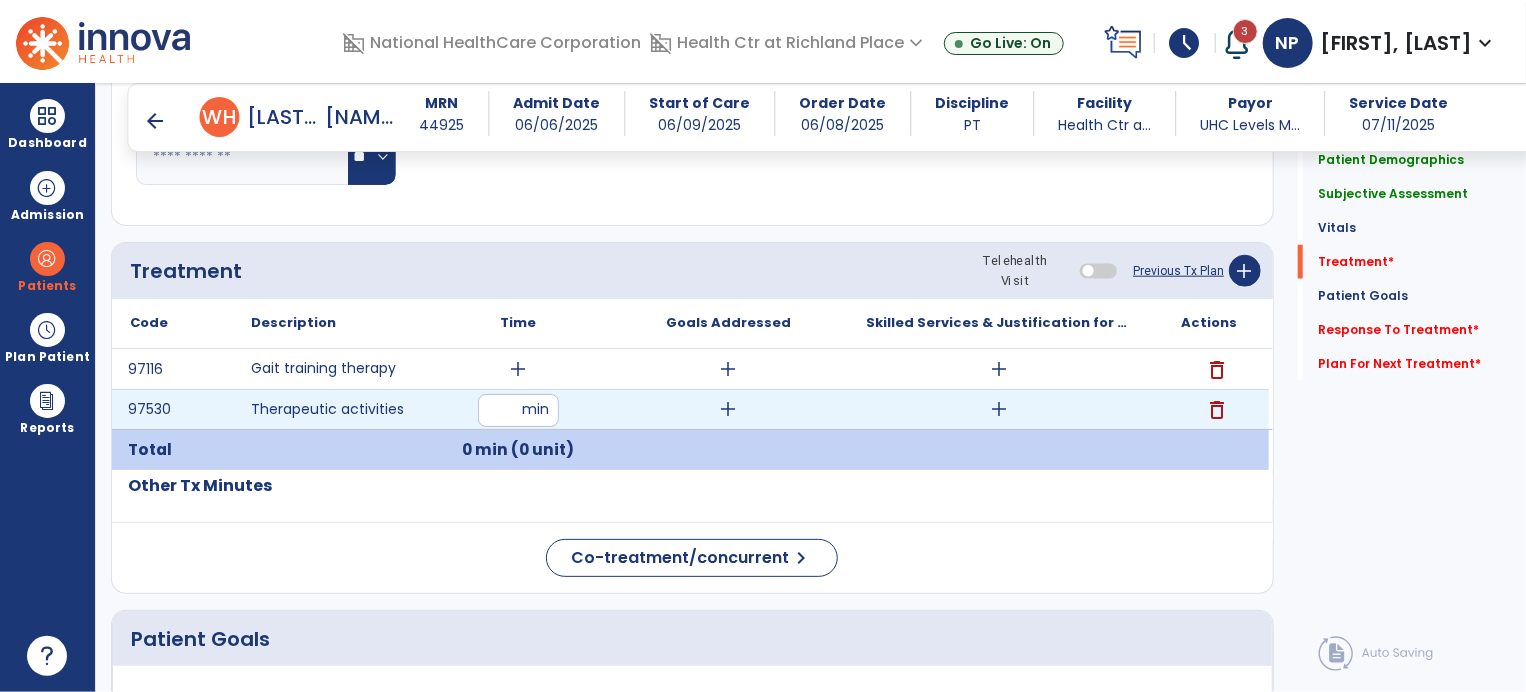 type on "**" 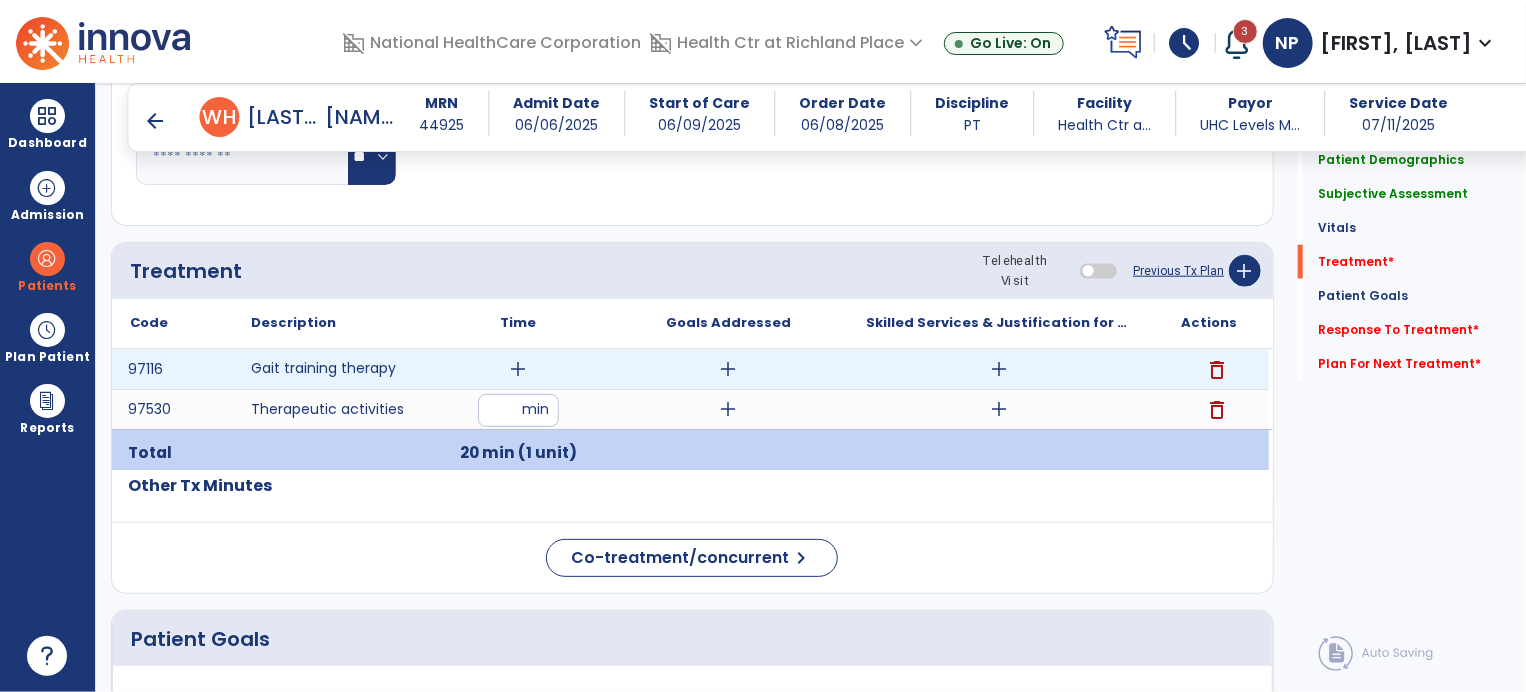 click on "add" at bounding box center [518, 369] 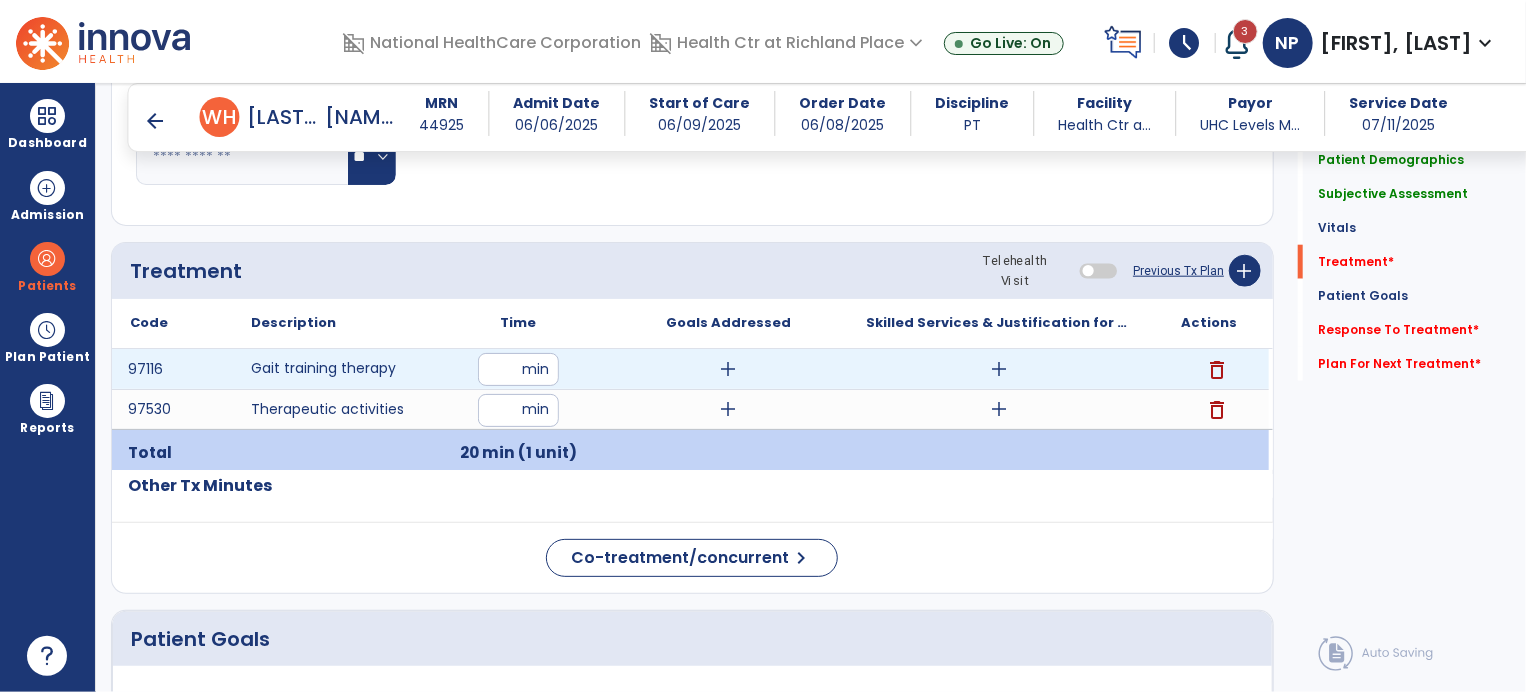type on "**" 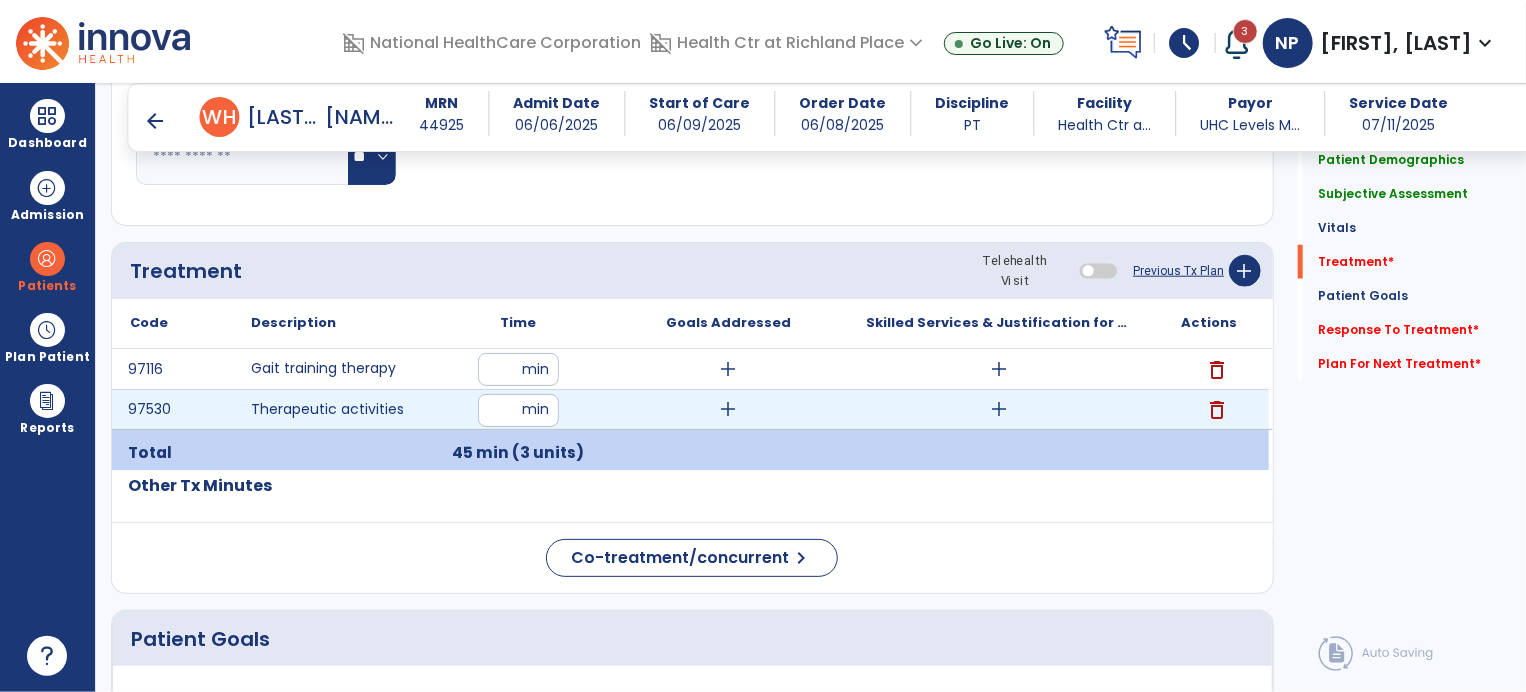 click on "add" at bounding box center (999, 409) 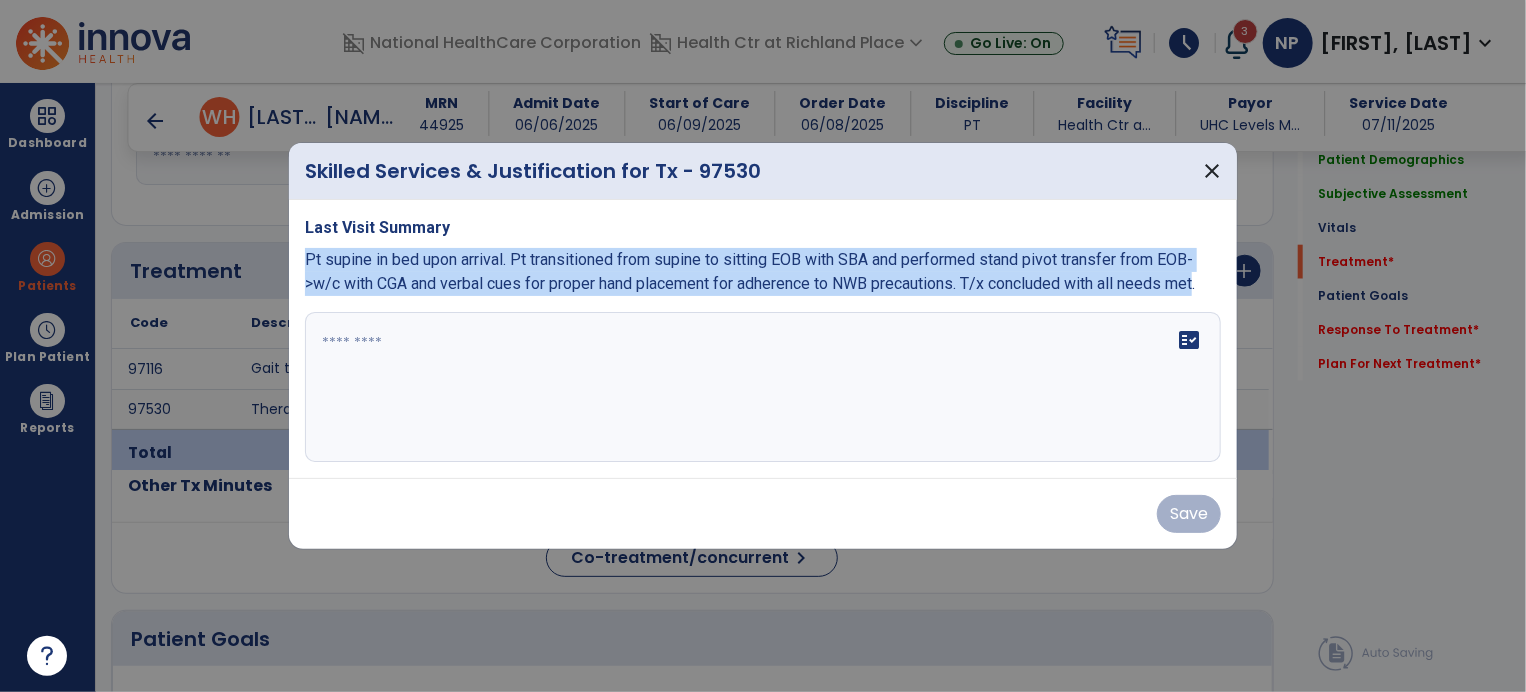 drag, startPoint x: 1210, startPoint y: 288, endPoint x: 293, endPoint y: 264, distance: 917.314 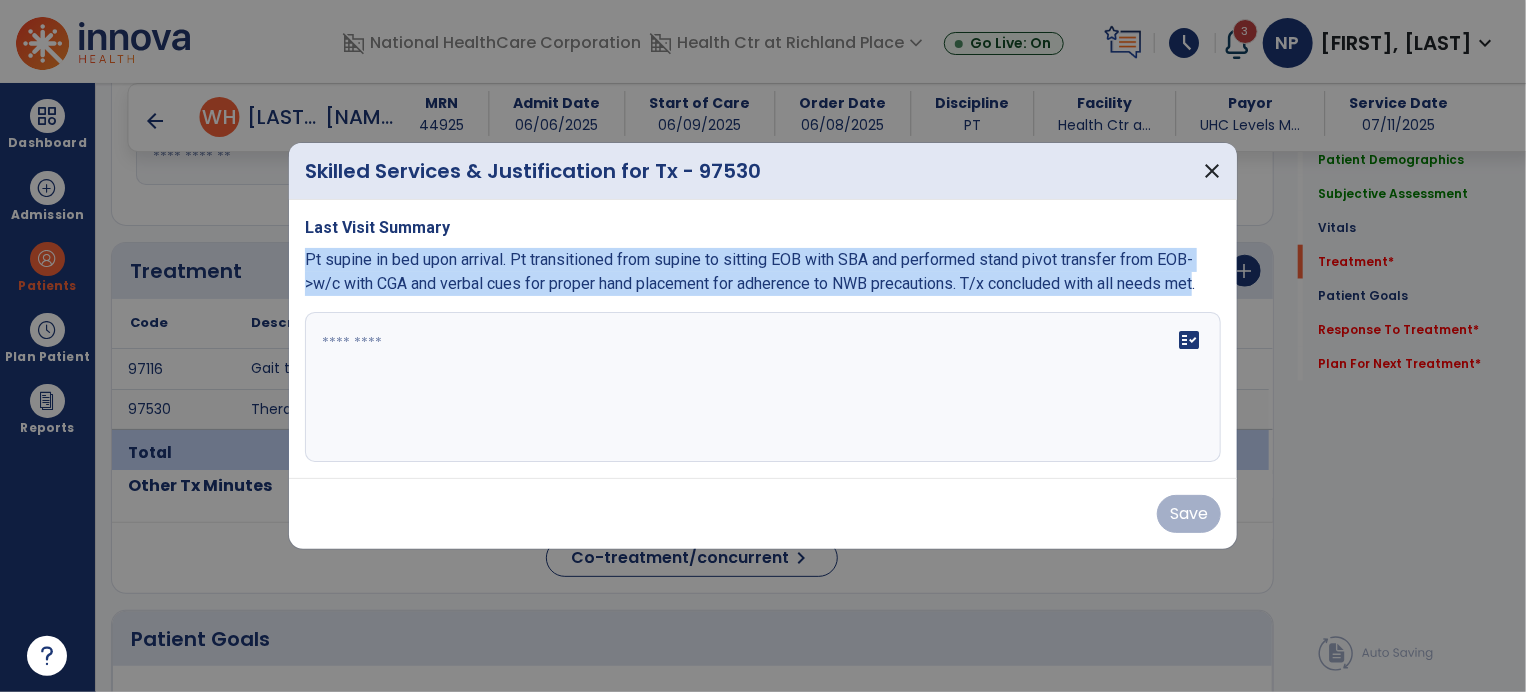 click on "Last Visit Summary Pt supine in bed upon arrival. Pt transitioned from supine to sitting EOB with SBA and performed stand pivot transfer from EOB-w/c with CGA and verbal cues for proper hand placement for adherence to NWB precautions. T/x concluded with all needs met. fact_check" at bounding box center [763, 339] 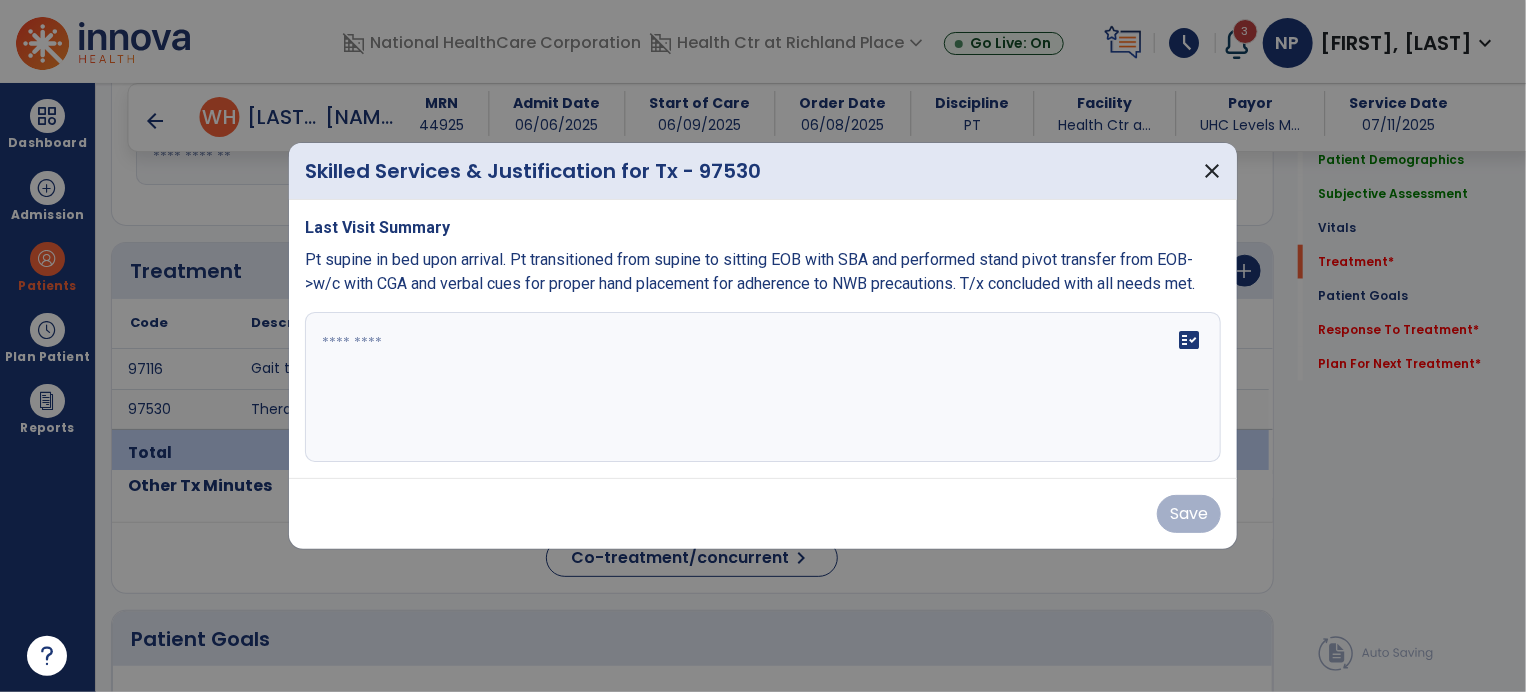 click on "fact_check" at bounding box center (763, 387) 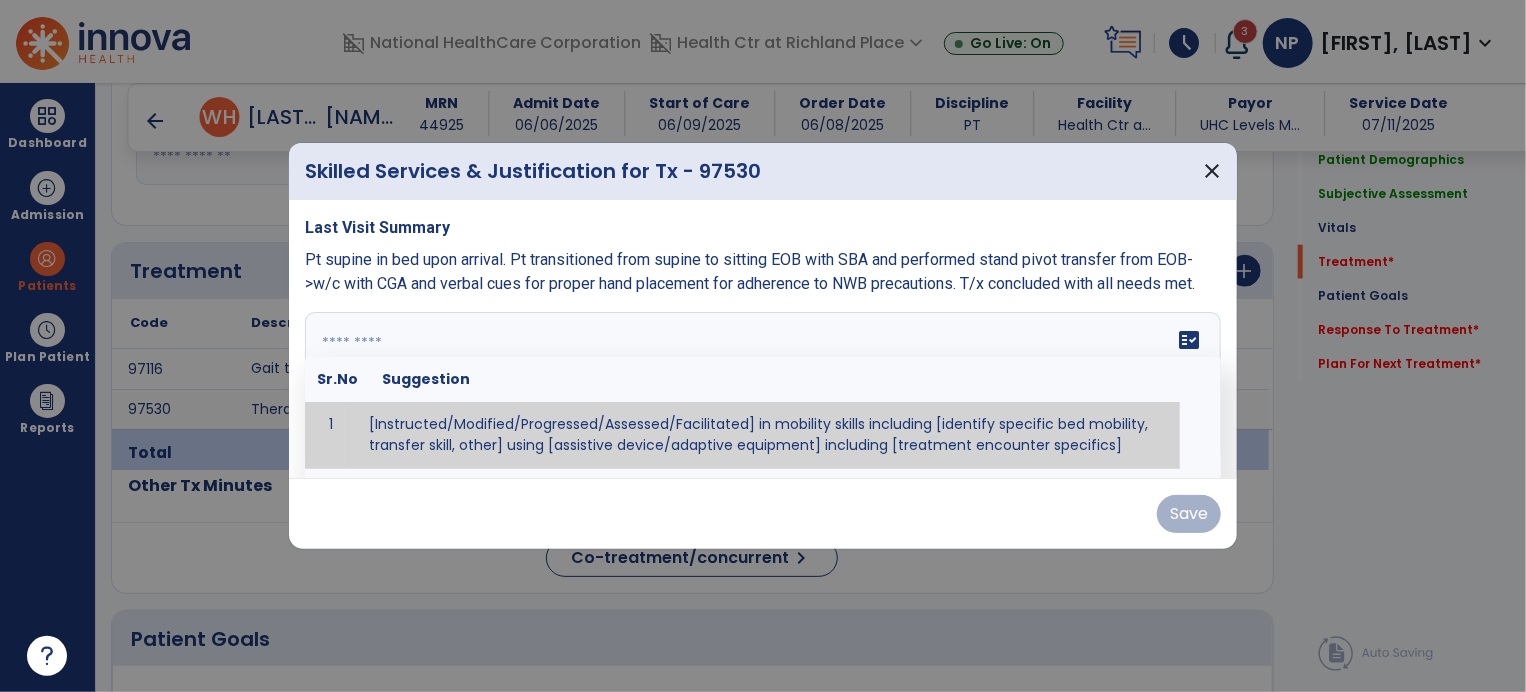 paste on "**********" 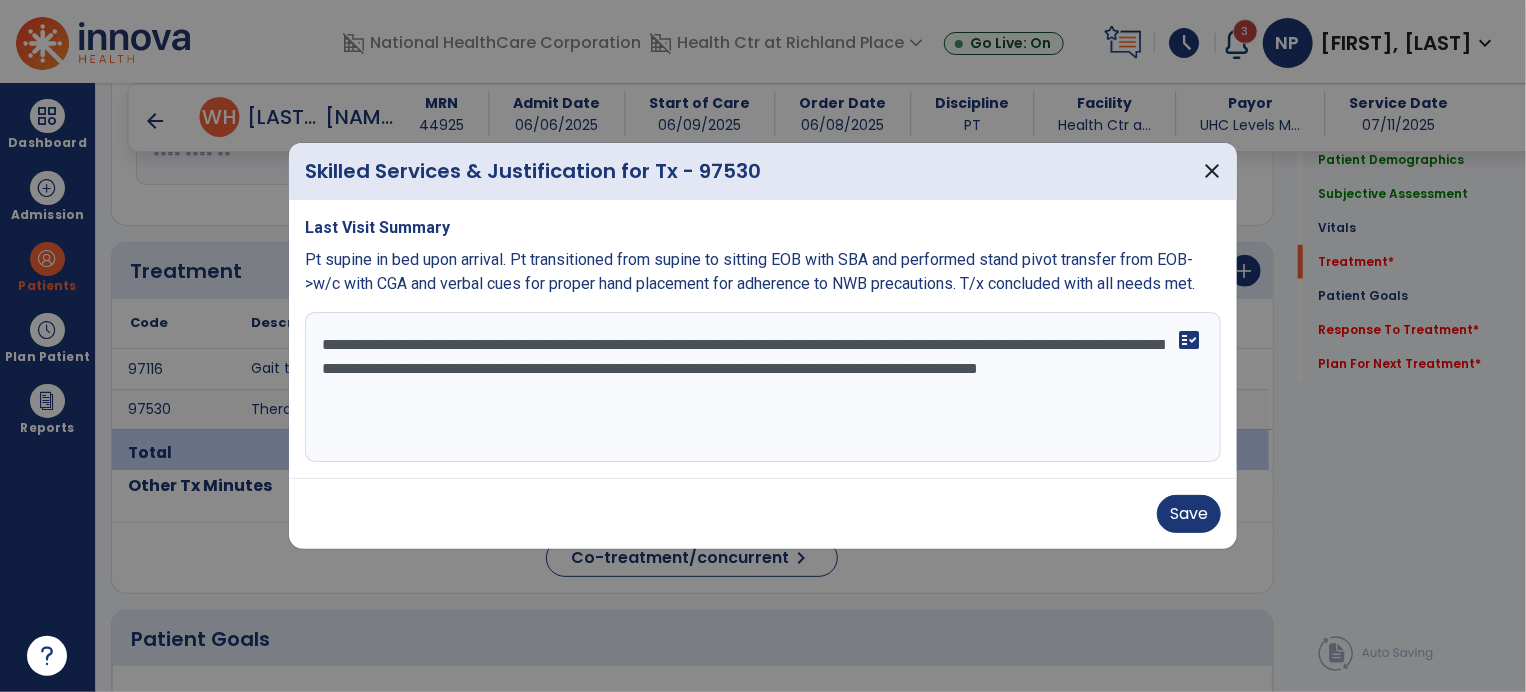drag, startPoint x: 715, startPoint y: 396, endPoint x: 432, endPoint y: 400, distance: 283.02826 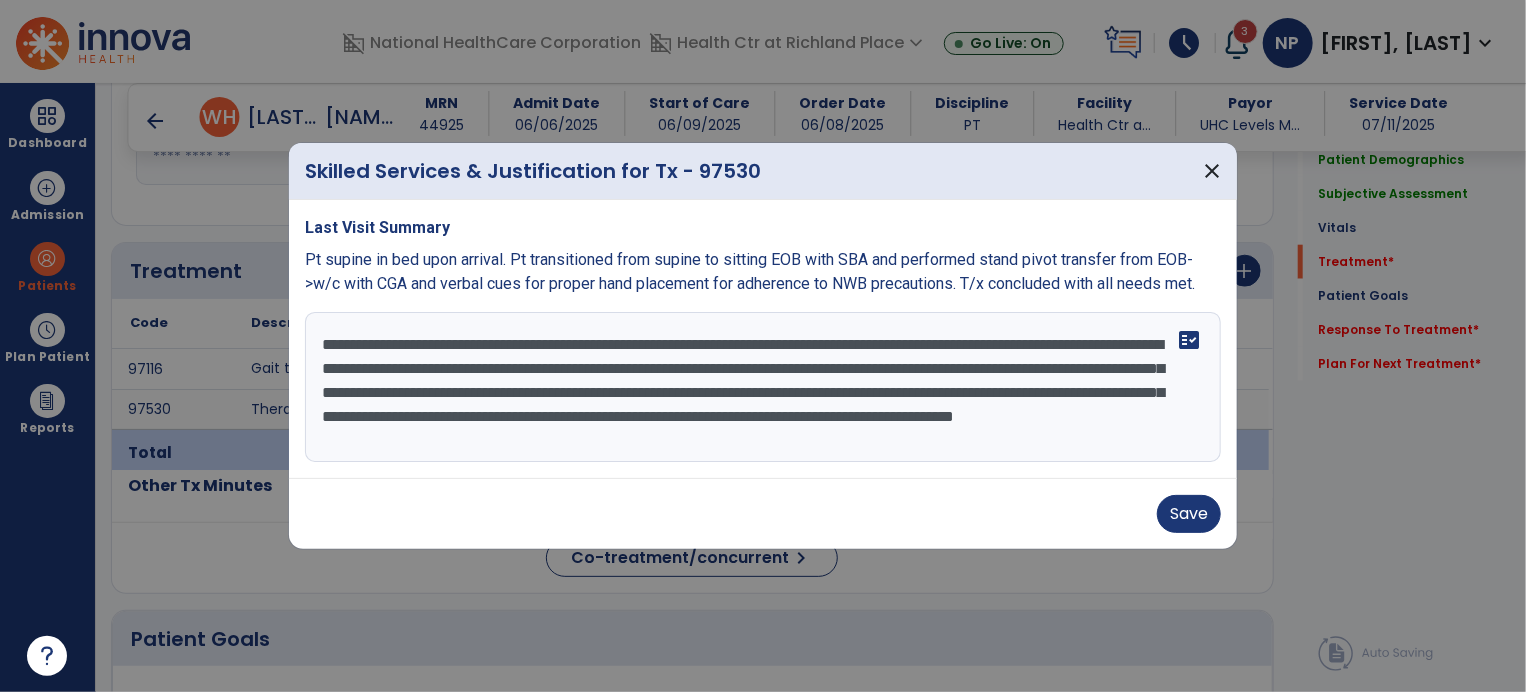 scroll, scrollTop: 15, scrollLeft: 0, axis: vertical 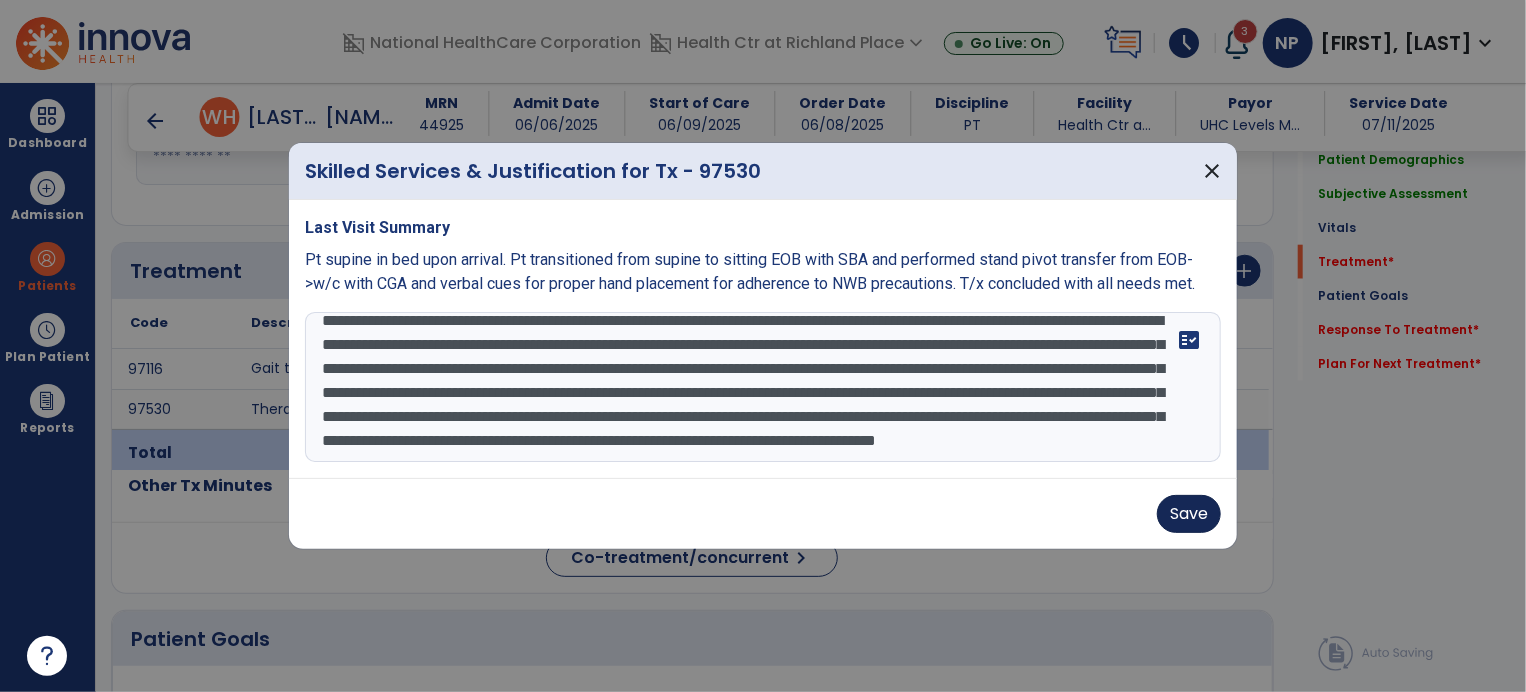 type on "**********" 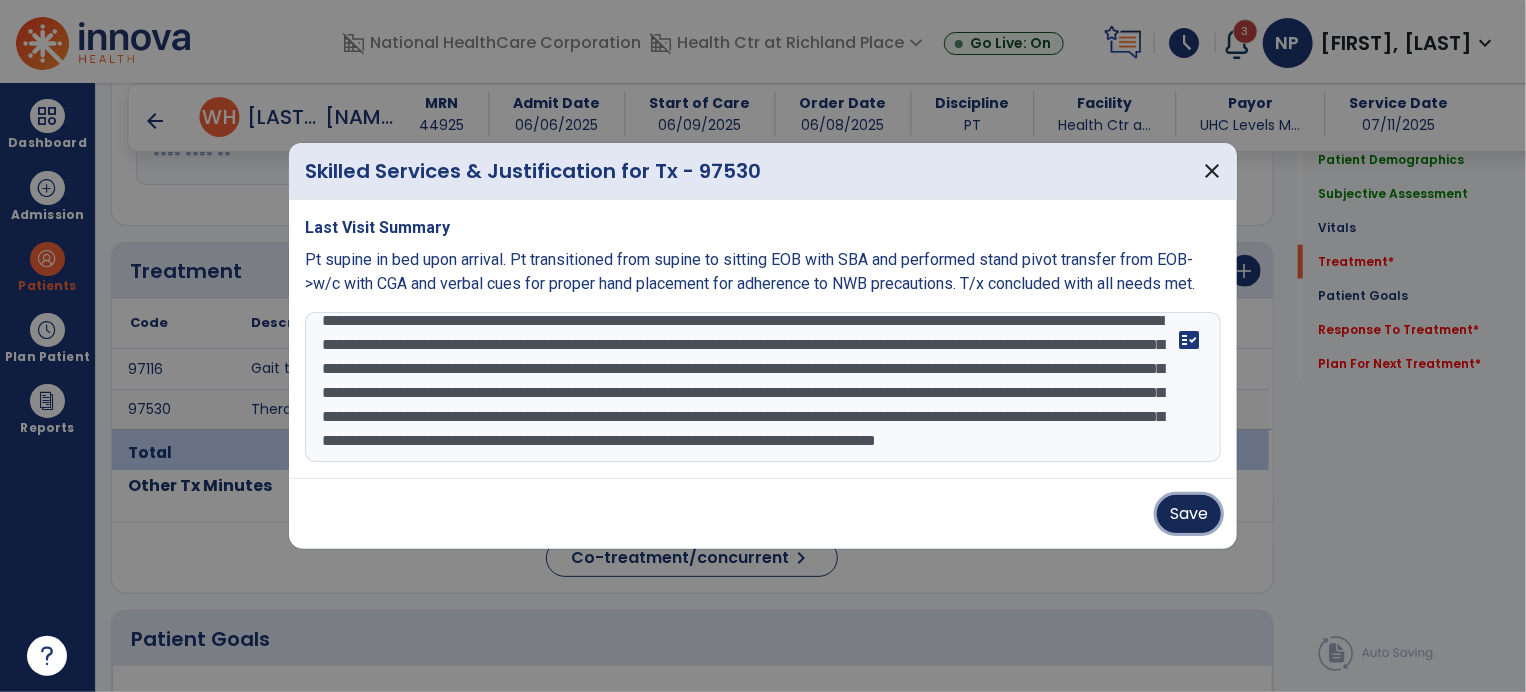 click on "Save" at bounding box center [1189, 514] 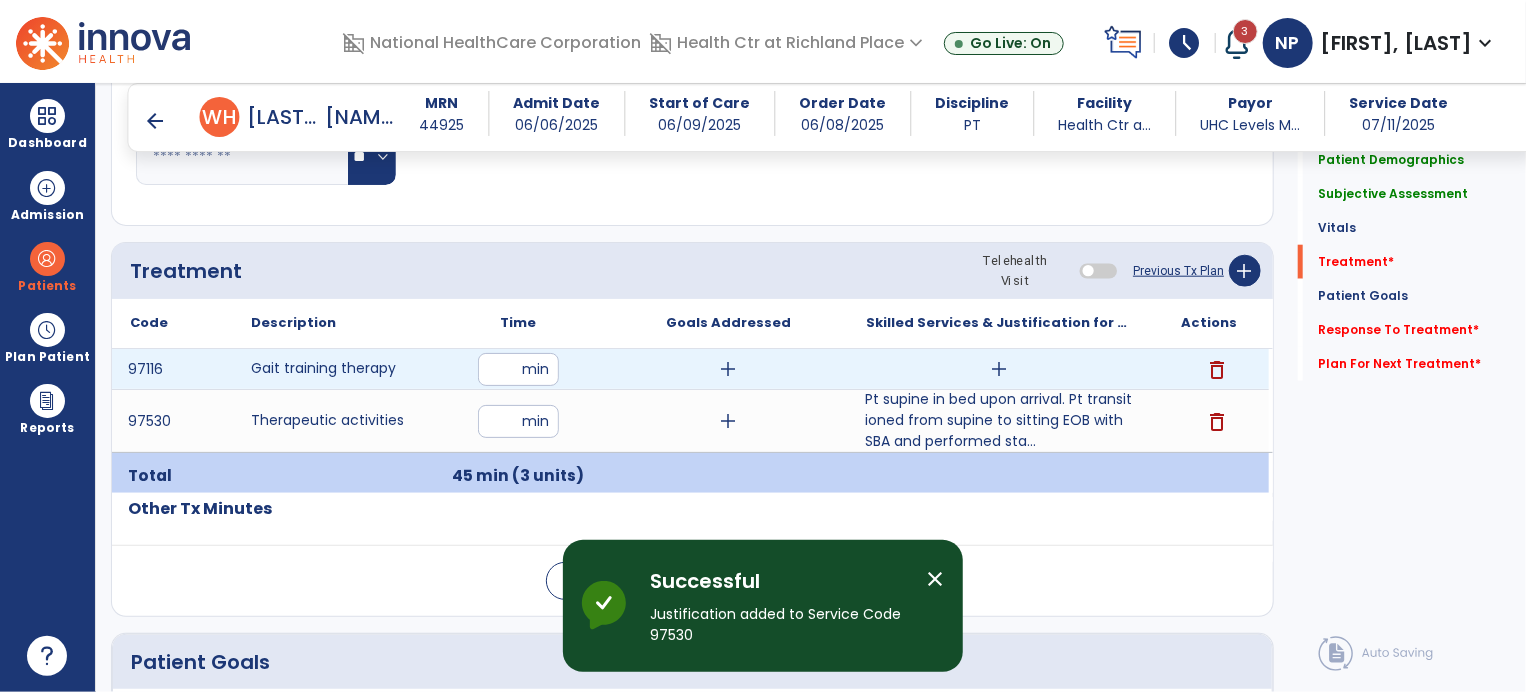 click on "add" at bounding box center (999, 369) 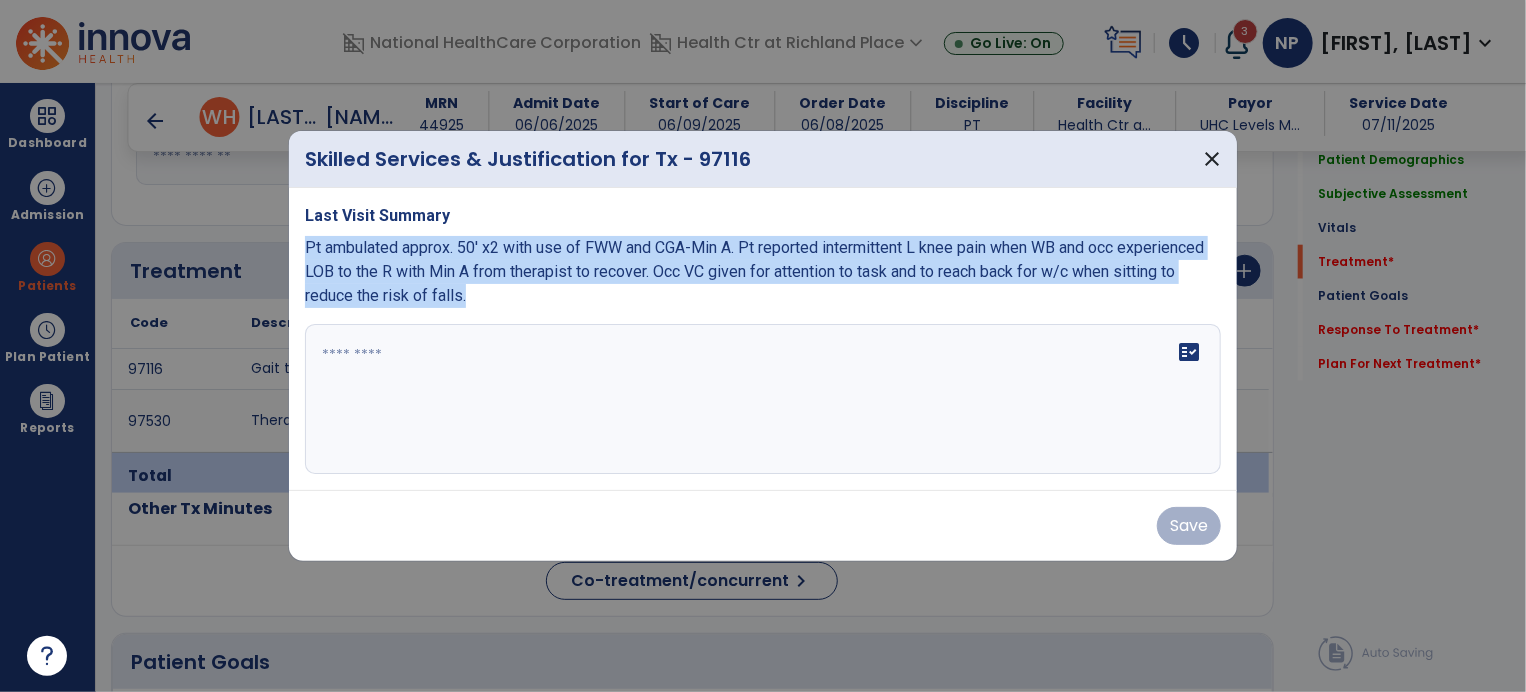 drag, startPoint x: 536, startPoint y: 297, endPoint x: 304, endPoint y: 239, distance: 239.14012 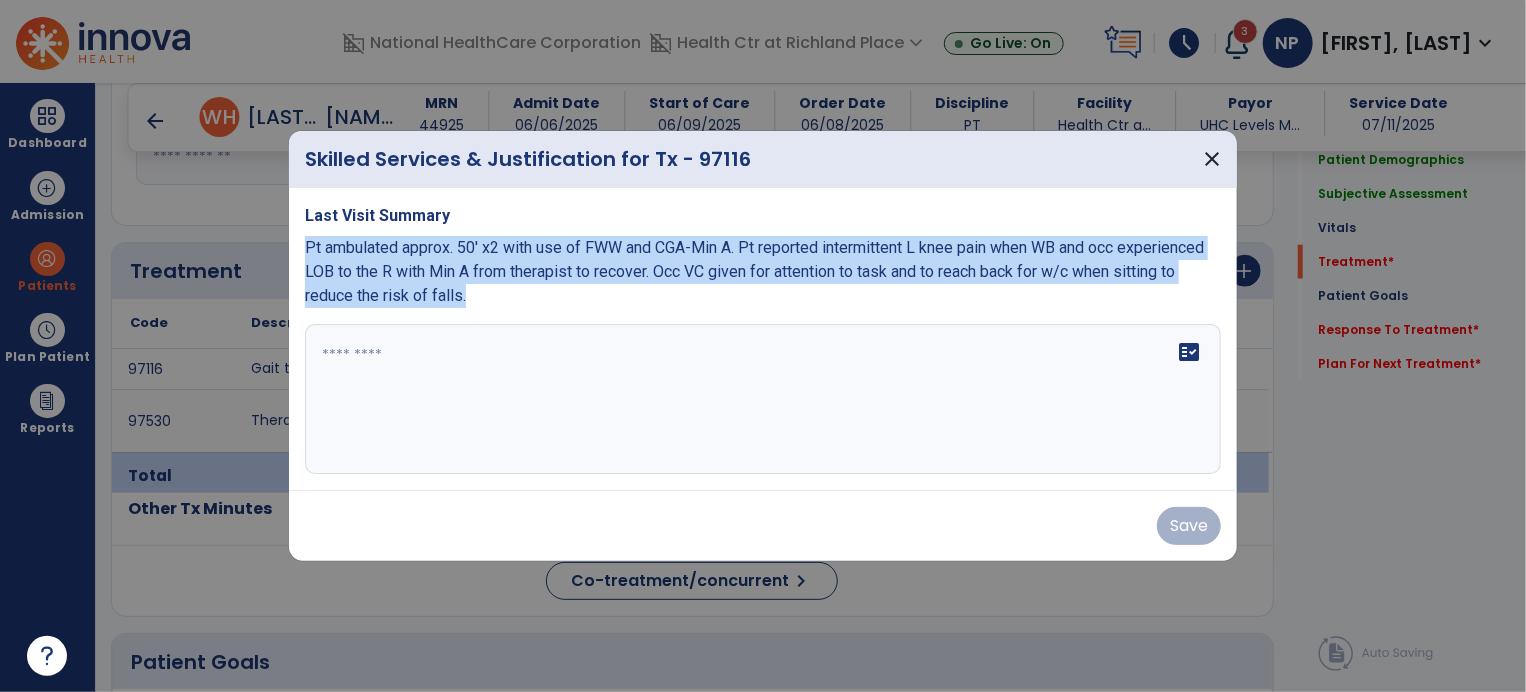 click on "Pt ambulated approx. 50' x2 with use of FWW and CGA-Min A. Pt reported intermittent L knee pain when WB and occ experienced LOB to the R with Min A from therapist to recover. Occ VC given for attention to task and to reach back for w/c when sitting to reduce the risk of falls." at bounding box center [763, 272] 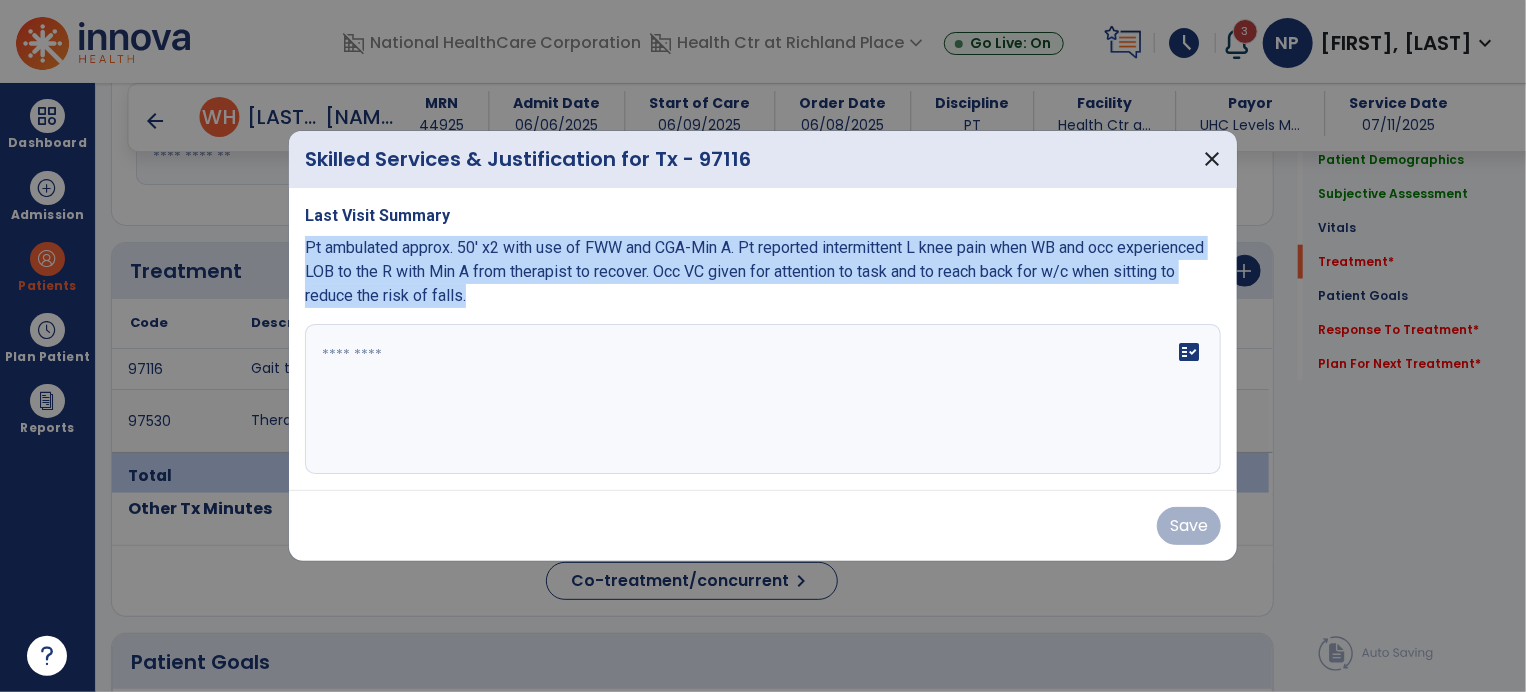 copy on "Pt ambulated approx. 50' x2 with use of FWW and CGA-Min A. Pt reported intermittent L knee pain when WB and occ experienced LOB to the R with Min A from therapist to recover. Occ VC given for attention to task and to reach back for w/c when sitting to reduce the risk of falls." 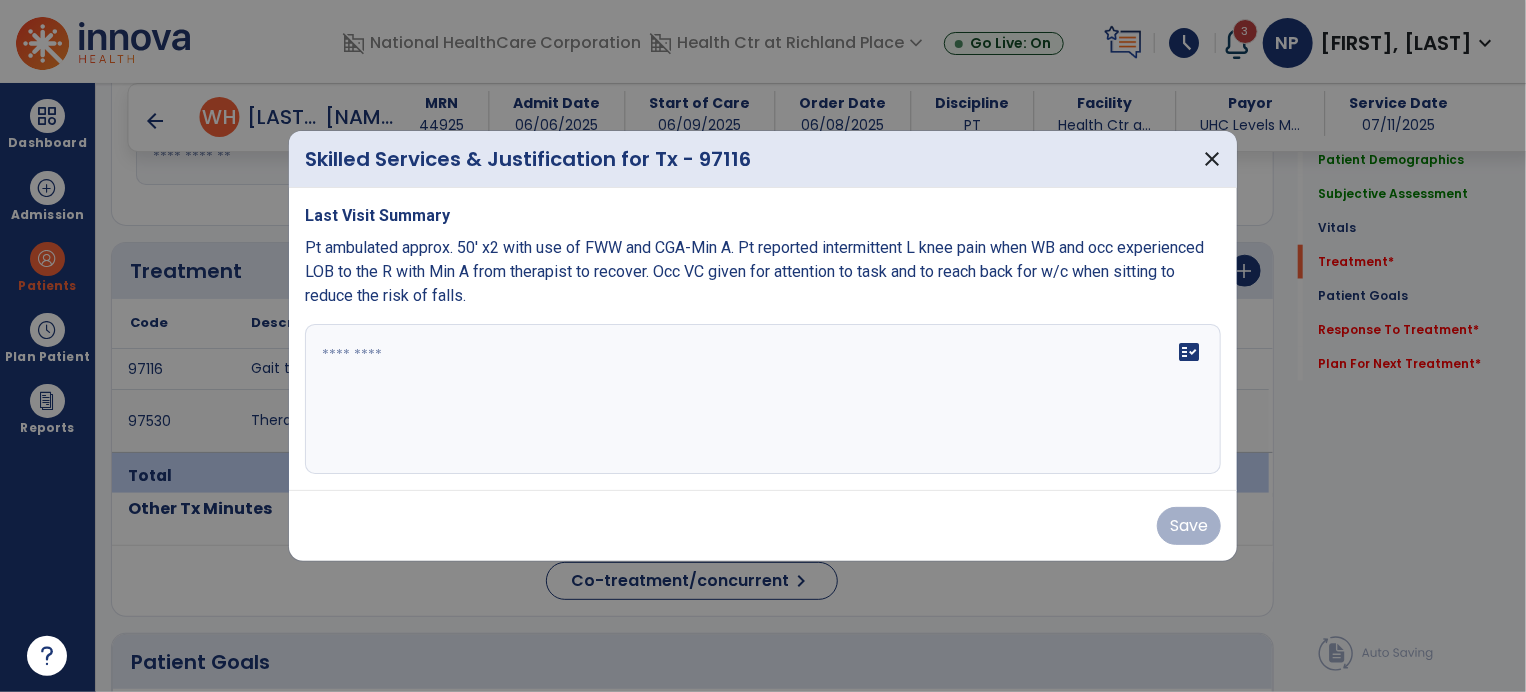 click at bounding box center (763, 399) 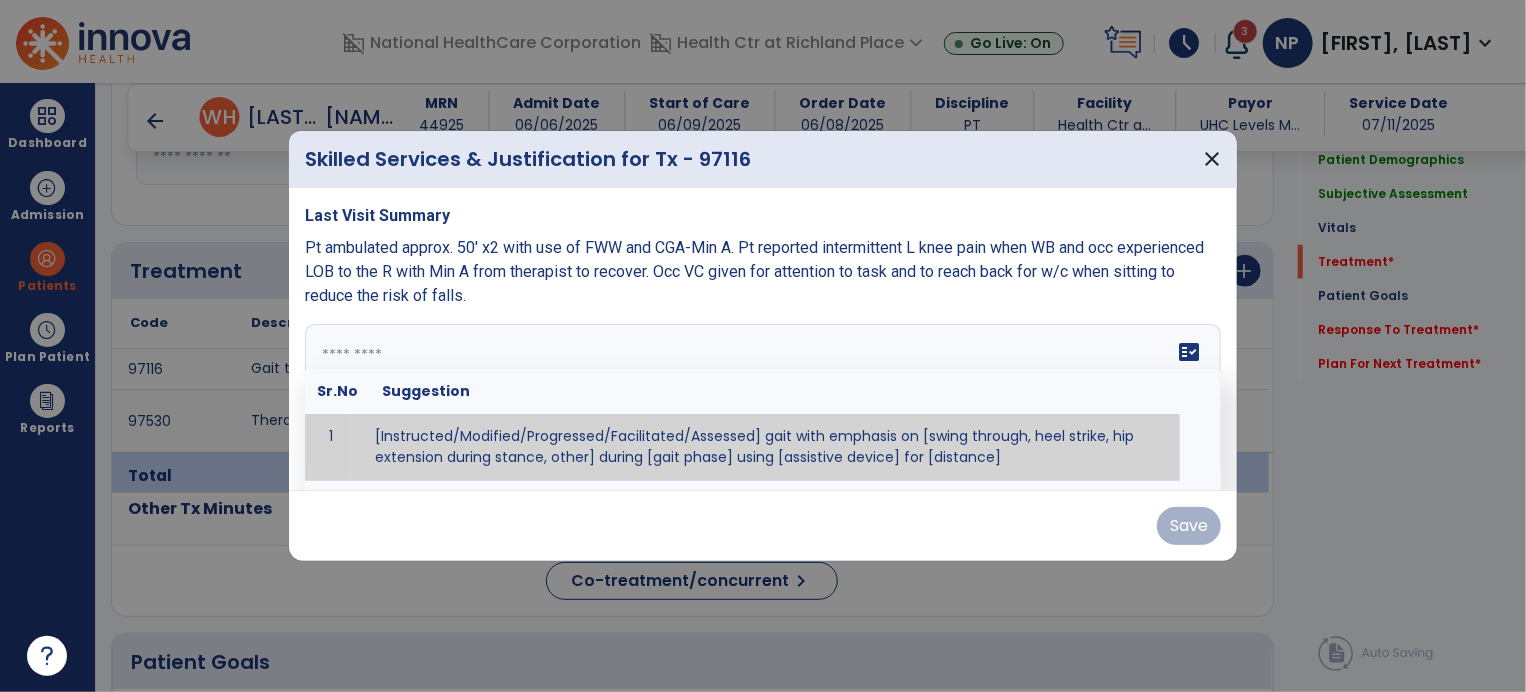 paste on "**********" 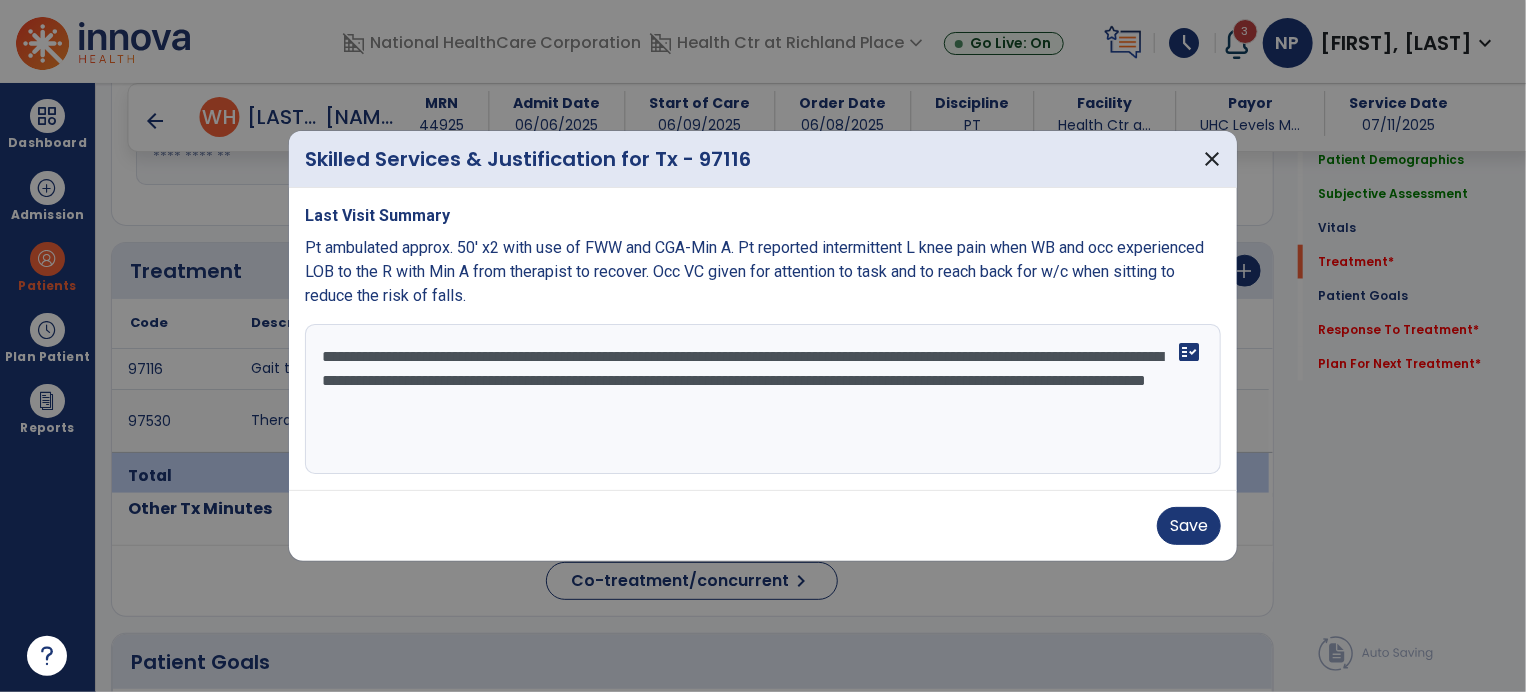 click on "**********" at bounding box center [763, 399] 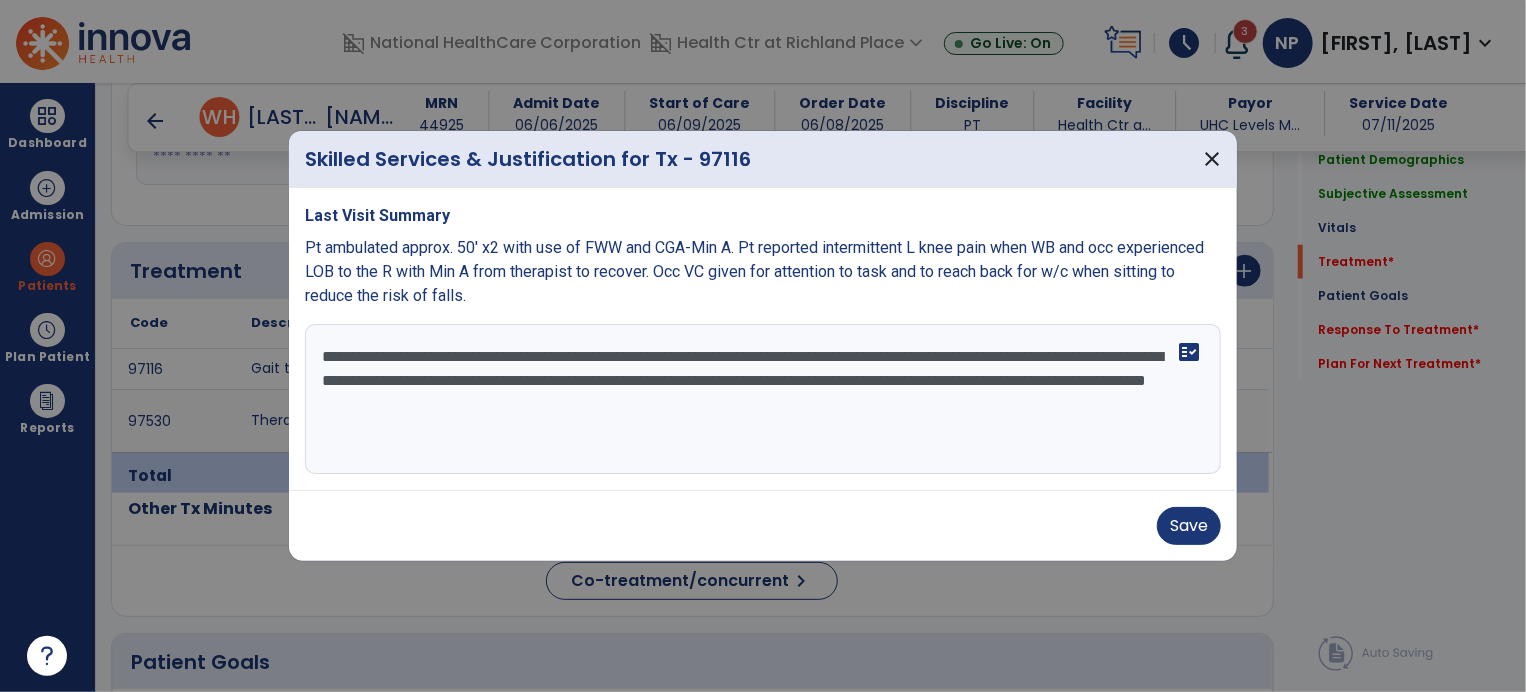 drag, startPoint x: 864, startPoint y: 401, endPoint x: 325, endPoint y: 417, distance: 539.2374 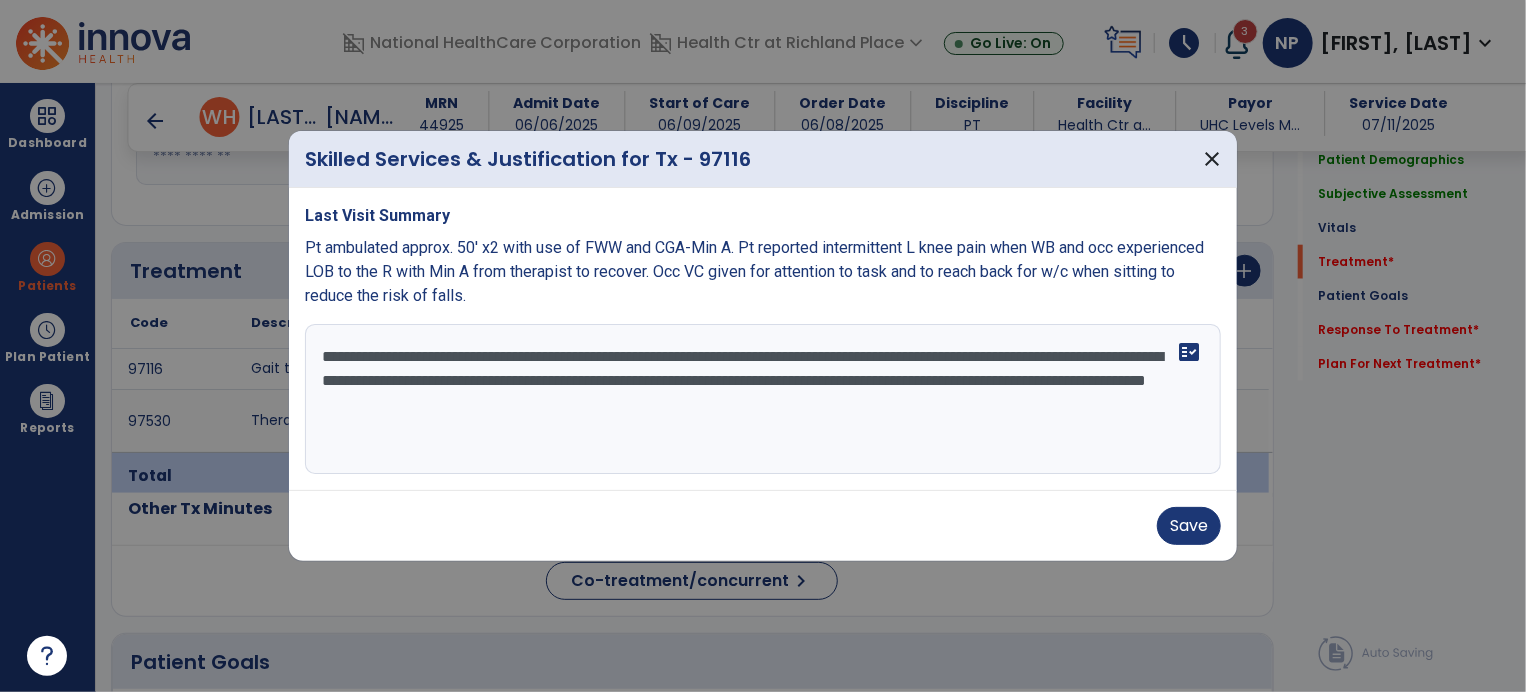 click on "**********" at bounding box center [763, 399] 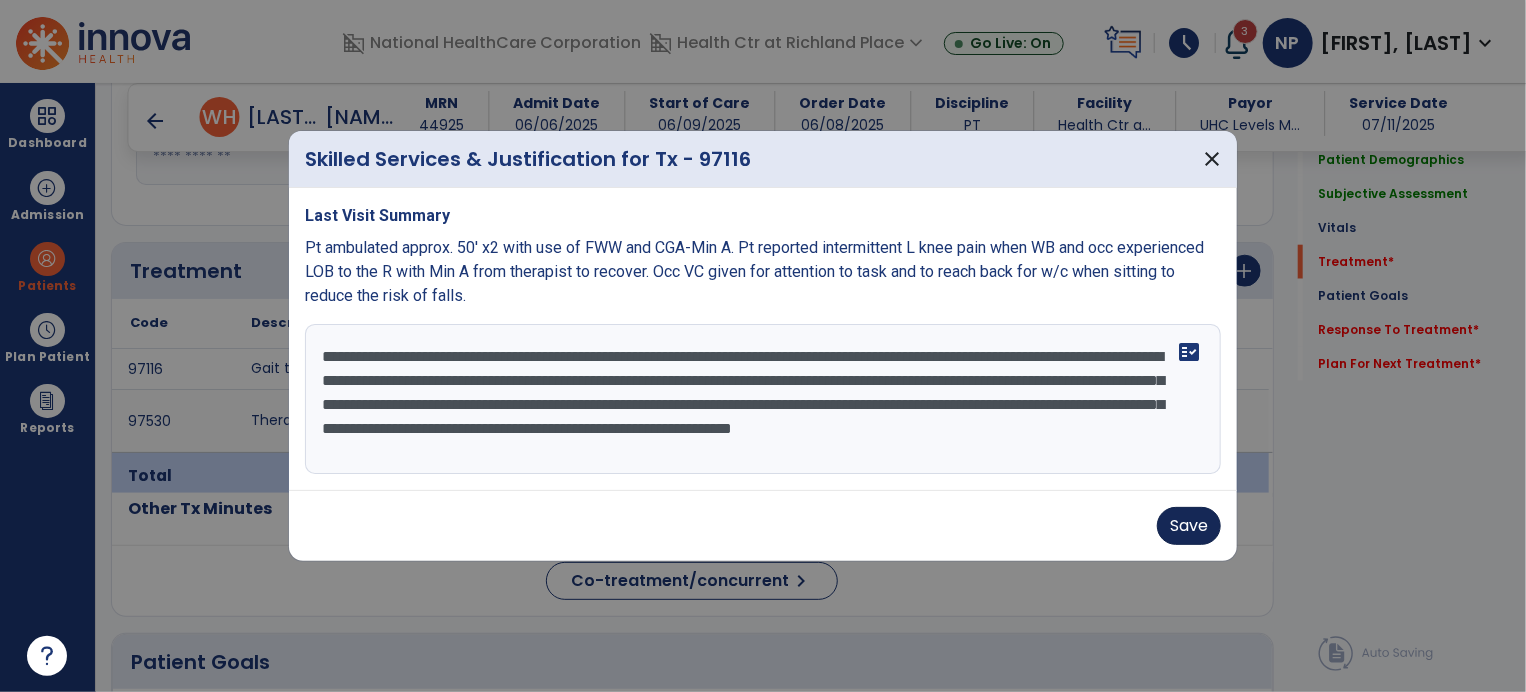 type on "**********" 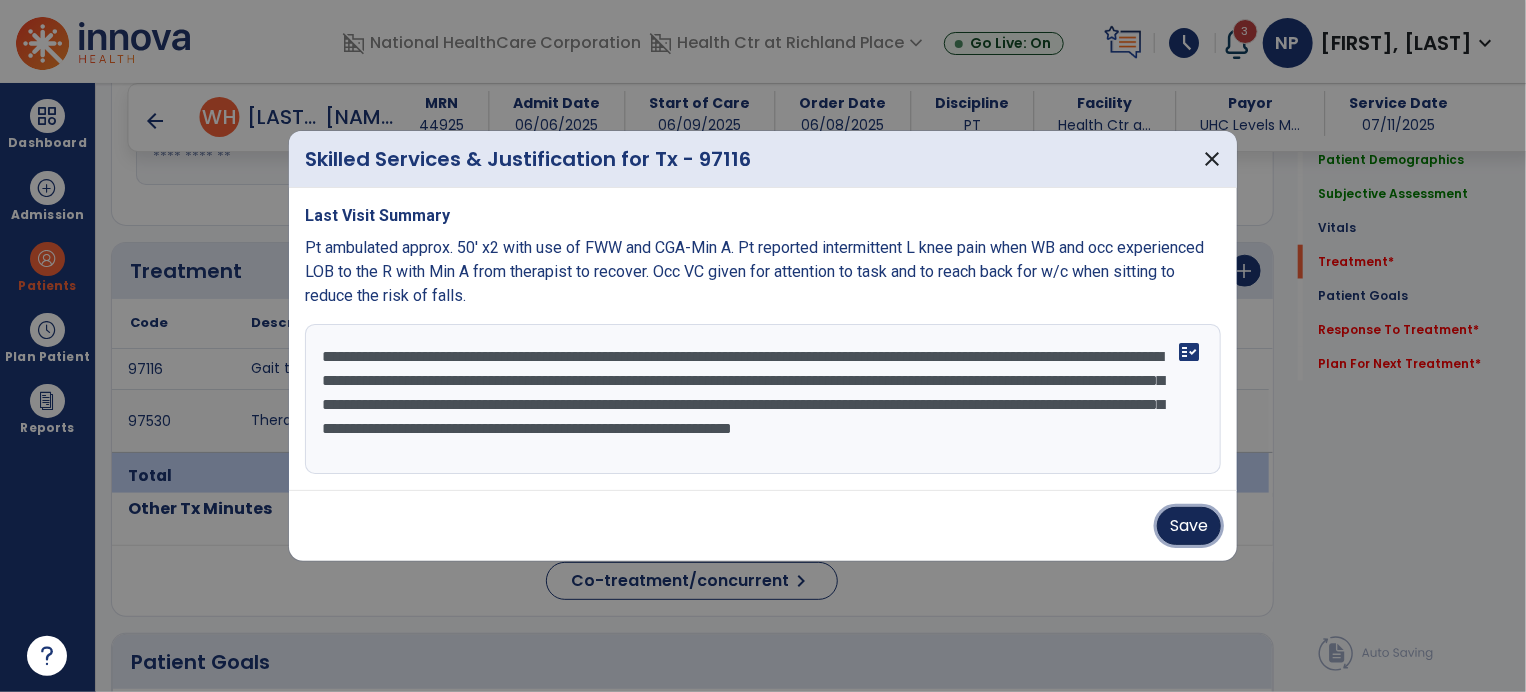 click on "Save" at bounding box center [1189, 526] 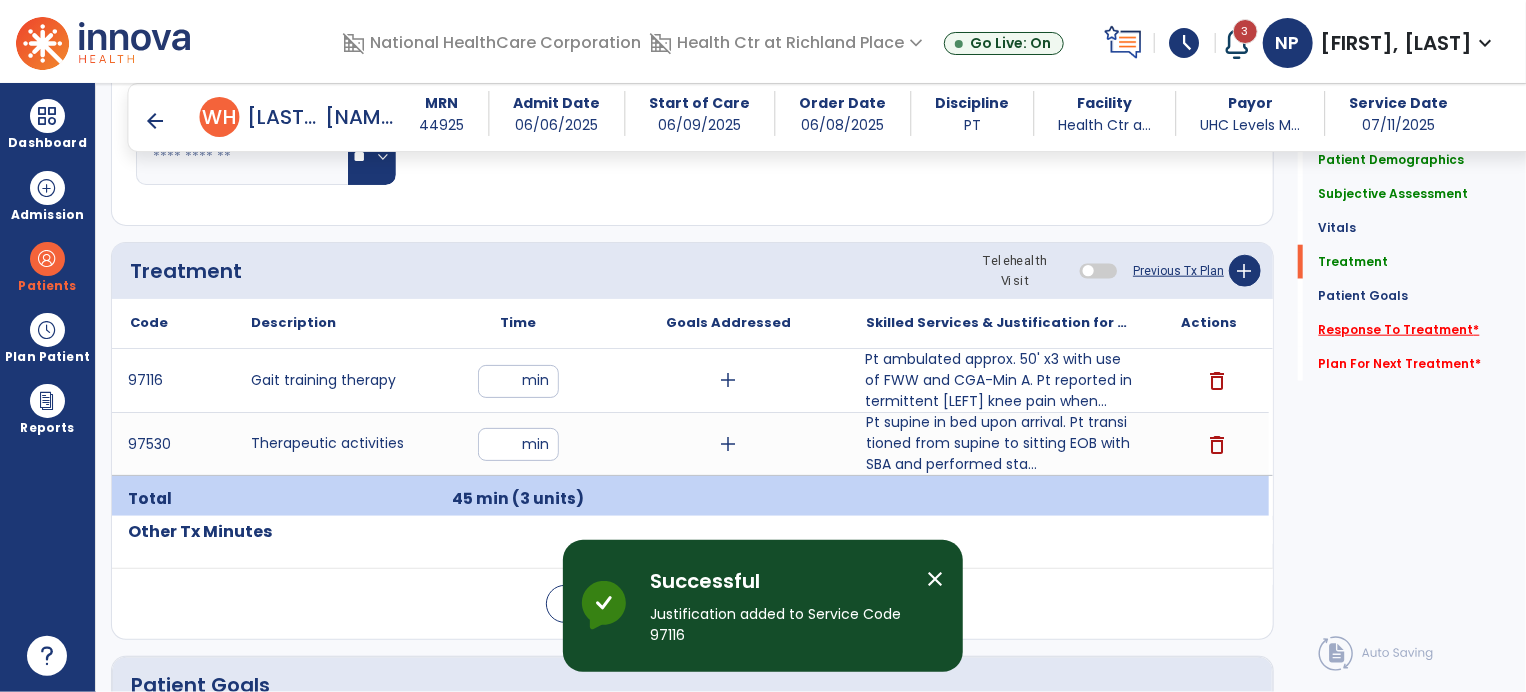 click on "Response To Treatment   *" 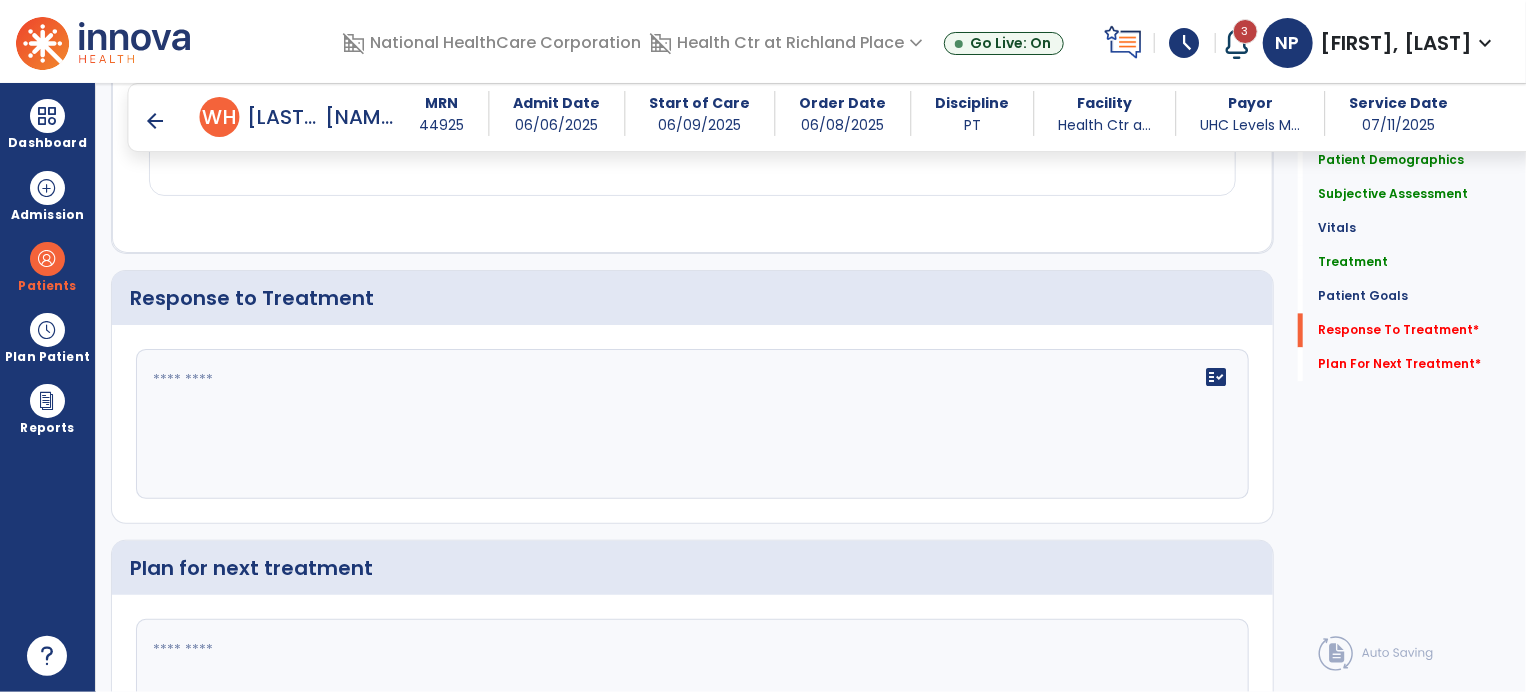 scroll, scrollTop: 2152, scrollLeft: 0, axis: vertical 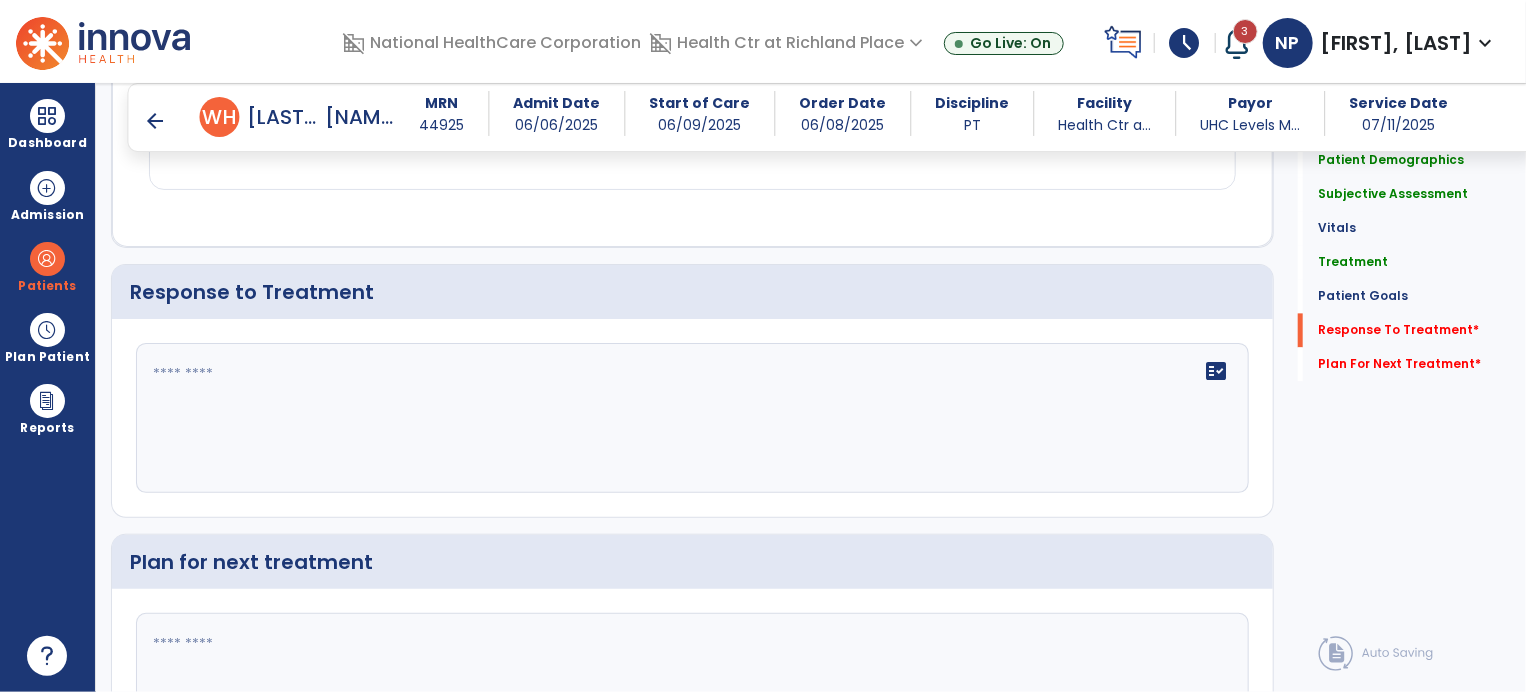 click on "fact_check" 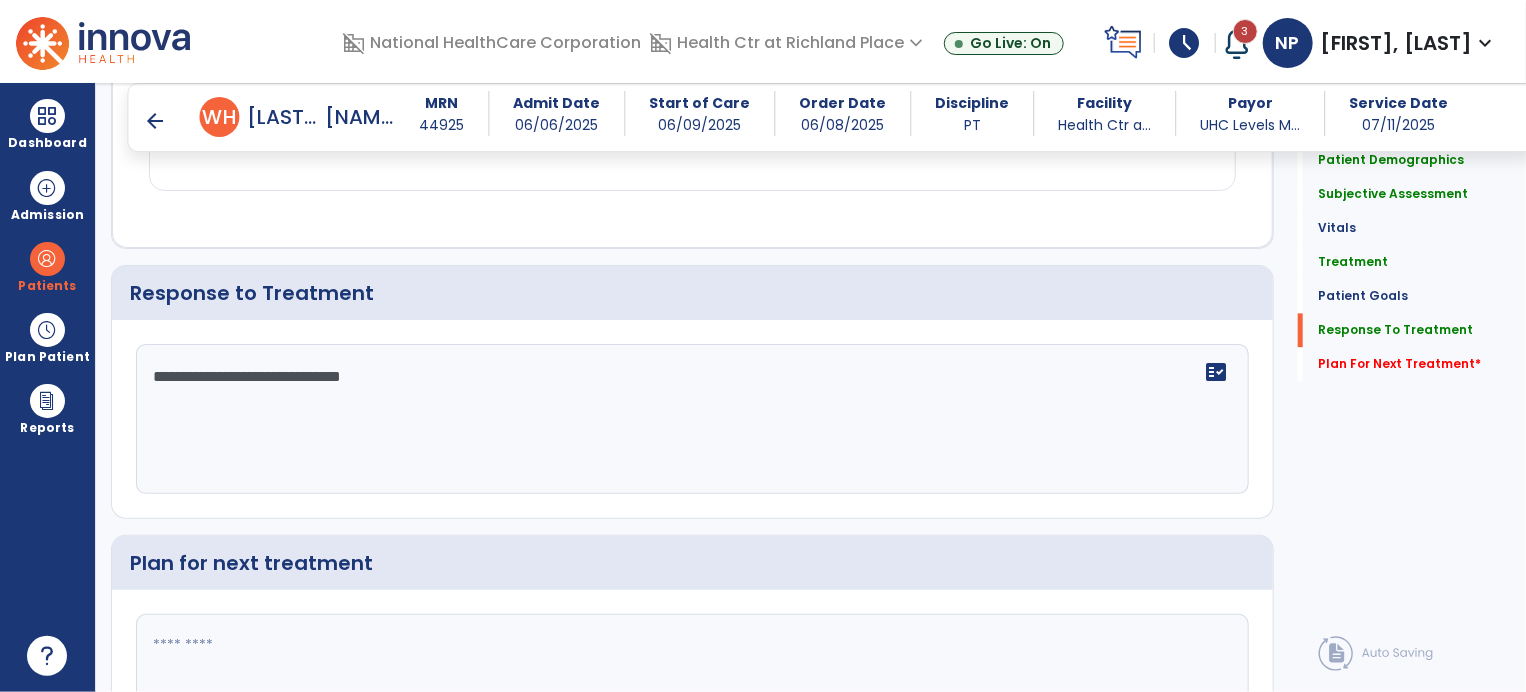 scroll, scrollTop: 2151, scrollLeft: 0, axis: vertical 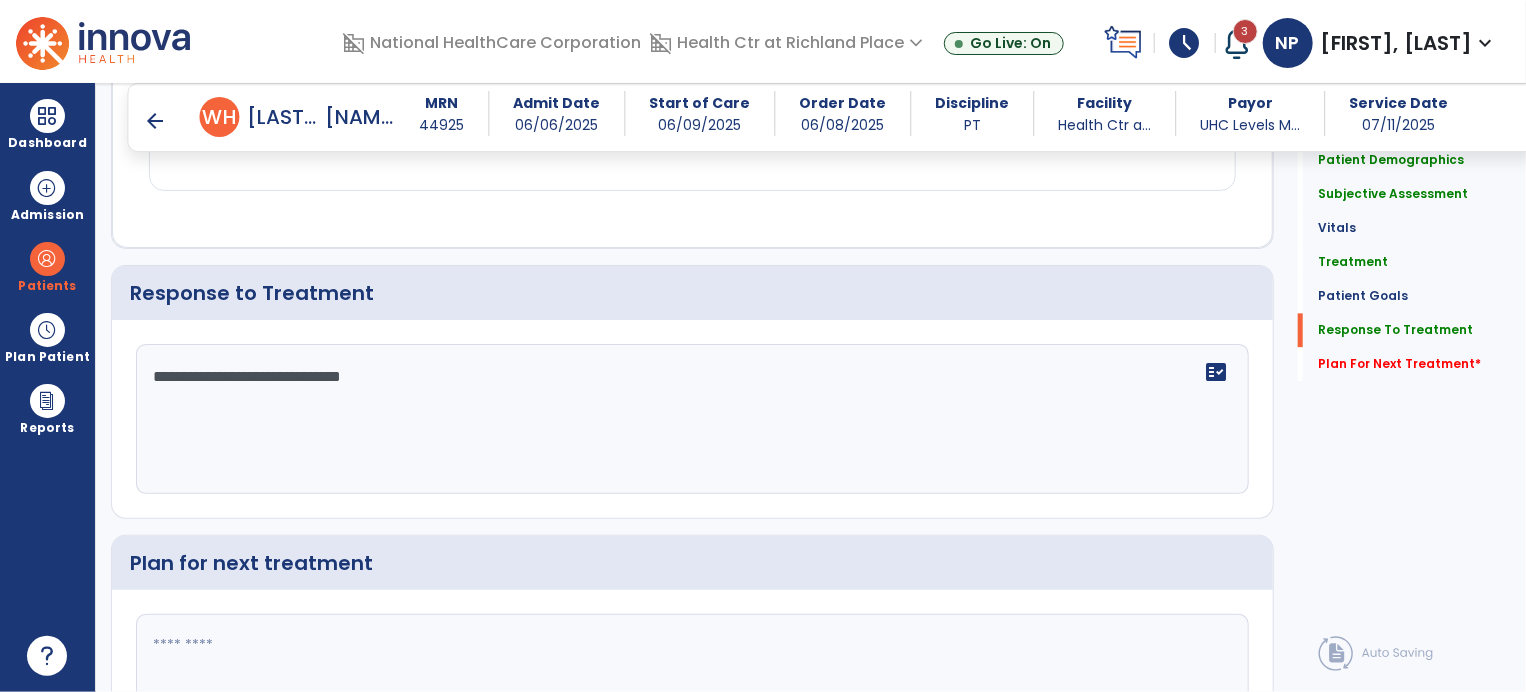 type on "**********" 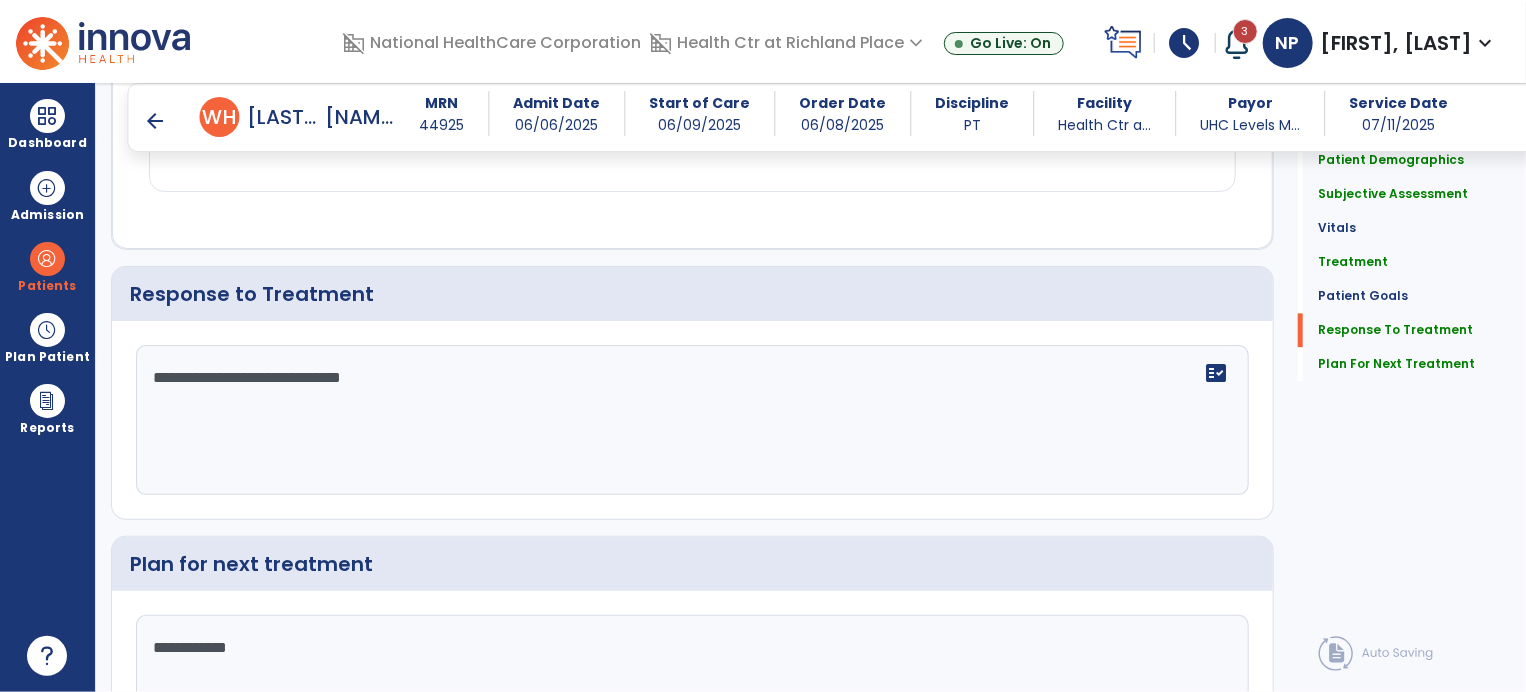 scroll, scrollTop: 2150, scrollLeft: 0, axis: vertical 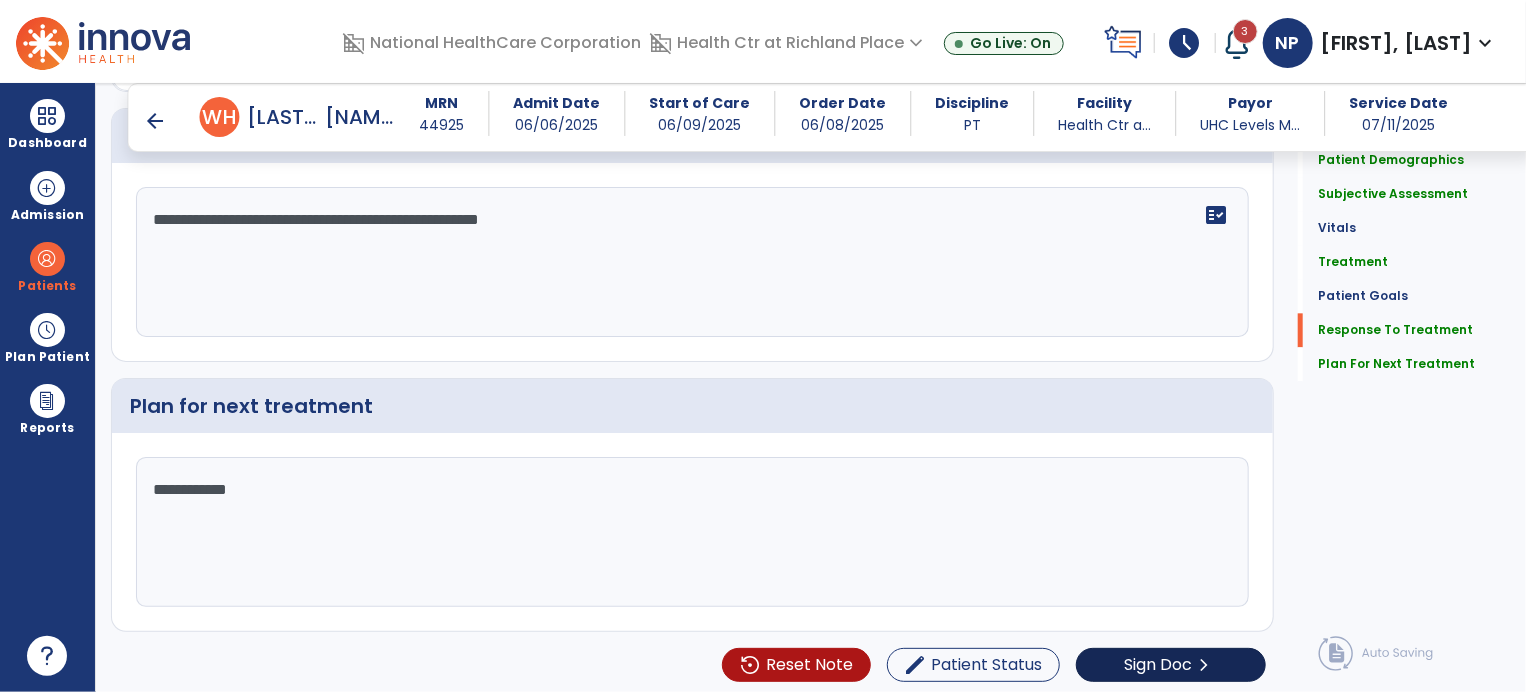 type on "**********" 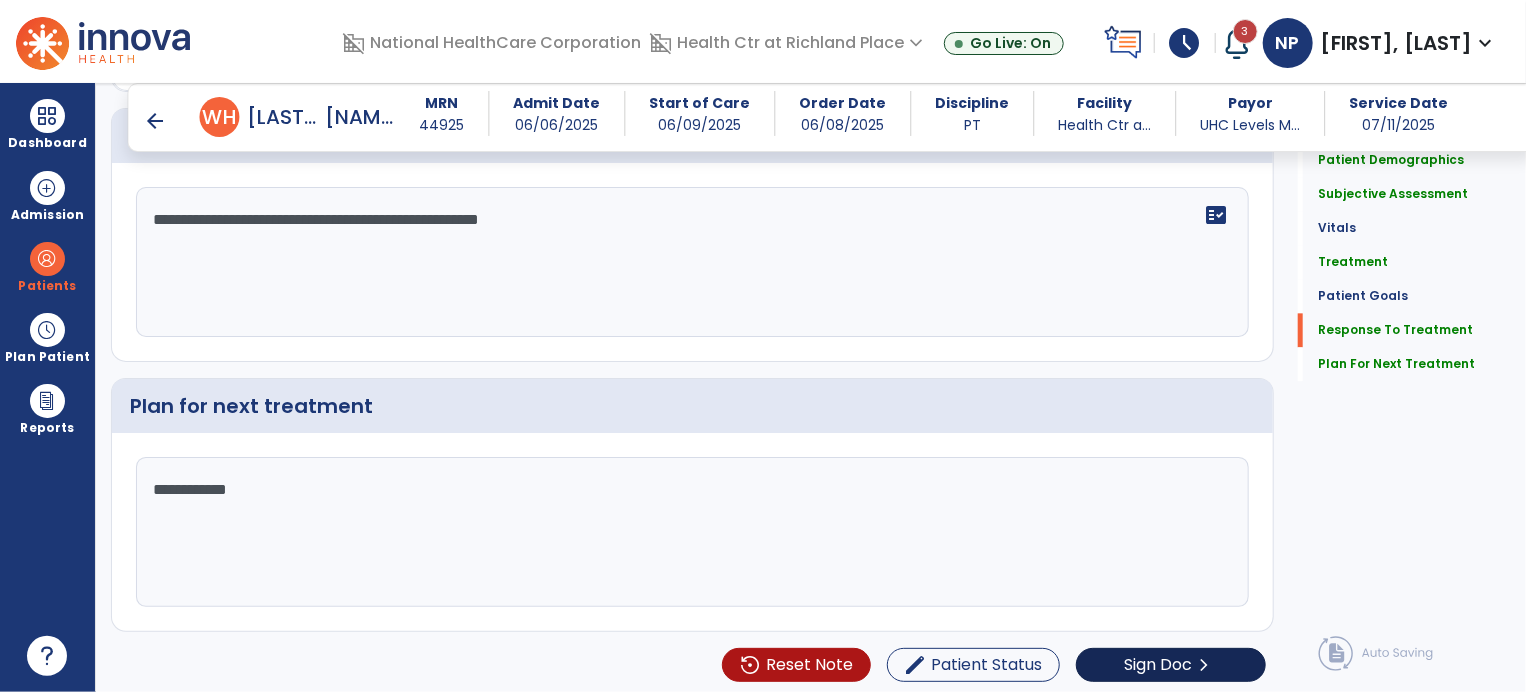 scroll, scrollTop: 2308, scrollLeft: 0, axis: vertical 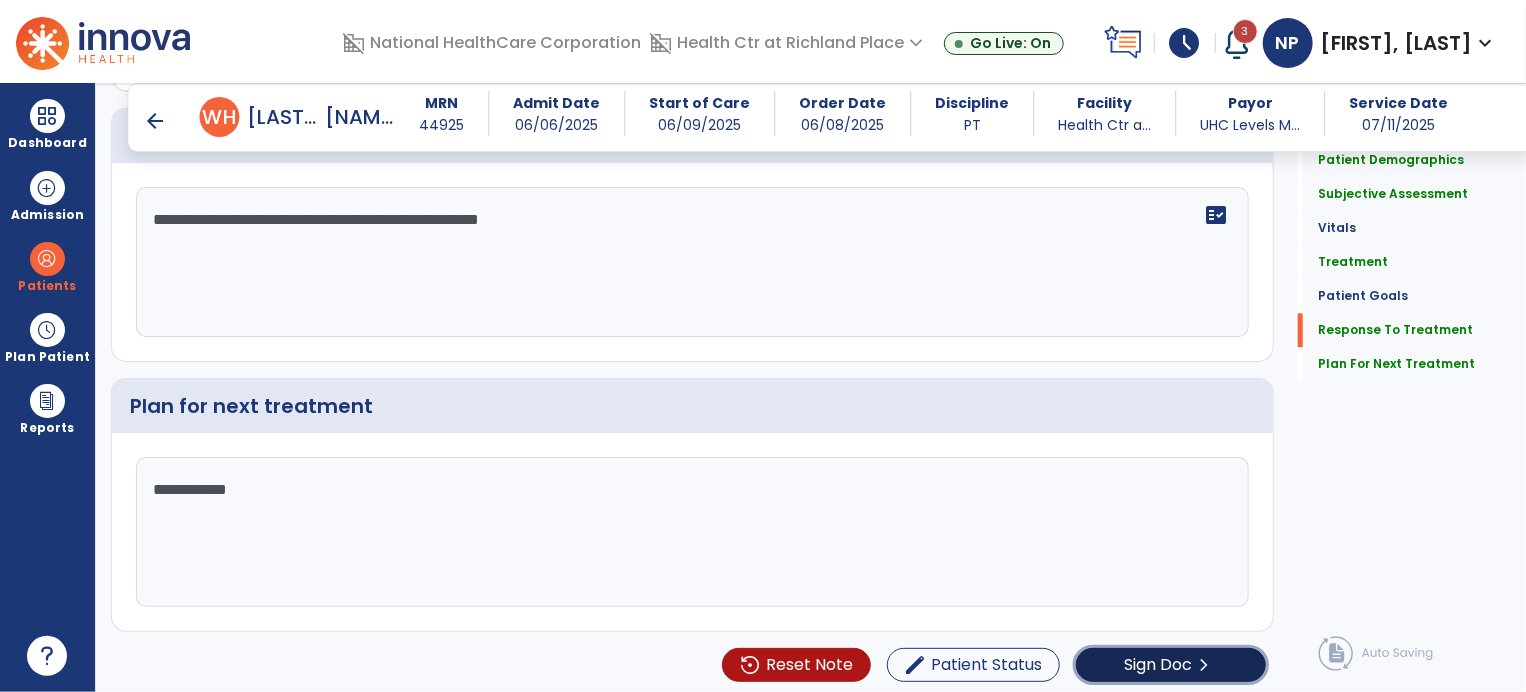 click on "Sign Doc" 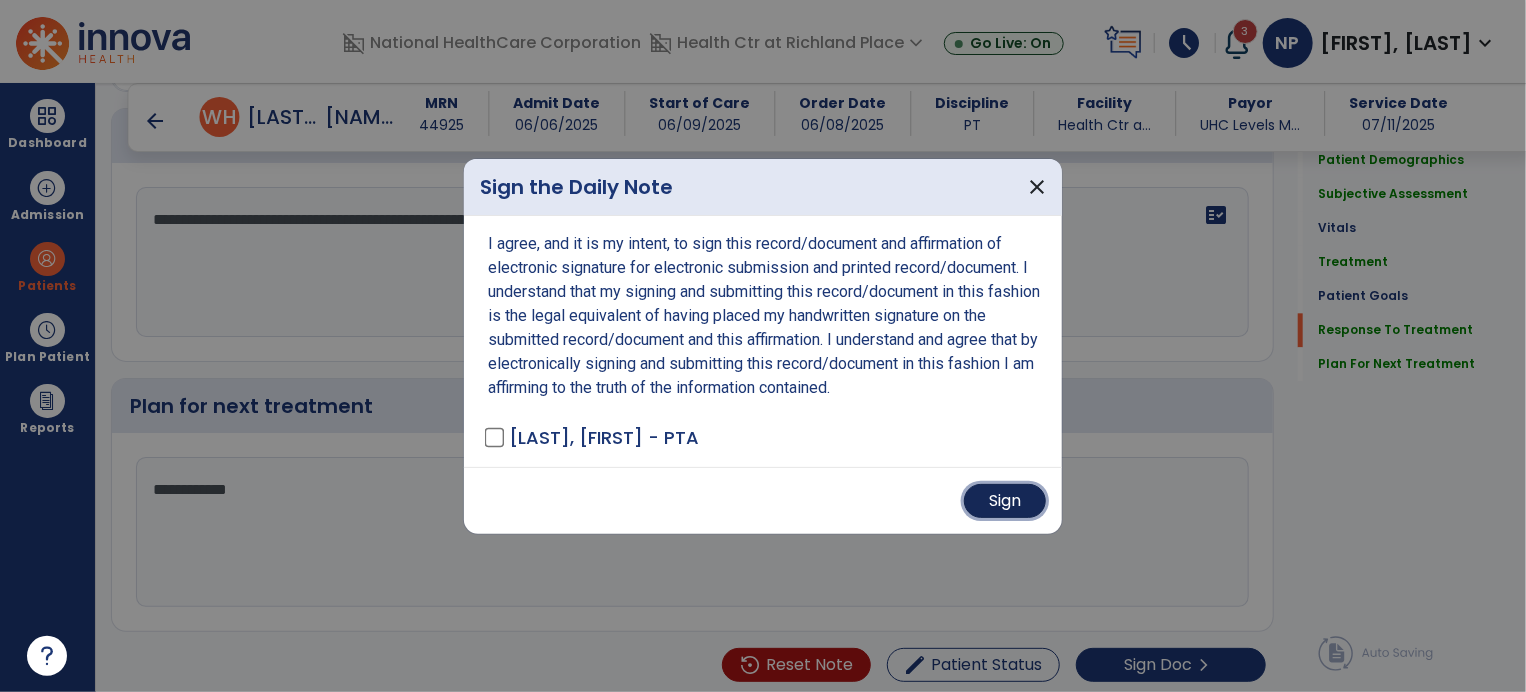 click on "Sign" at bounding box center (1005, 501) 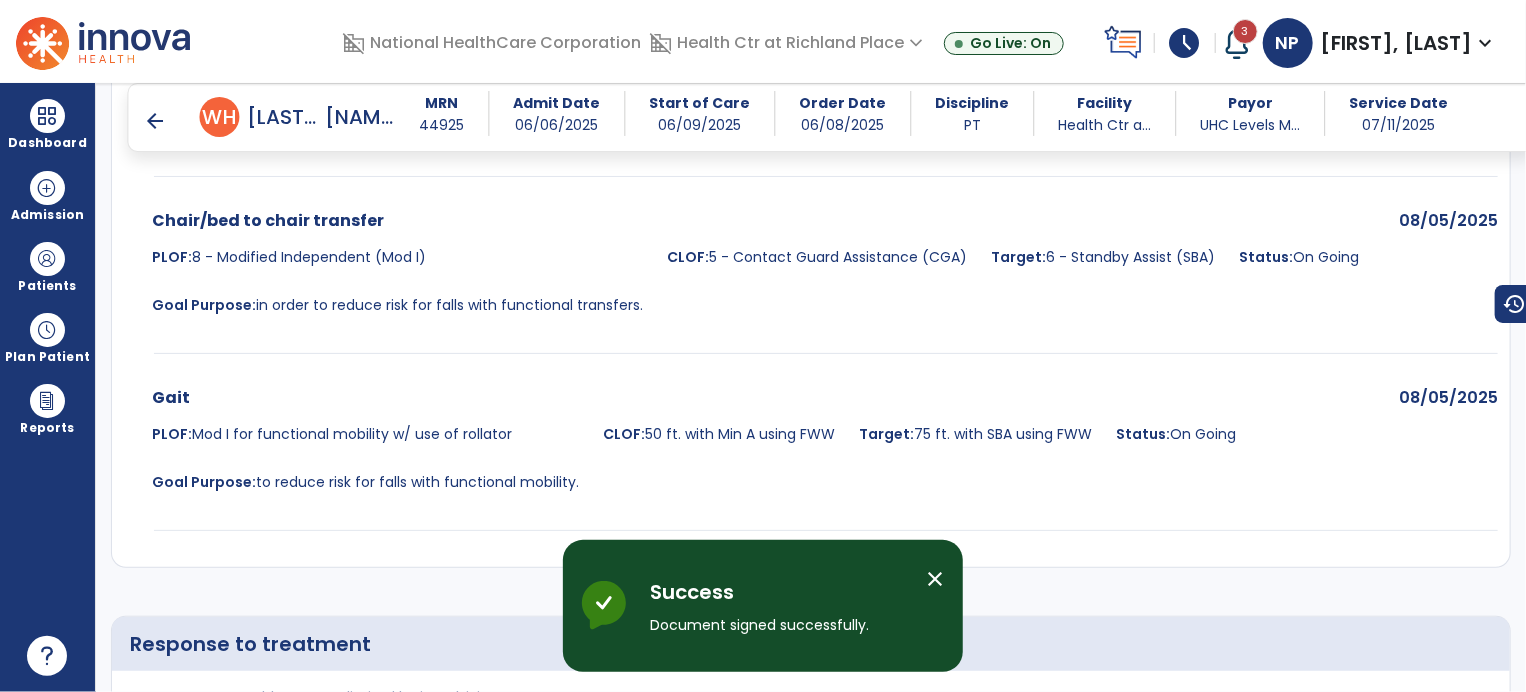 scroll, scrollTop: 3658, scrollLeft: 0, axis: vertical 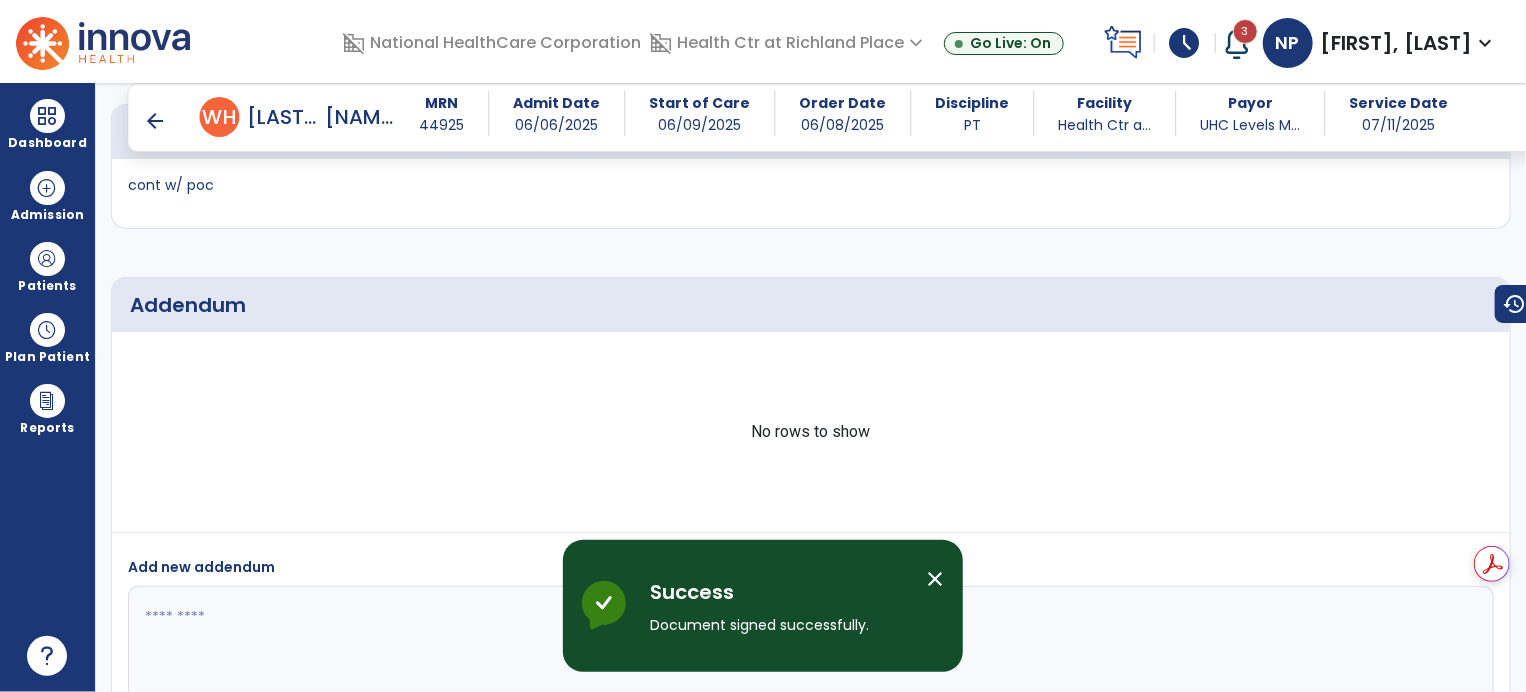click on "arrow_back" at bounding box center [156, 121] 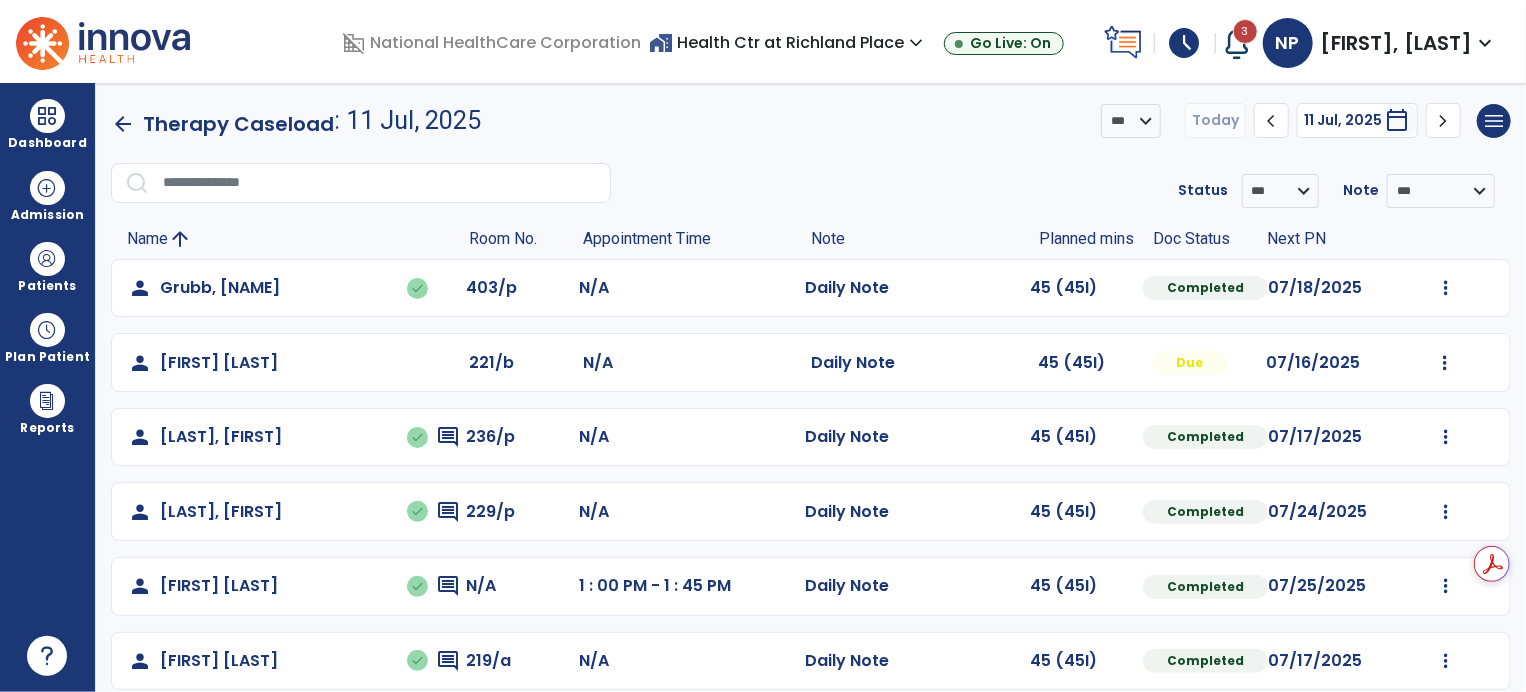 scroll, scrollTop: 172, scrollLeft: 0, axis: vertical 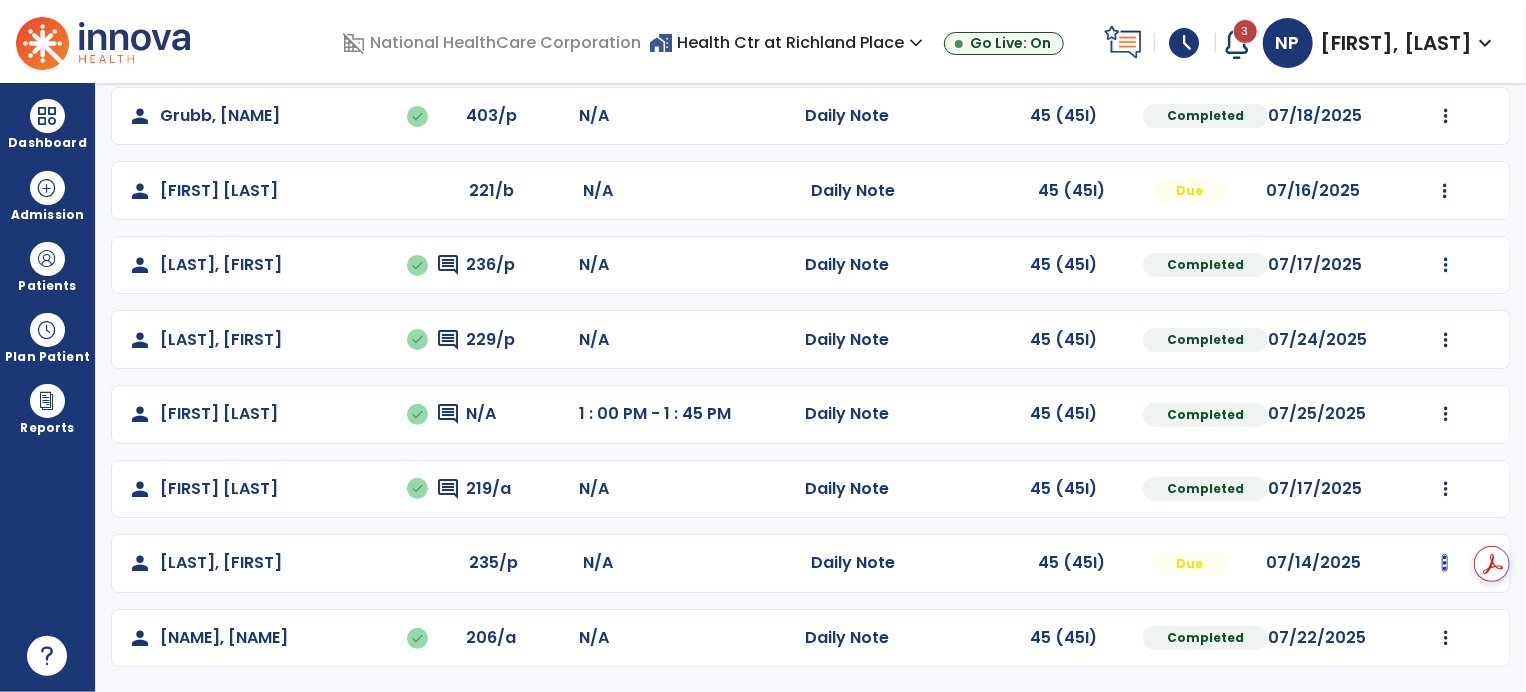 click at bounding box center [1446, 116] 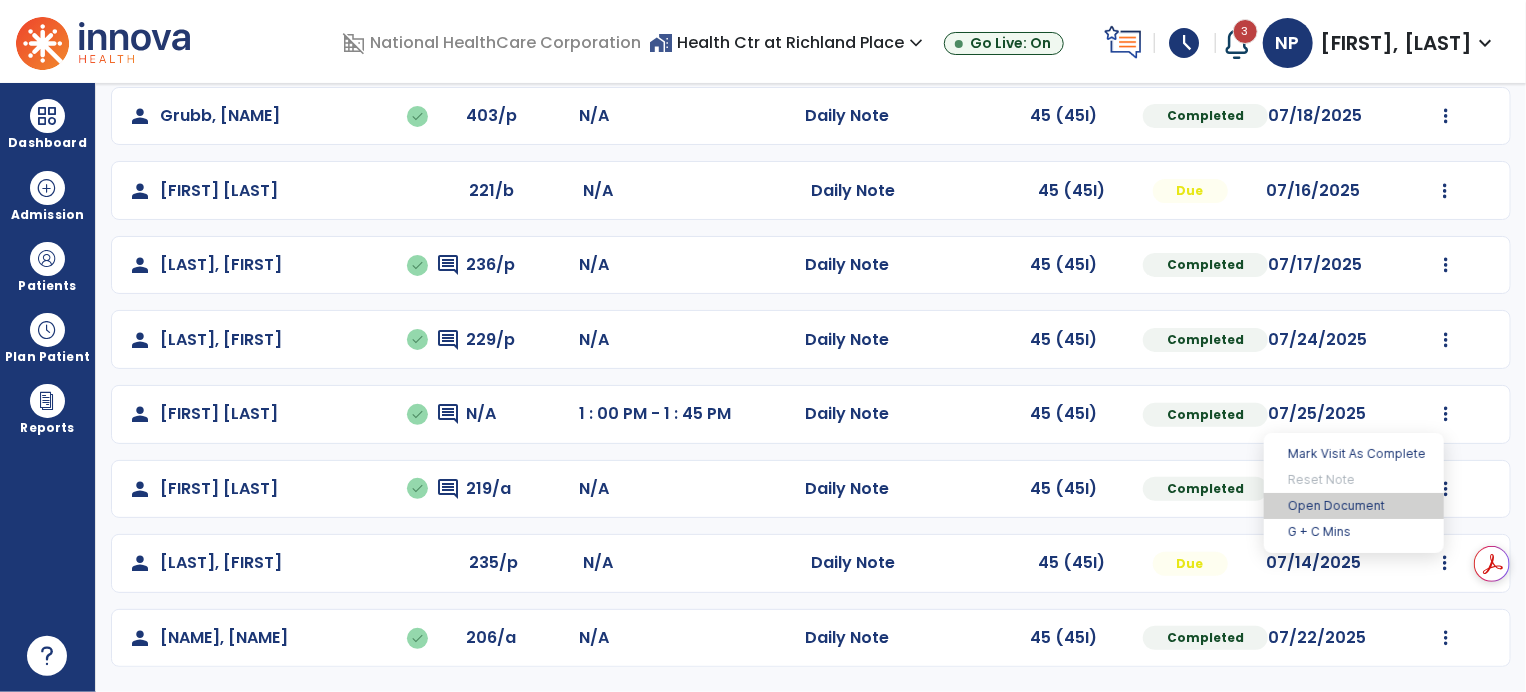 click on "Open Document" at bounding box center (1354, 506) 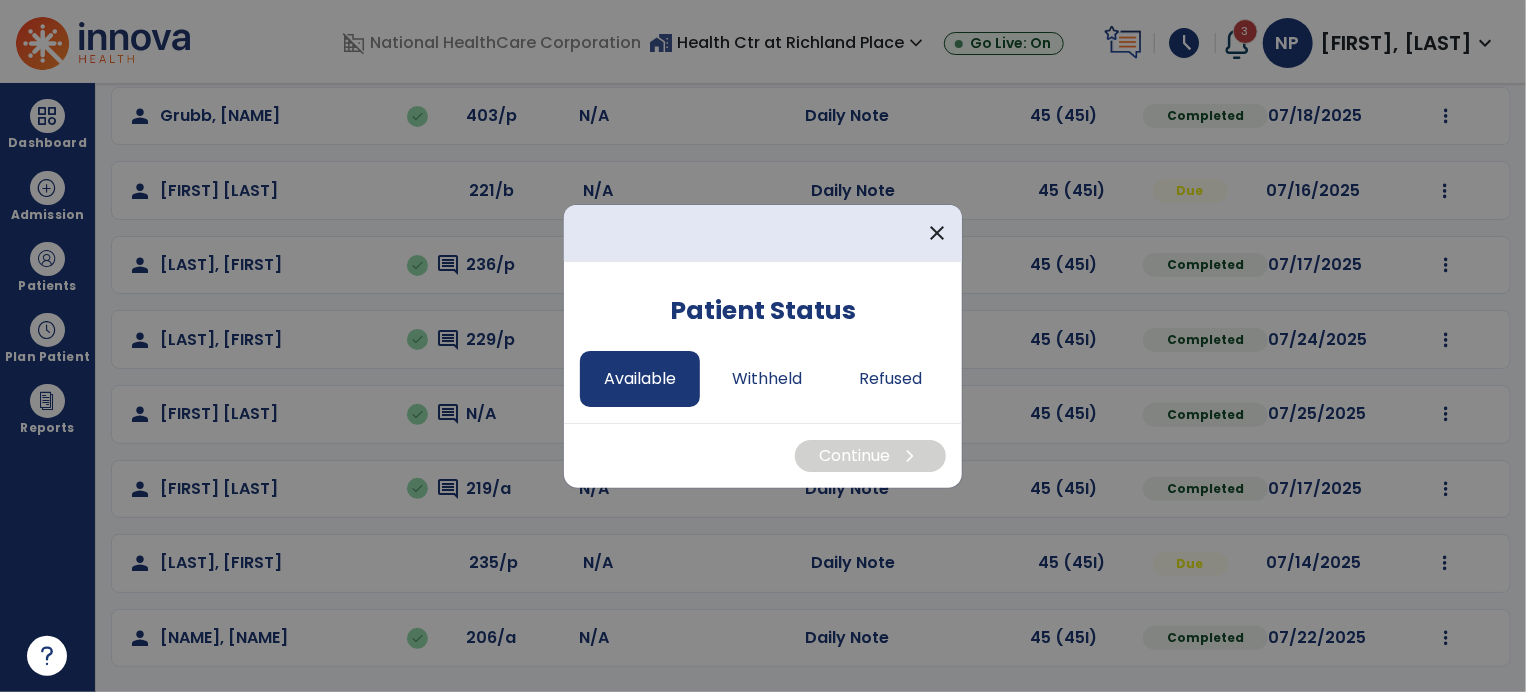 click on "Available" at bounding box center (640, 379) 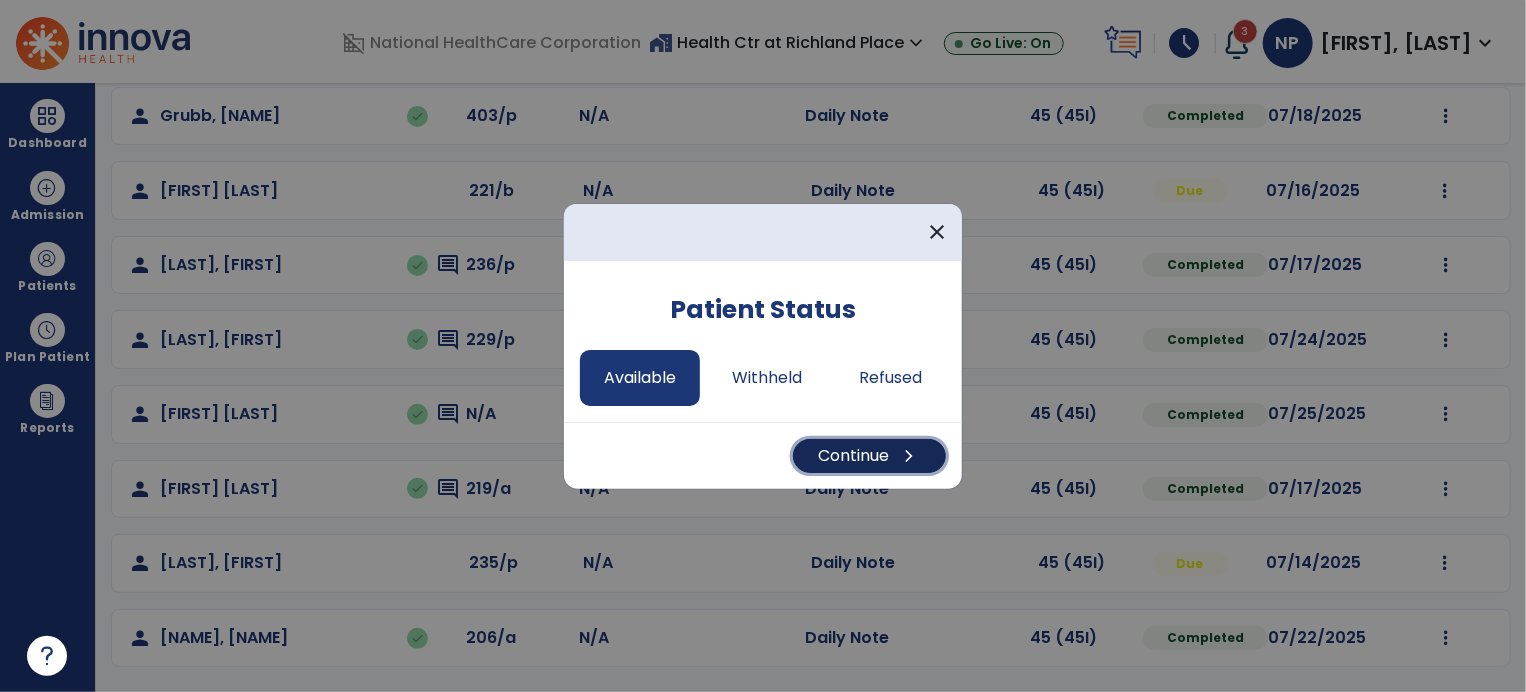 click on "Continue   chevron_right" at bounding box center [869, 456] 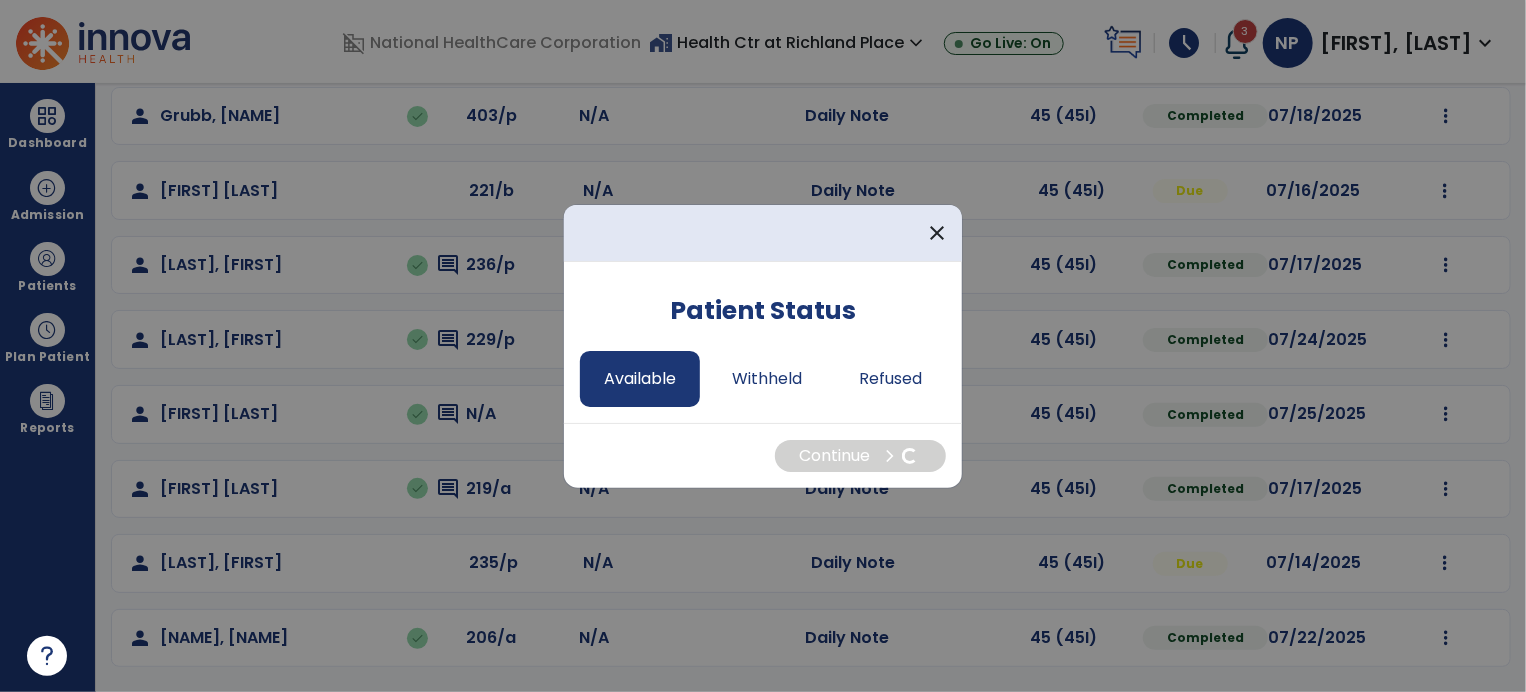 select on "*" 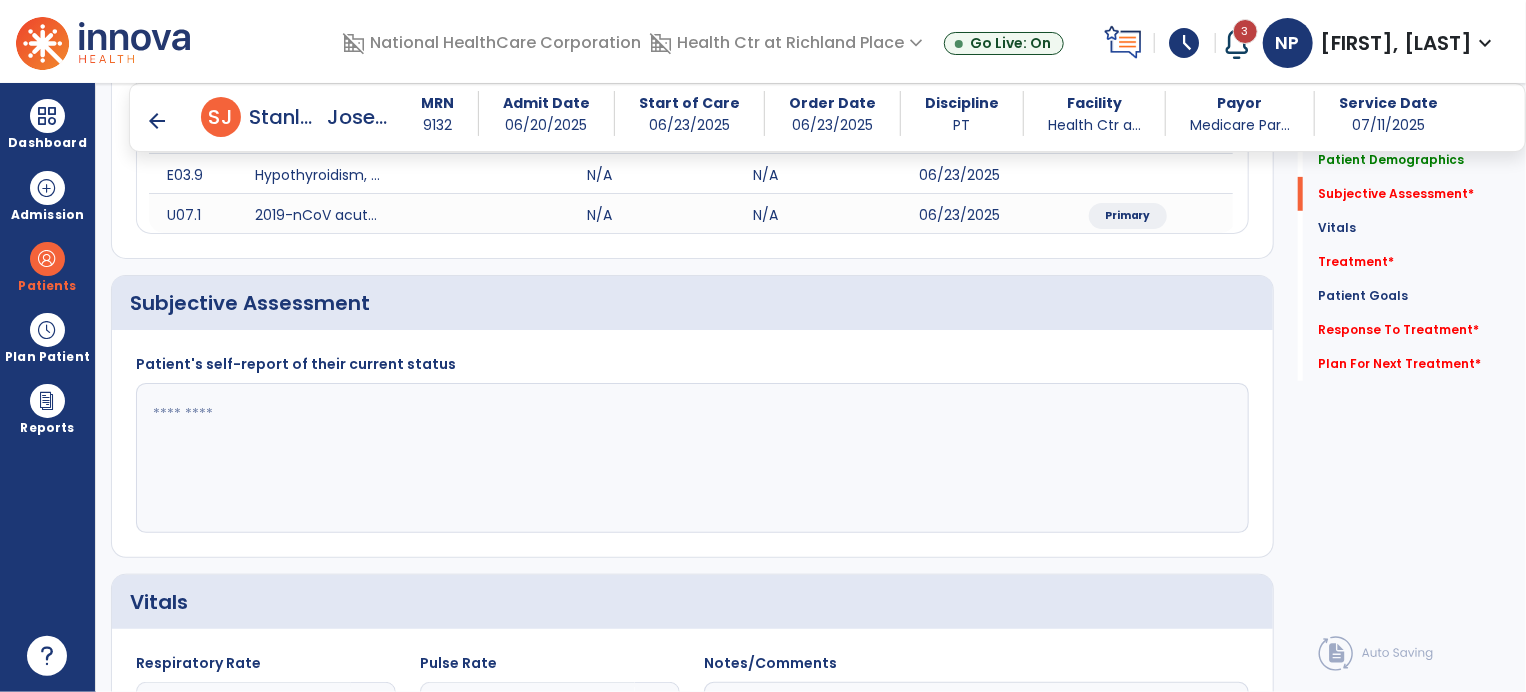 scroll, scrollTop: 386, scrollLeft: 0, axis: vertical 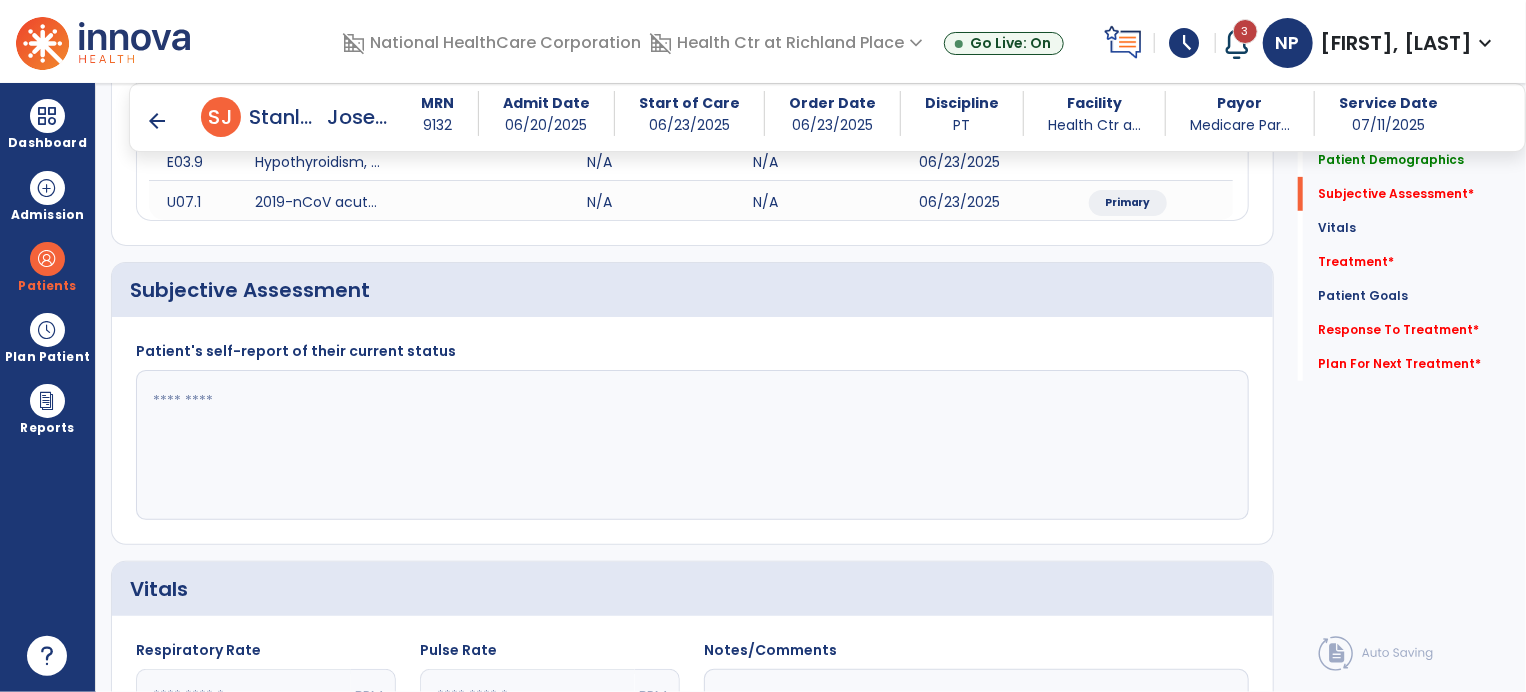 click 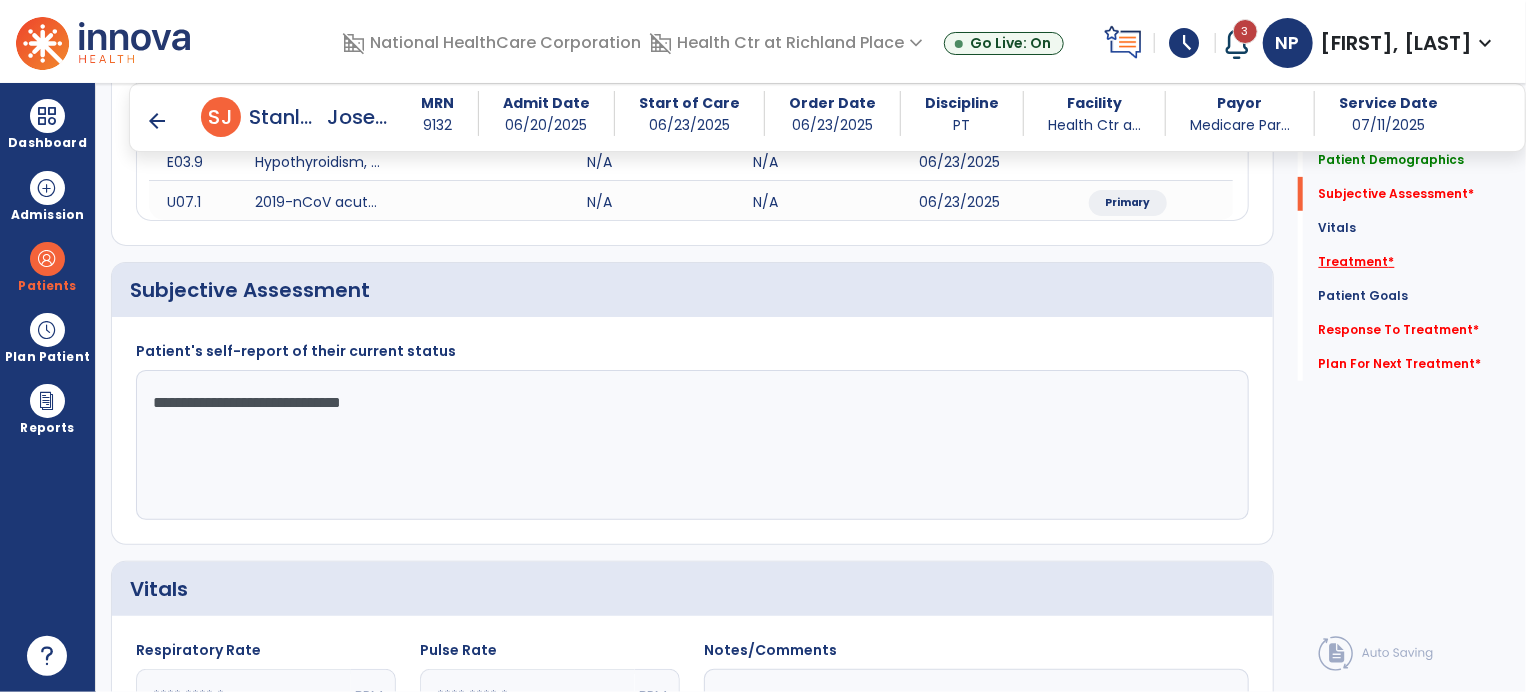 type on "**********" 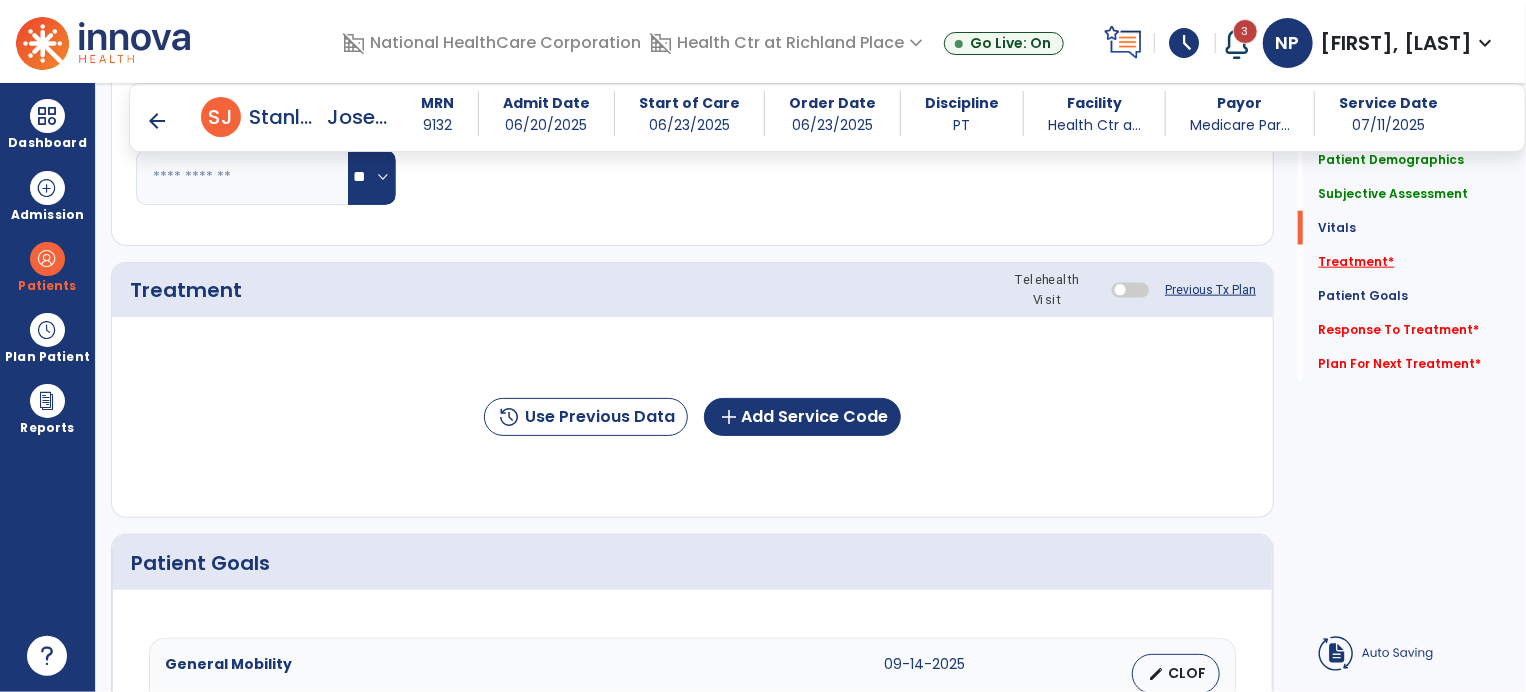 scroll, scrollTop: 1108, scrollLeft: 0, axis: vertical 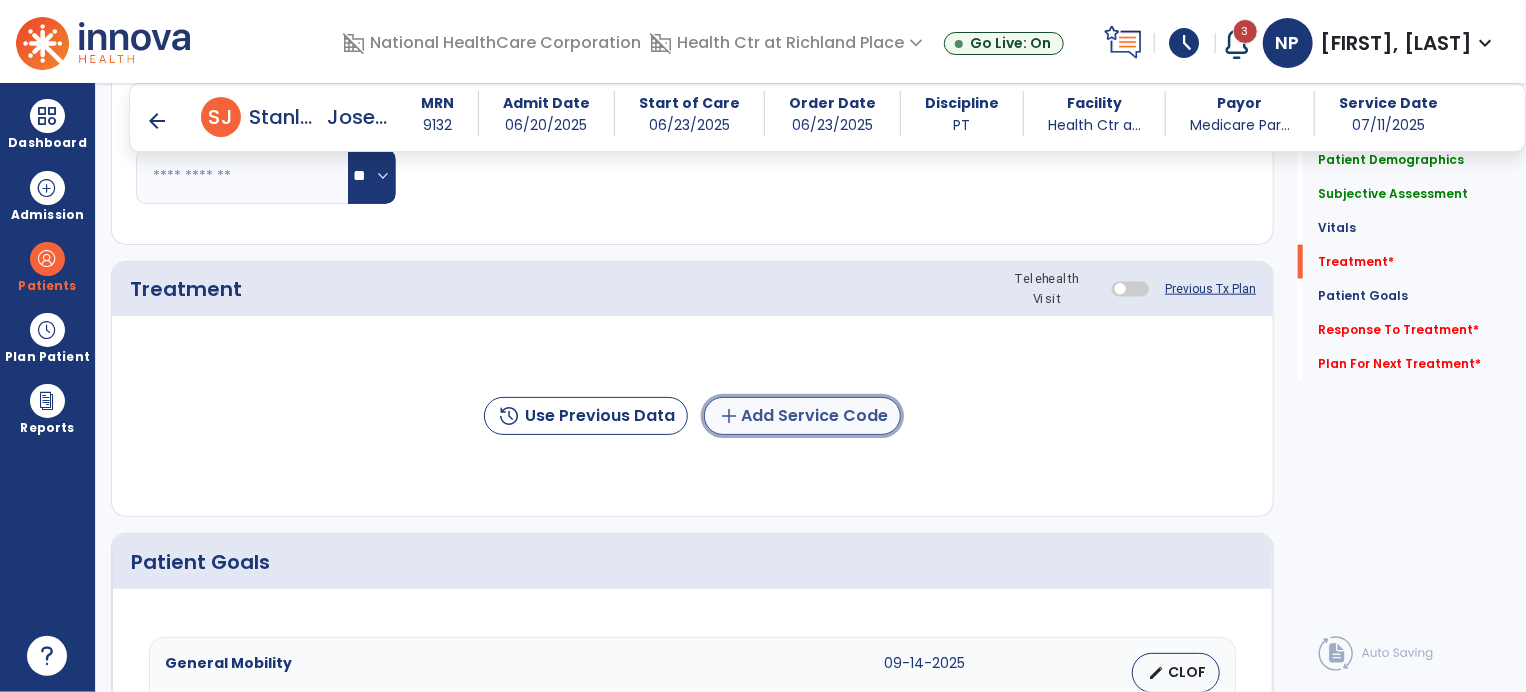 click on "add  Add Service Code" 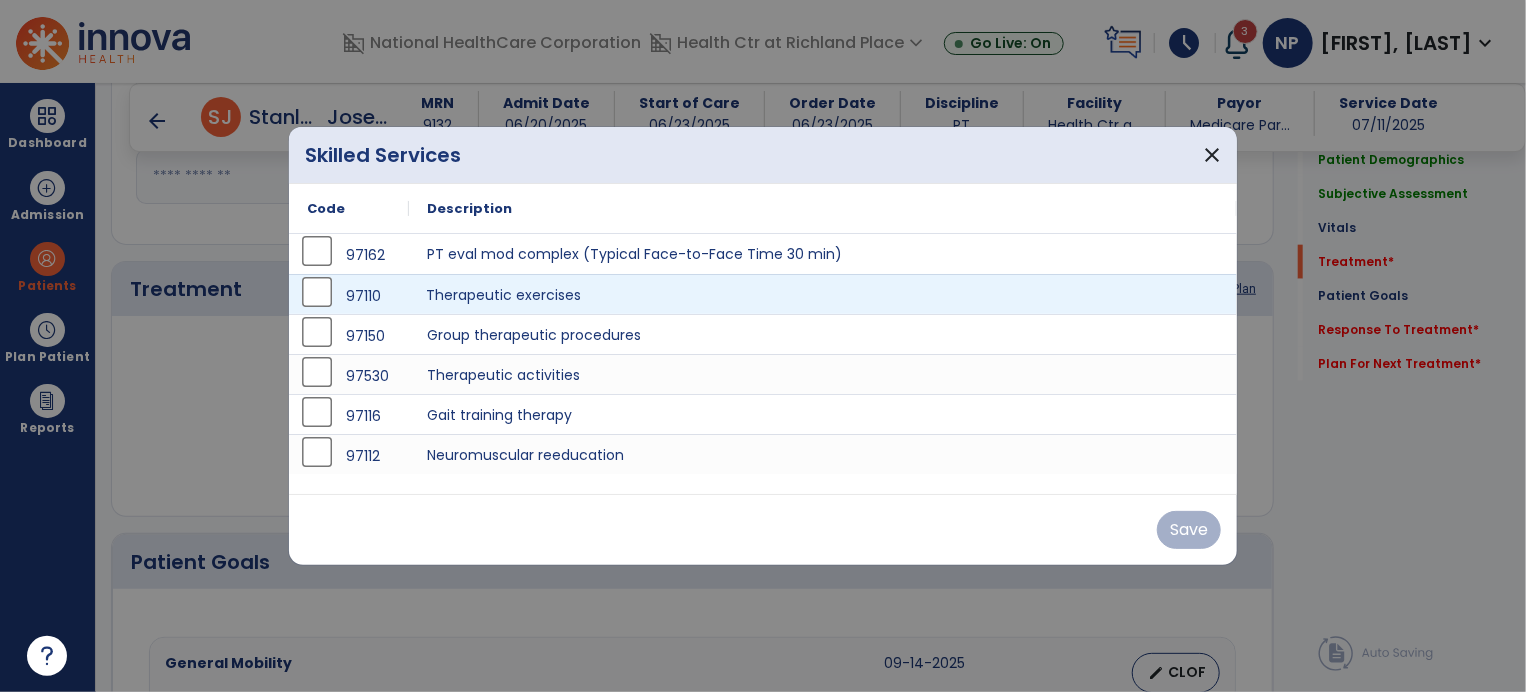click on "Therapeutic exercises" at bounding box center [823, 294] 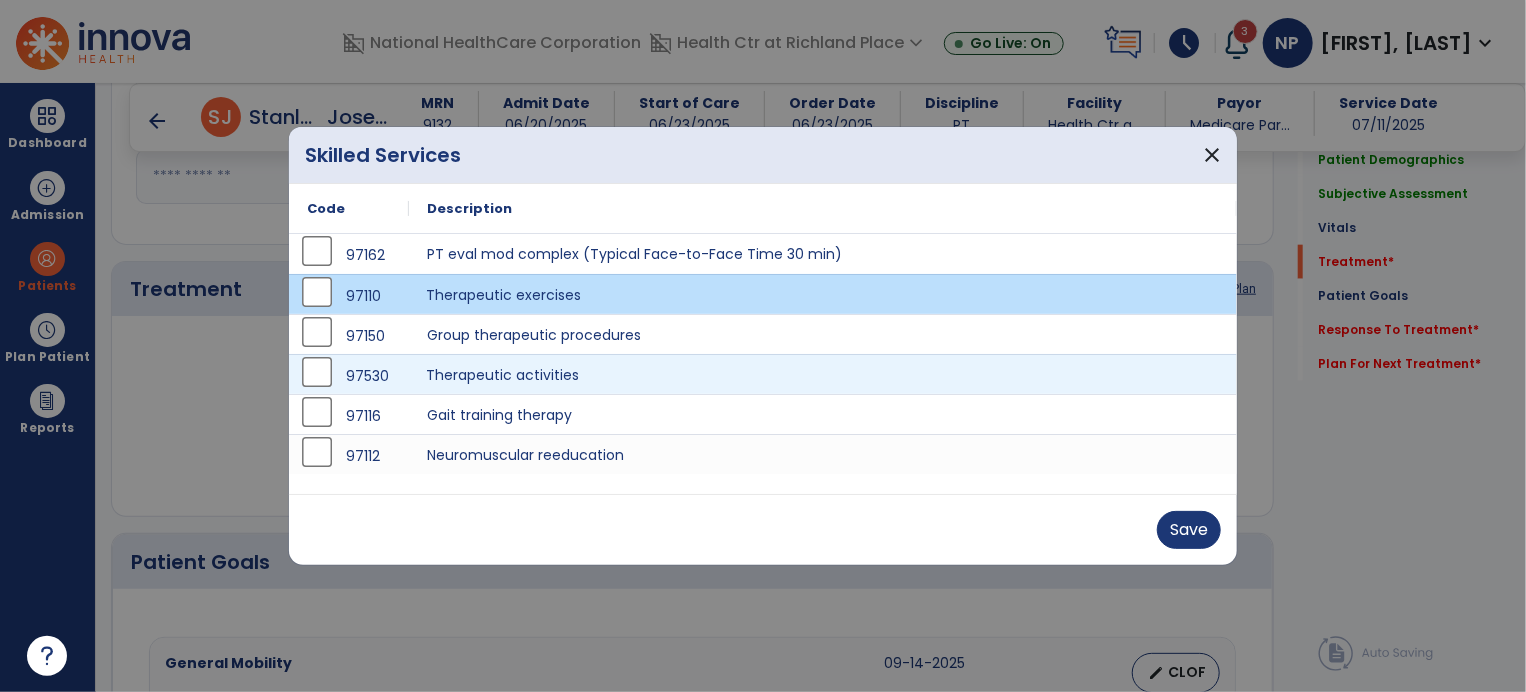 click on "Therapeutic activities" at bounding box center [823, 374] 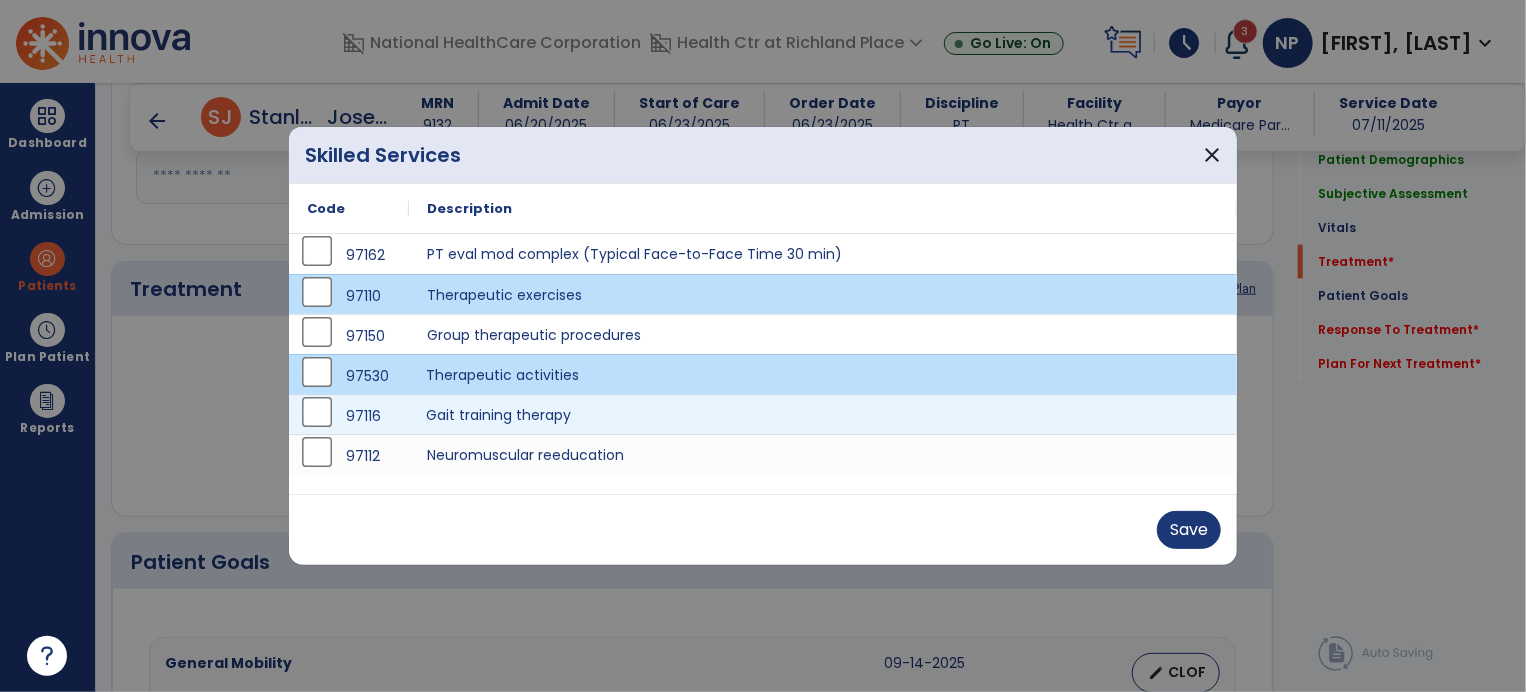 click on "Gait training therapy" at bounding box center (823, 414) 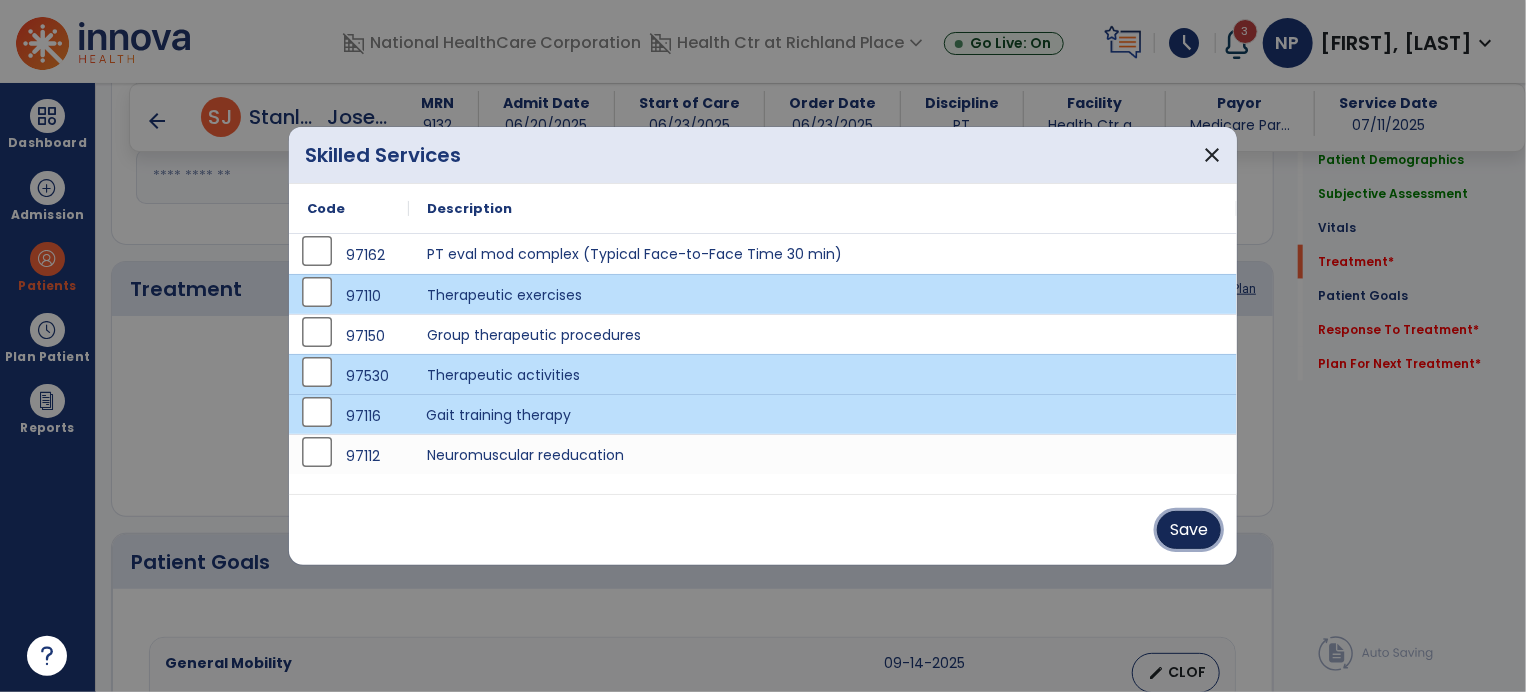 click on "Save" at bounding box center [1189, 530] 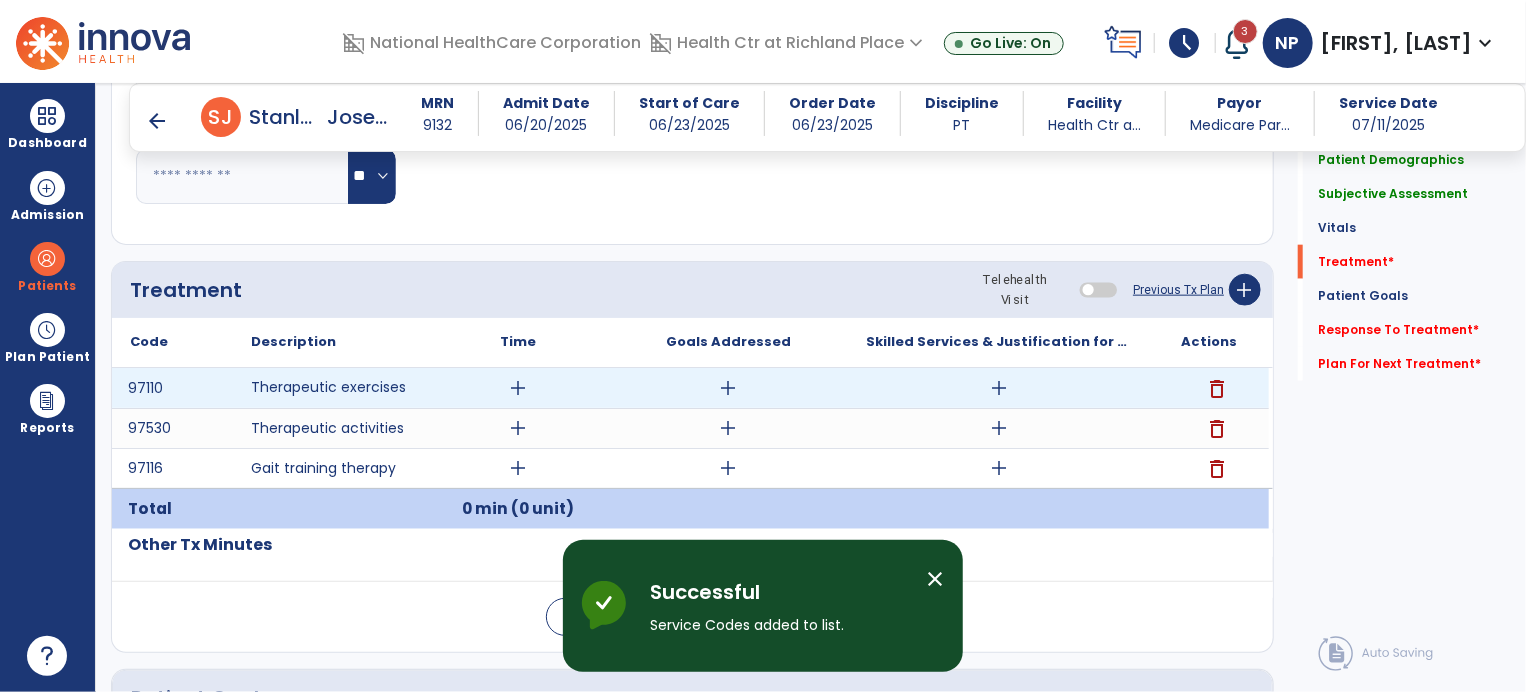 click on "add" at bounding box center (518, 388) 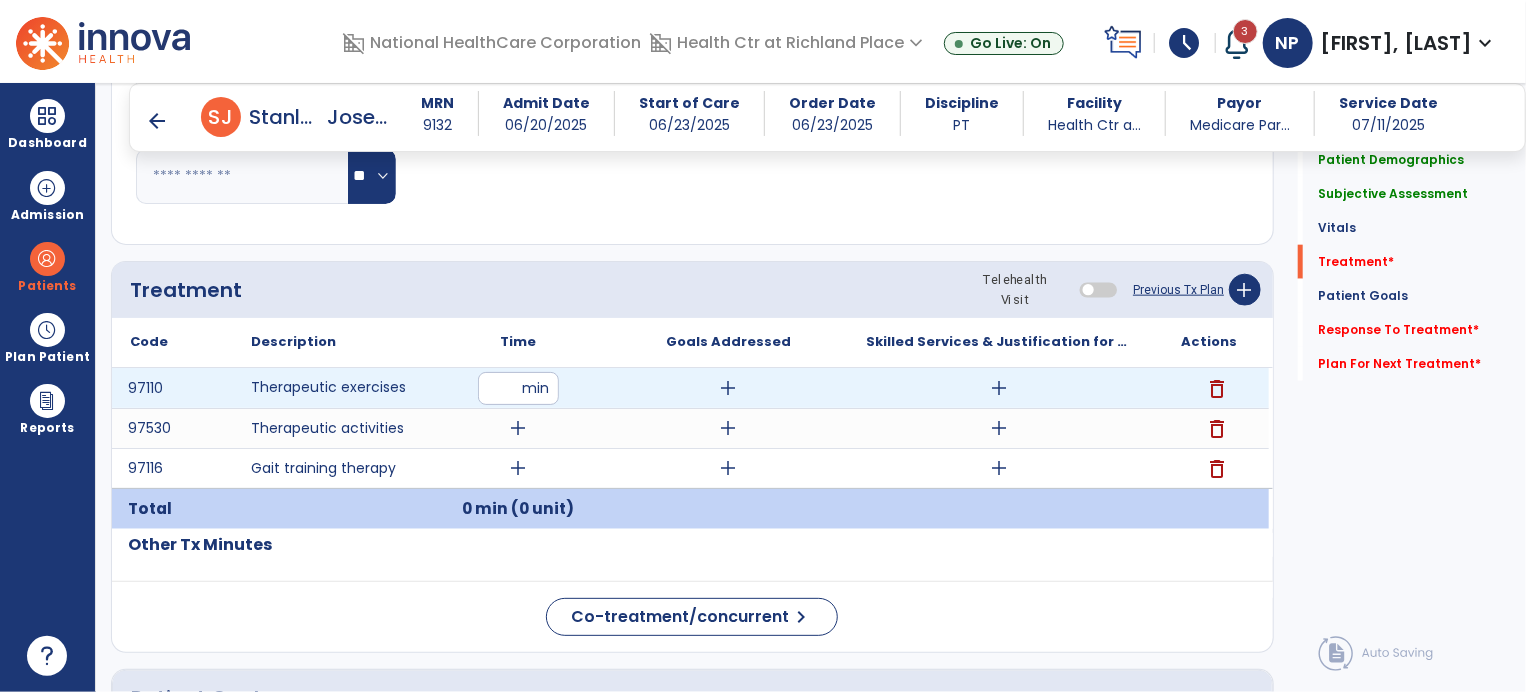 type on "**" 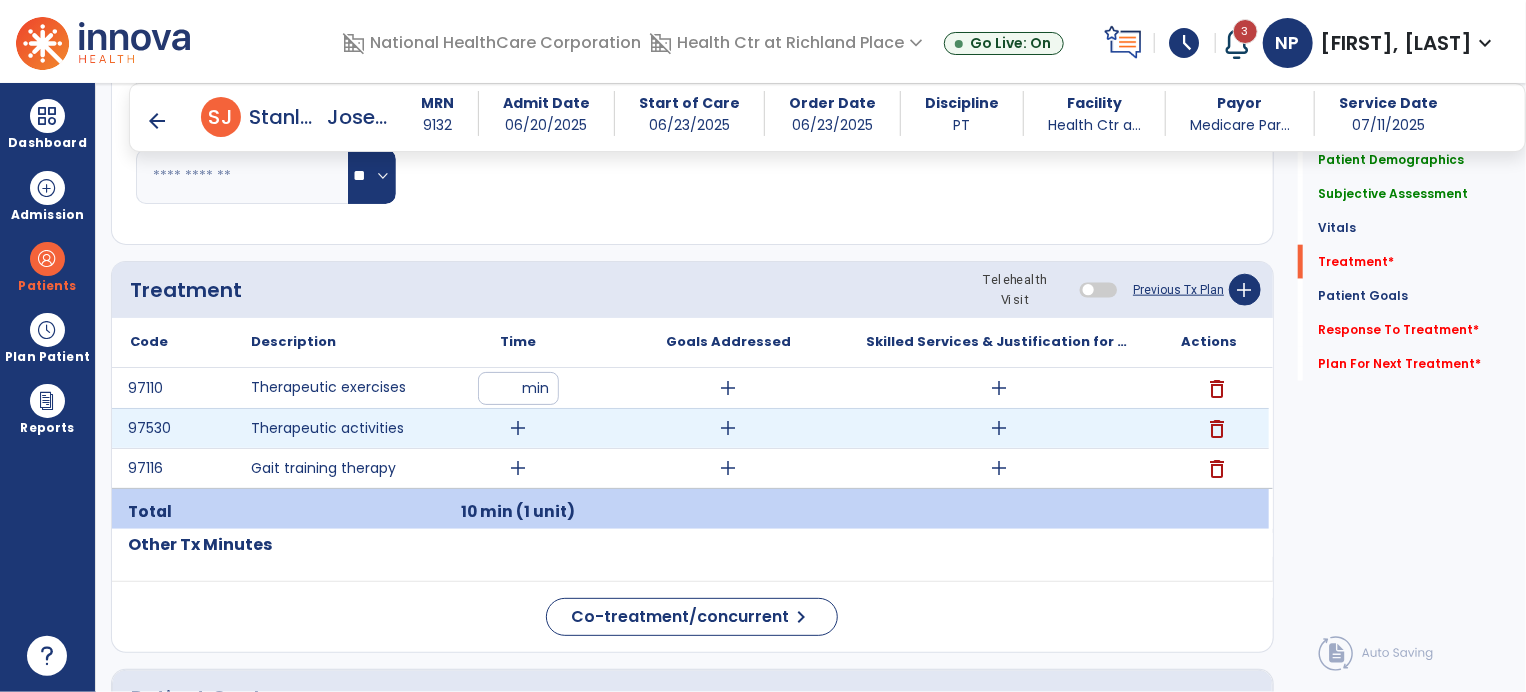 click on "add" at bounding box center [518, 428] 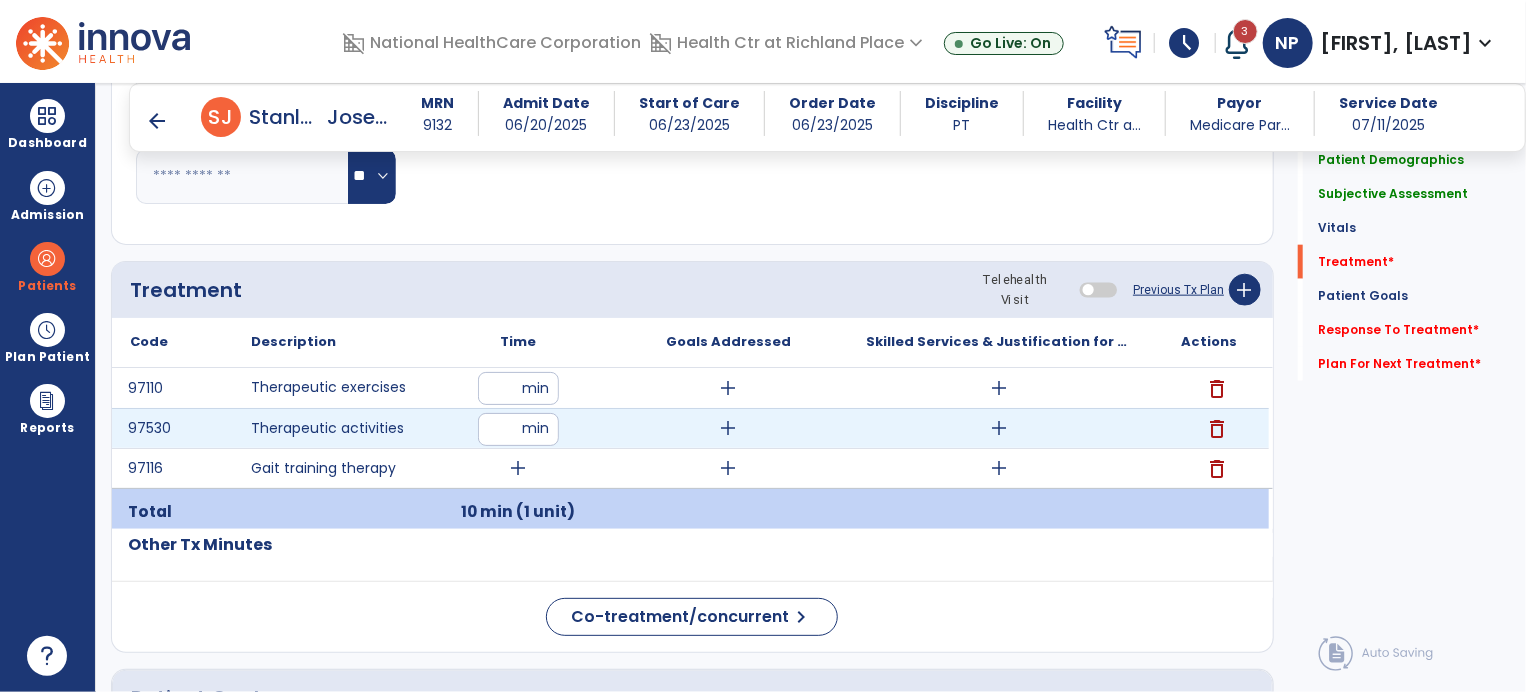 type on "**" 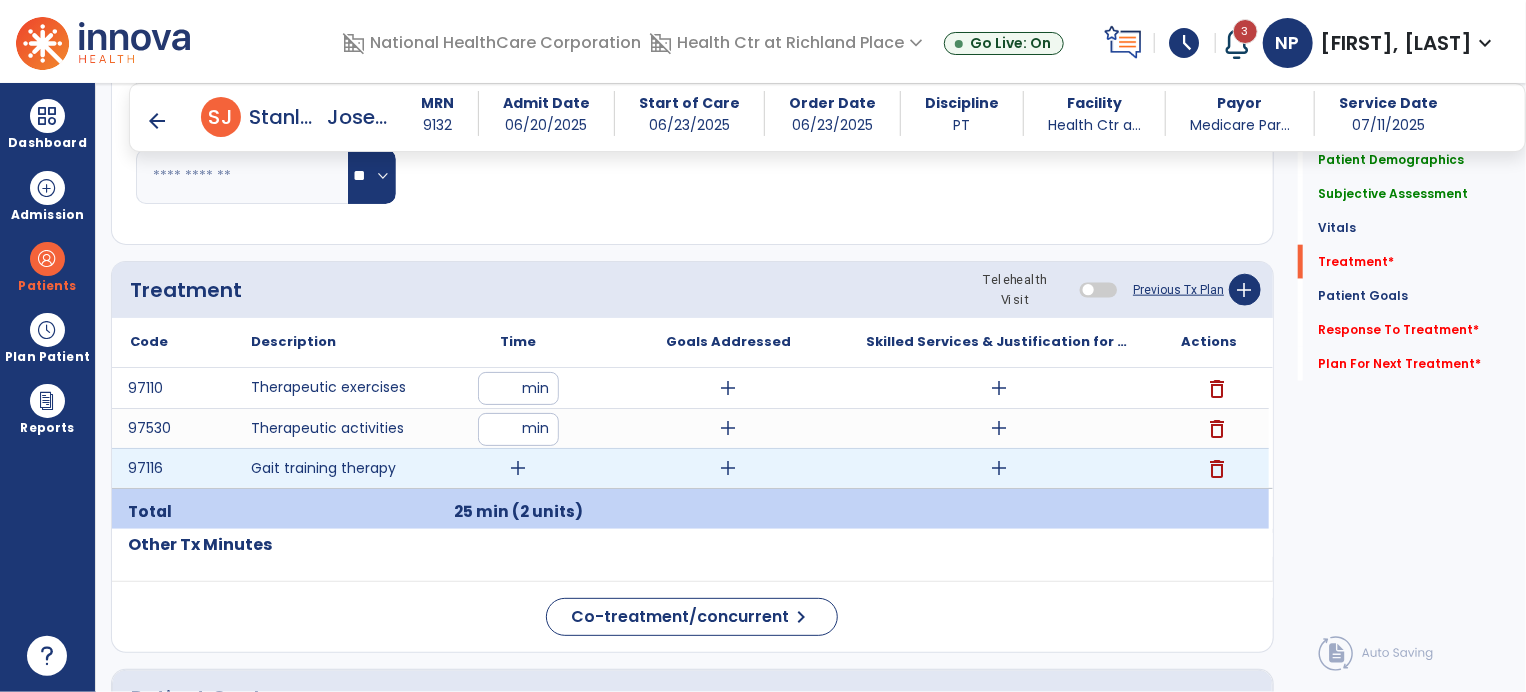 click on "add" at bounding box center (518, 468) 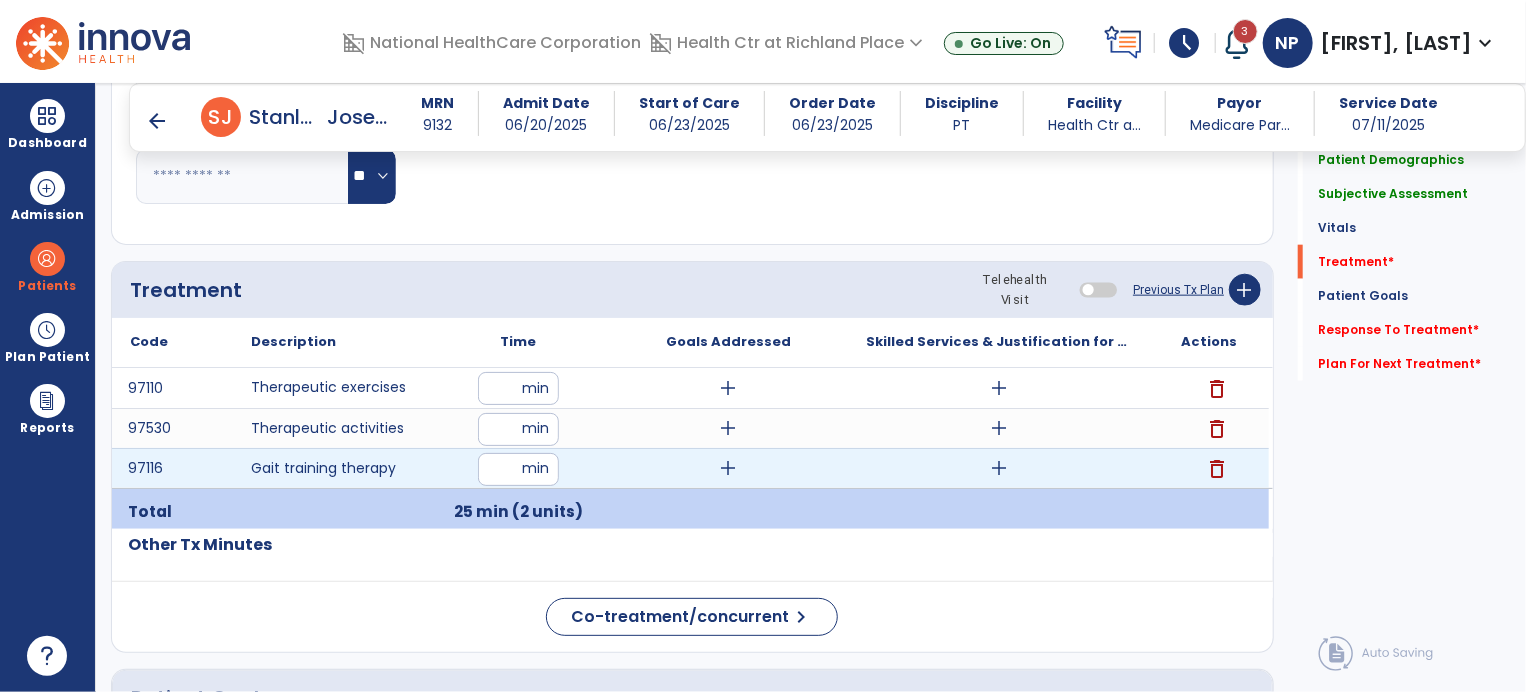 type on "**" 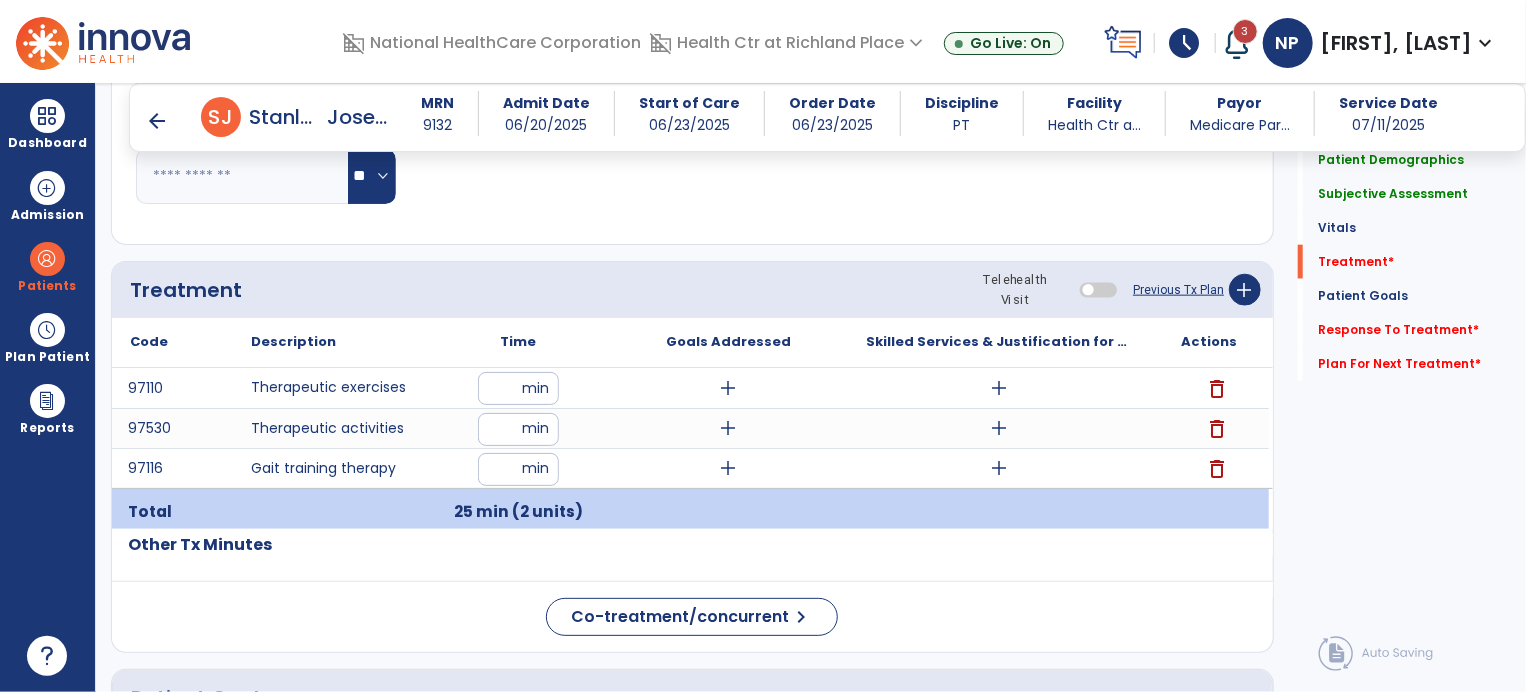 click on "Other Tx Minutes" 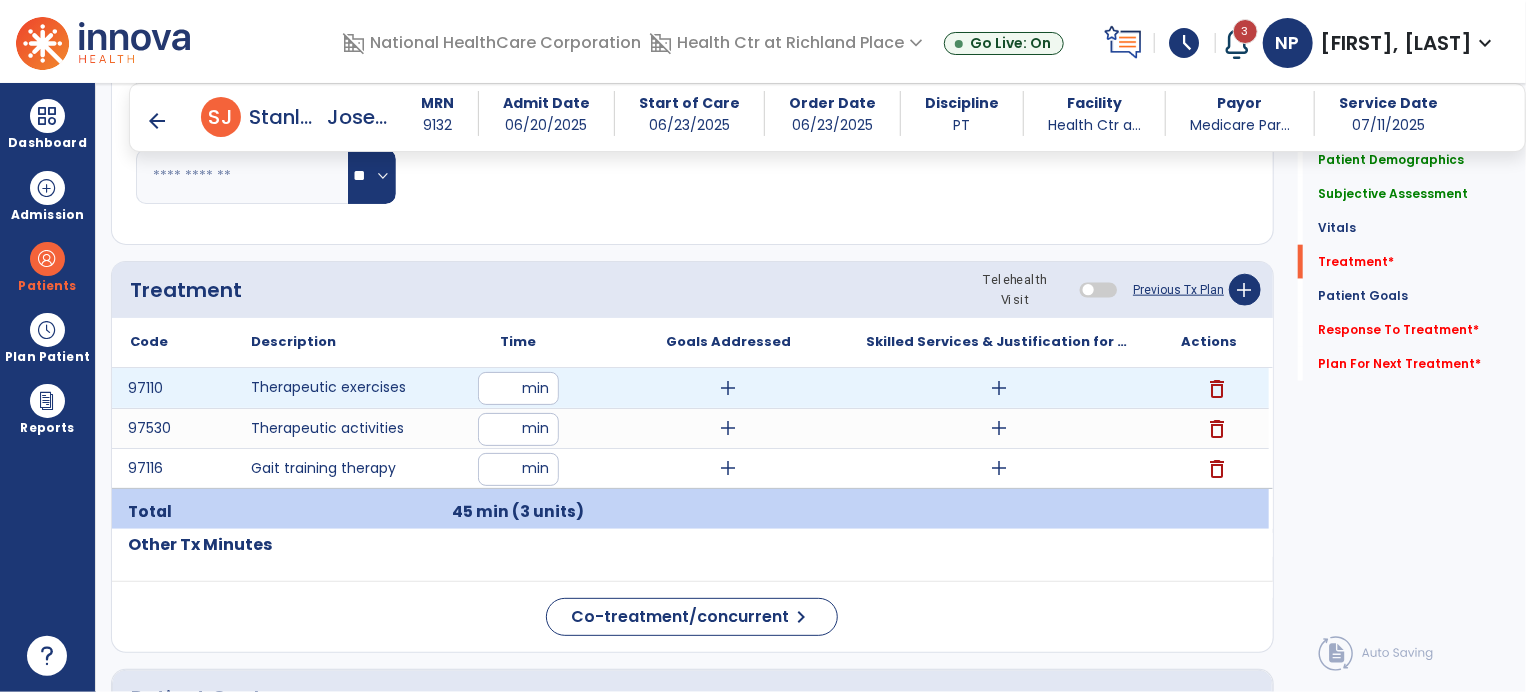 click on "add" at bounding box center (999, 388) 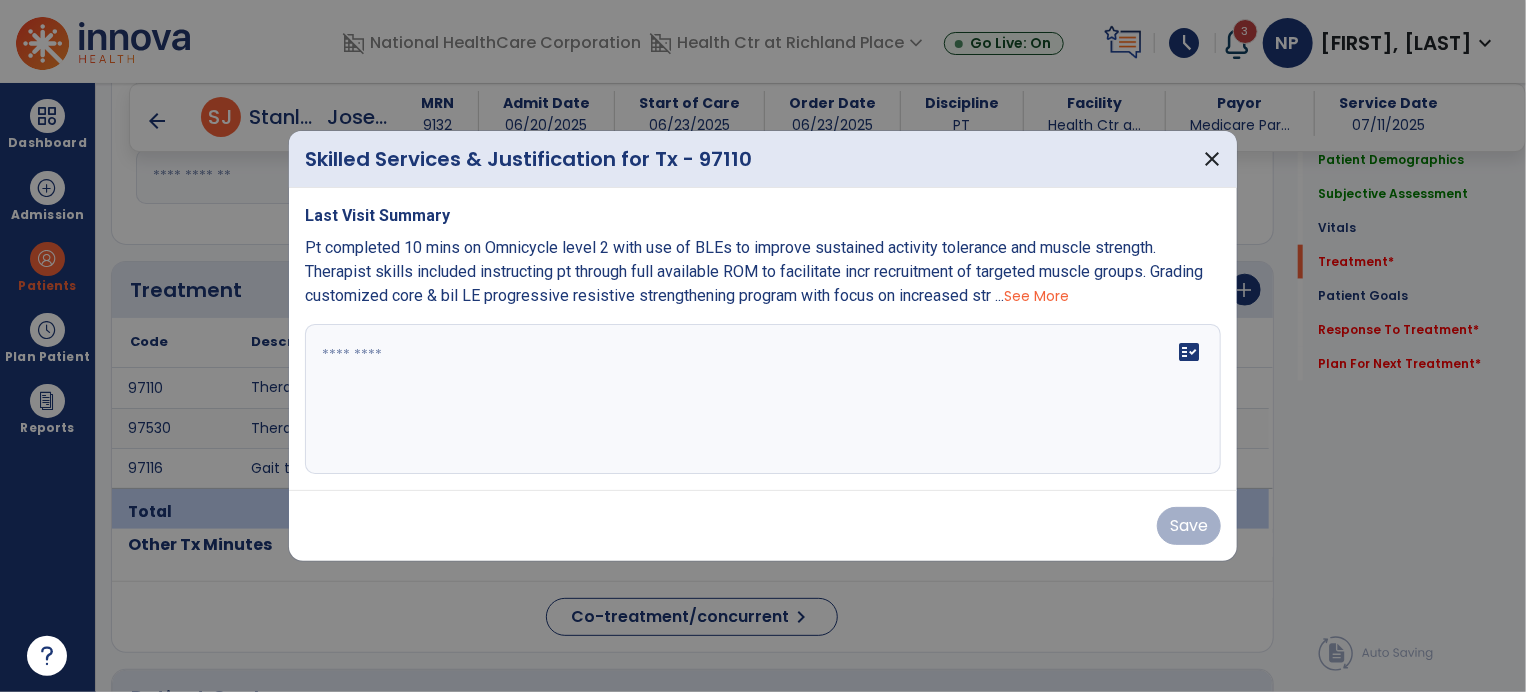 click on "See More" at bounding box center [1036, 296] 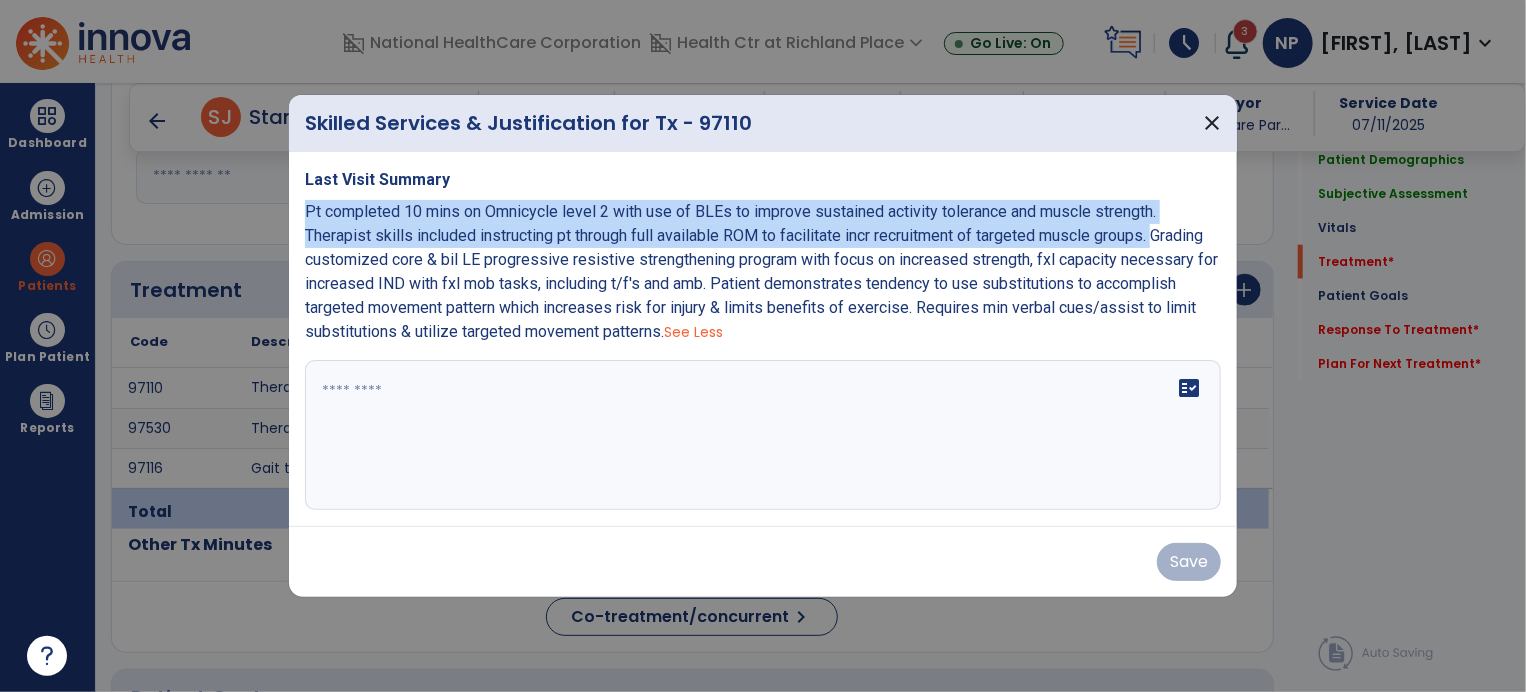 drag, startPoint x: 1161, startPoint y: 242, endPoint x: 296, endPoint y: 201, distance: 865.9711 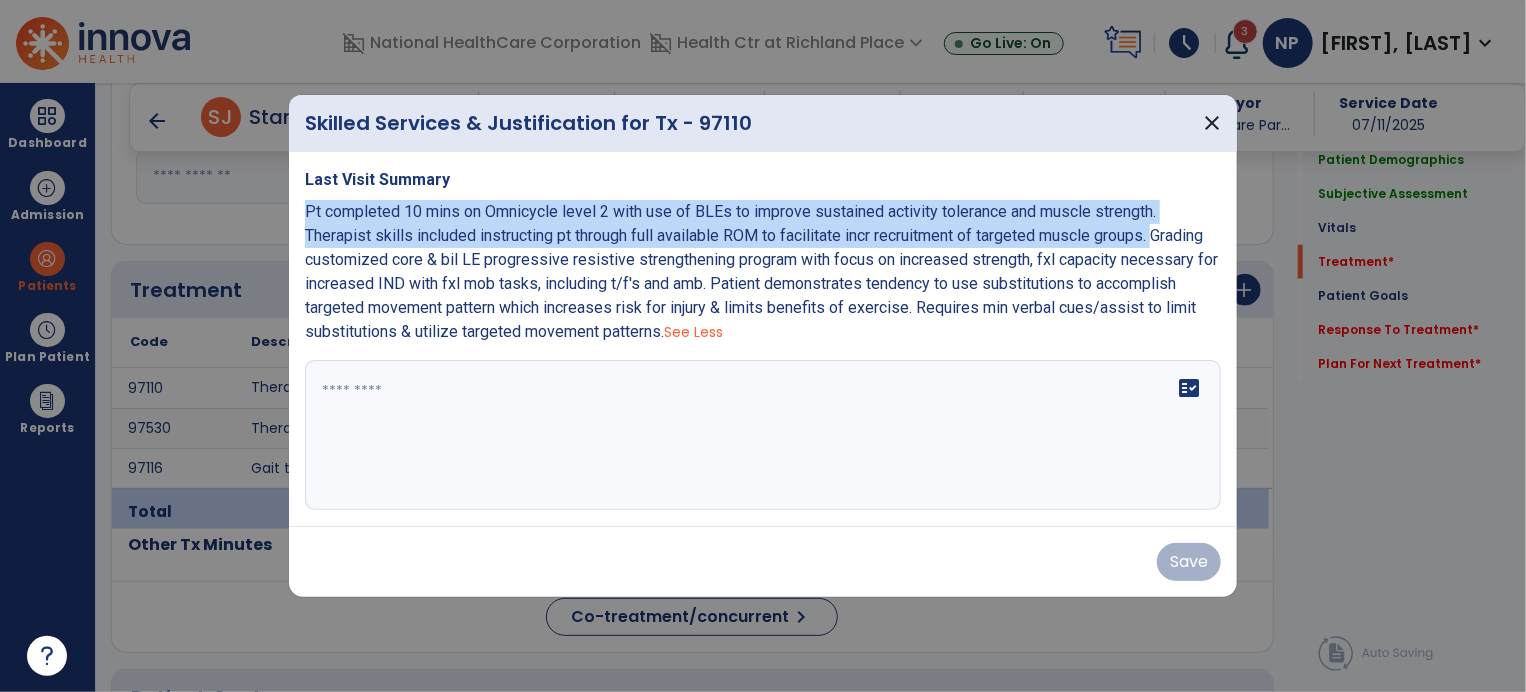 click on "Last Visit Summary Pt completed 10 mins on Omnicycle level 2 with use of BLEs to improve sustained activity tolerance and muscle strength. Therapist skills included instructing pt through full available ROM to facilitate incr recruitment of targeted muscle groups. Grading customized core & bil LE progressive resistive strengthening program with focus on increased strength, fxl capacity necessary for increased IND with fxl mob tasks, including t/f's and amb. Patient demonstrates tendency to use substitutions to accomplish targeted movement pattern which increases risk for injury & limits benefits of exercise. Requires min verbal cues/assist to limit substitutions & utilize targeted movement patterns.   See Less   fact_check" at bounding box center (763, 339) 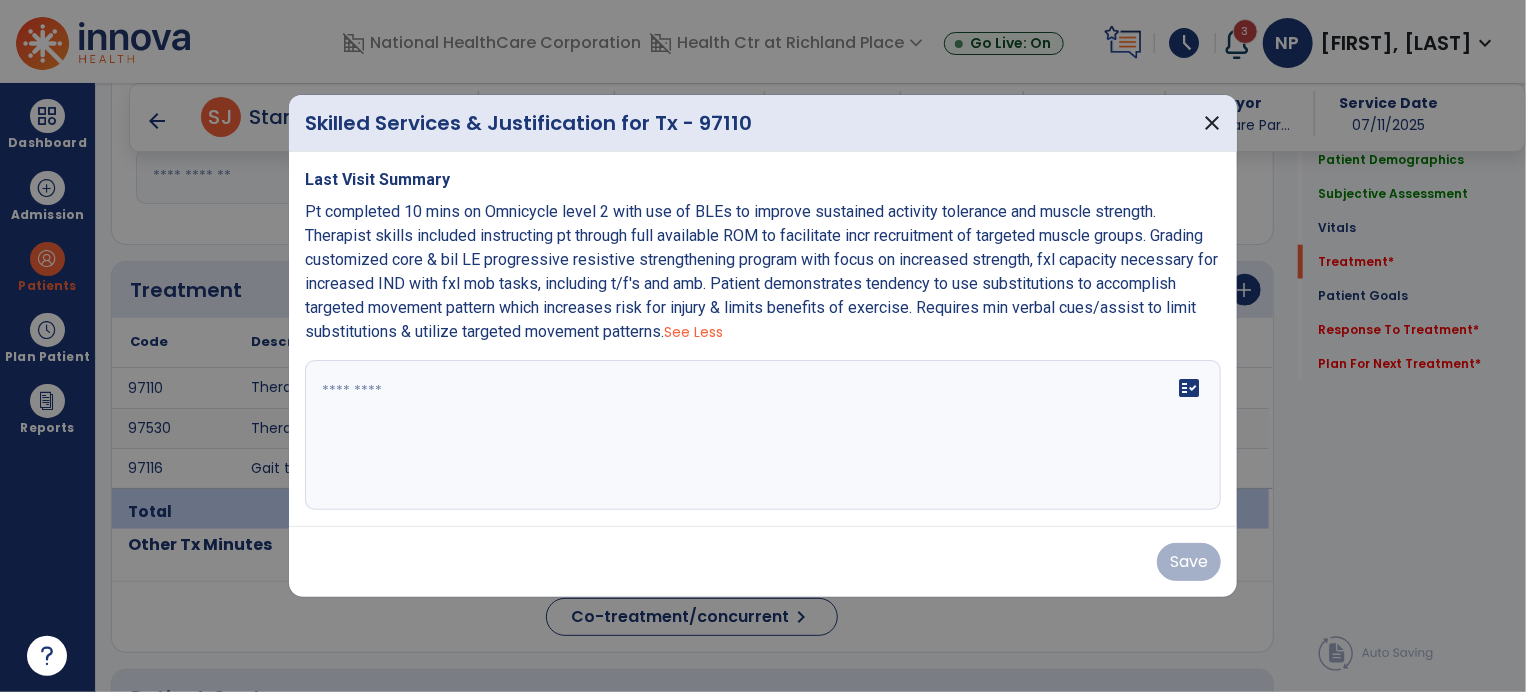 click on "fact_check" at bounding box center (763, 435) 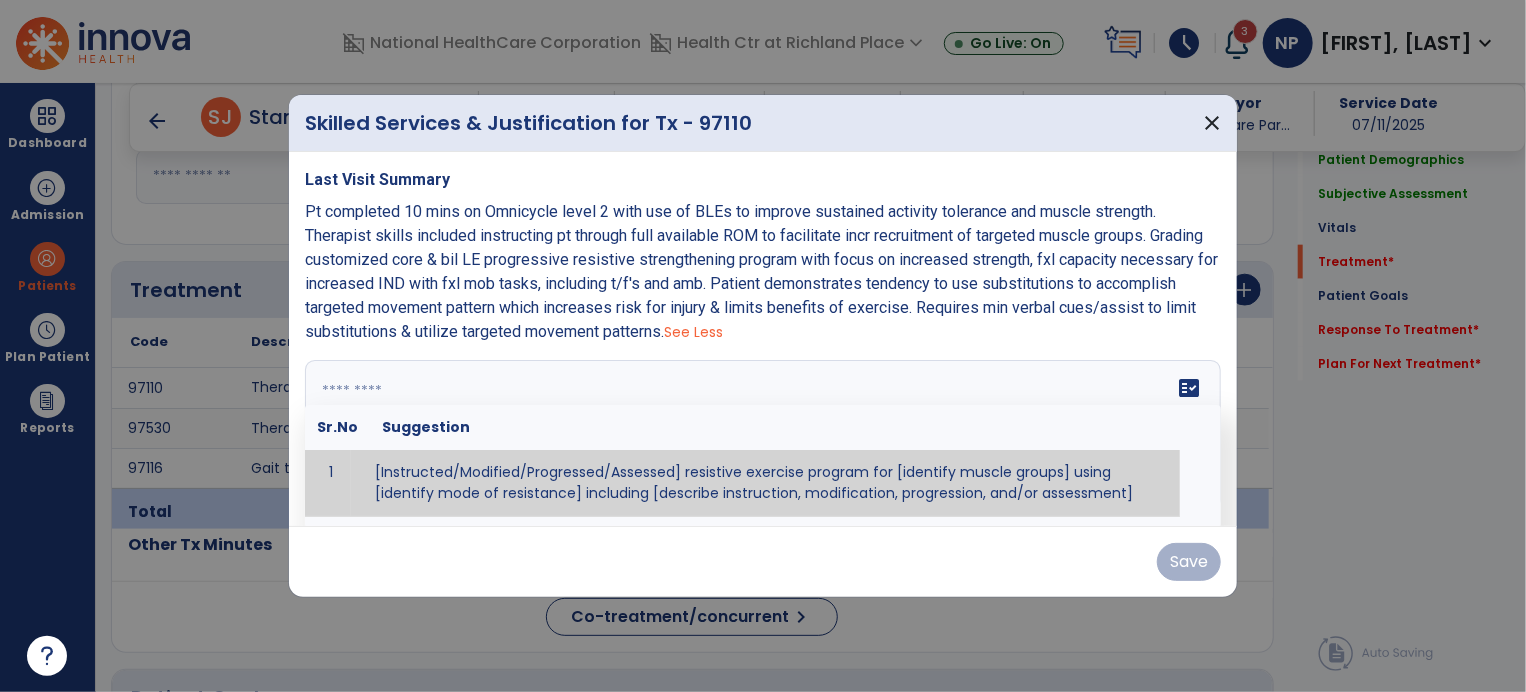 paste on "**********" 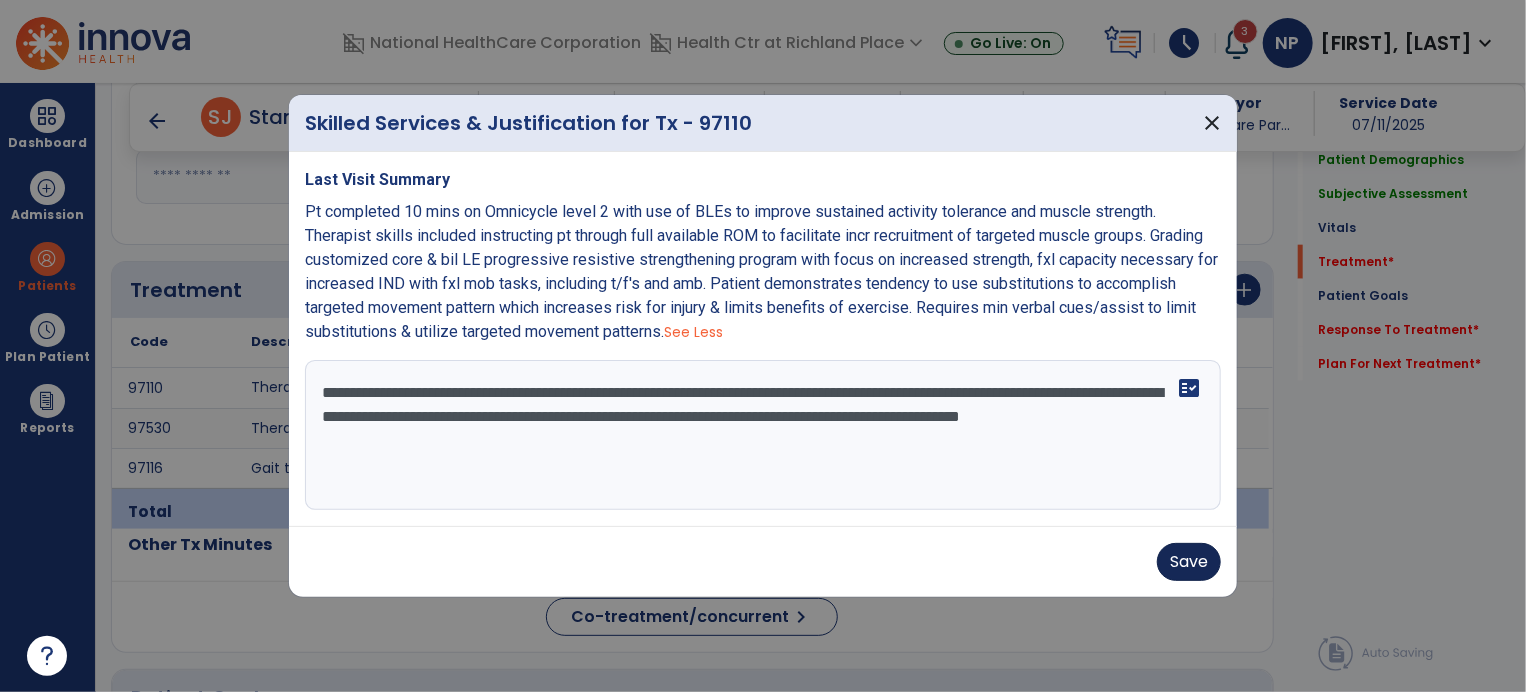 type on "**********" 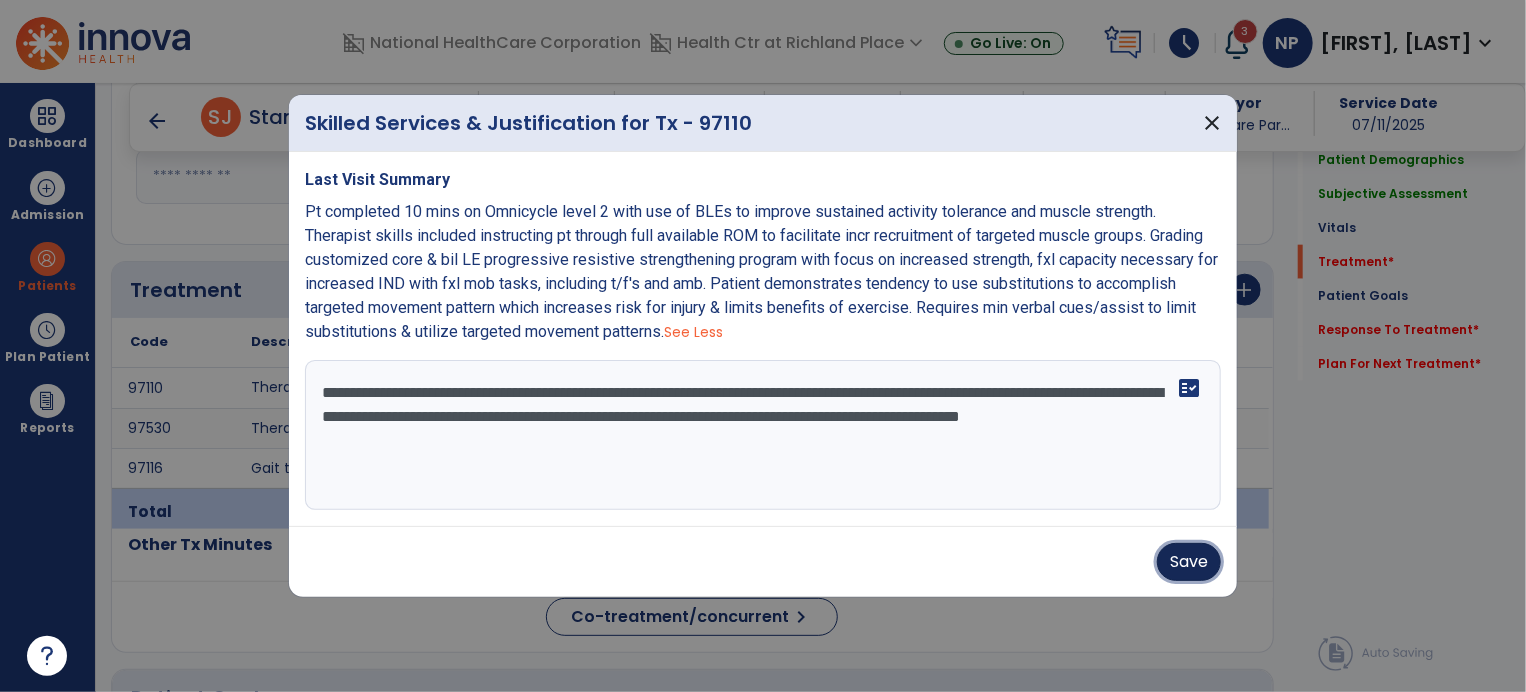 click on "Save" at bounding box center [1189, 562] 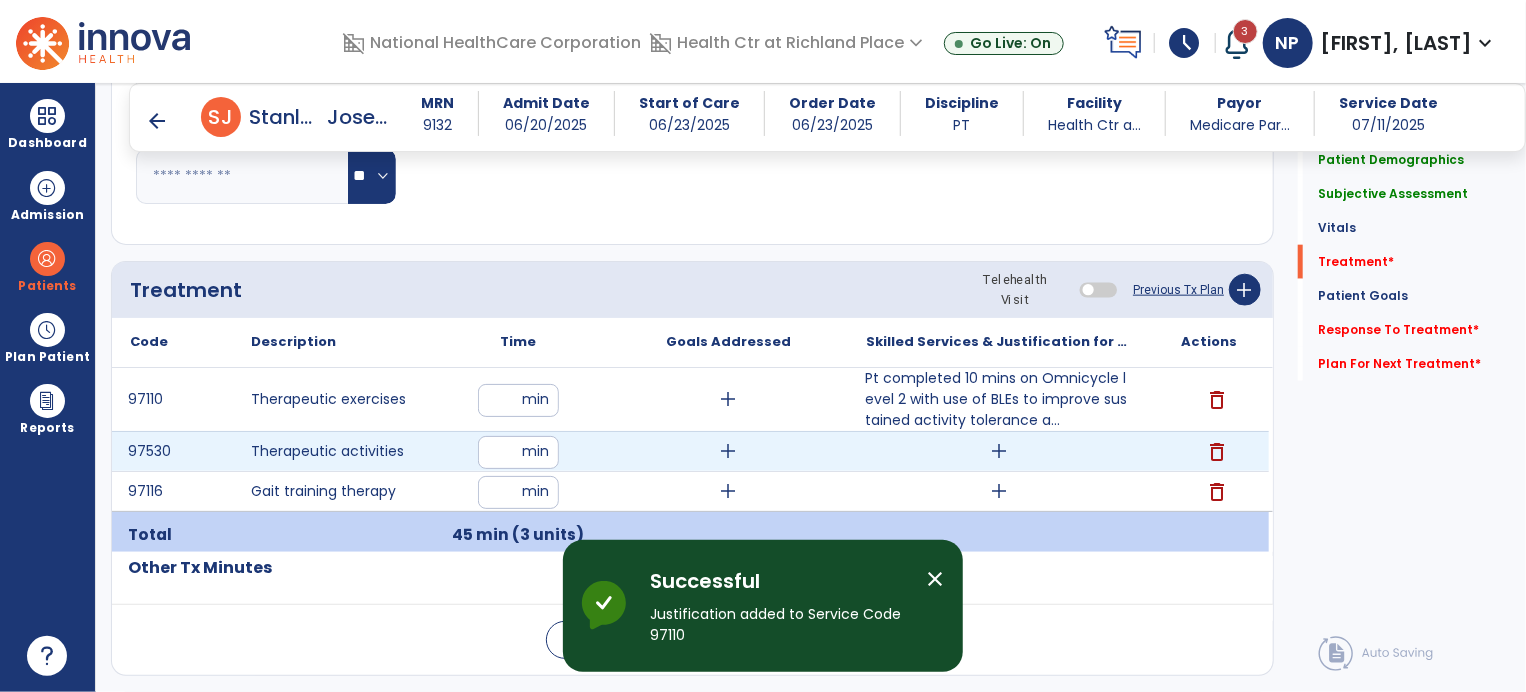 click on "add" at bounding box center [999, 451] 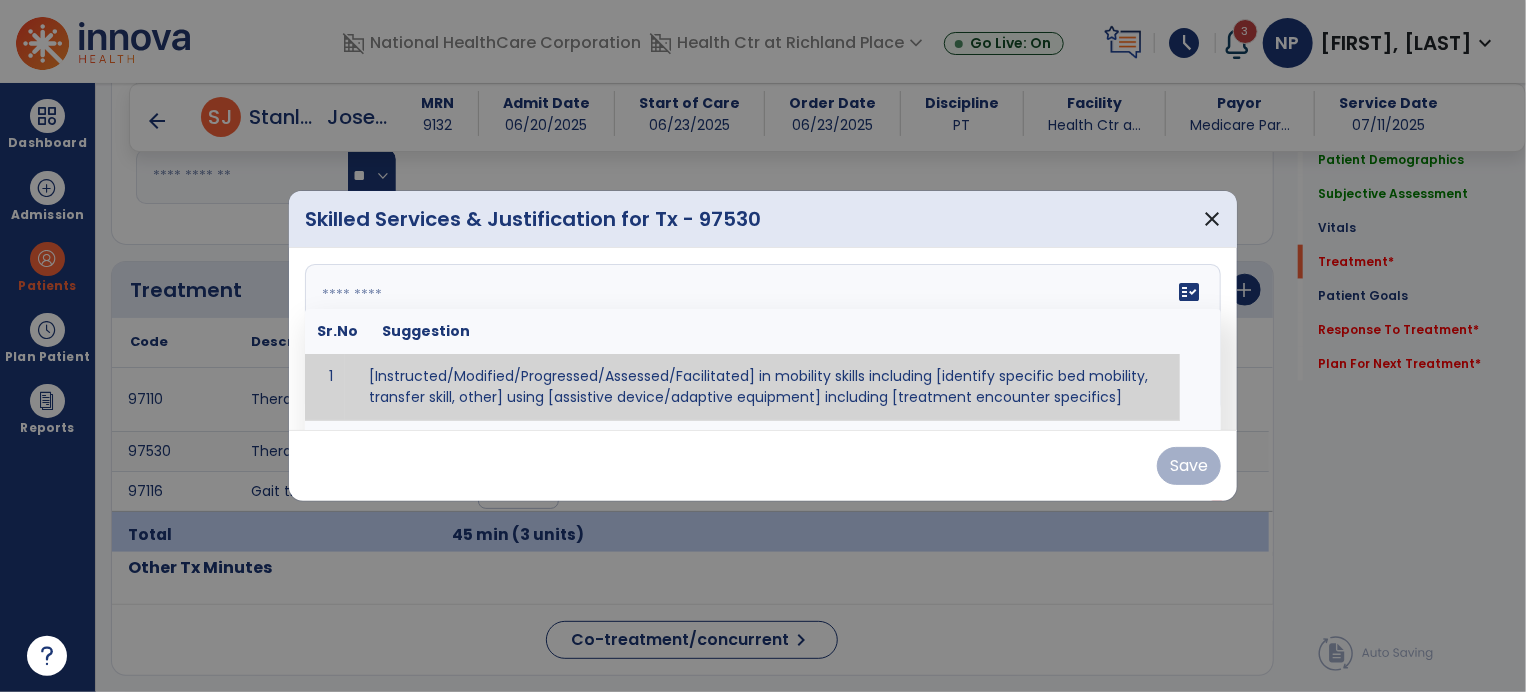 click on "fact_check  Sr.No Suggestion 1 [Instructed/Modified/Progressed/Assessed/Facilitated] in mobility skills including [identify specific bed mobility, transfer skill, other] using [assistive device/adaptive equipment] including [treatment encounter specifics]" at bounding box center (763, 339) 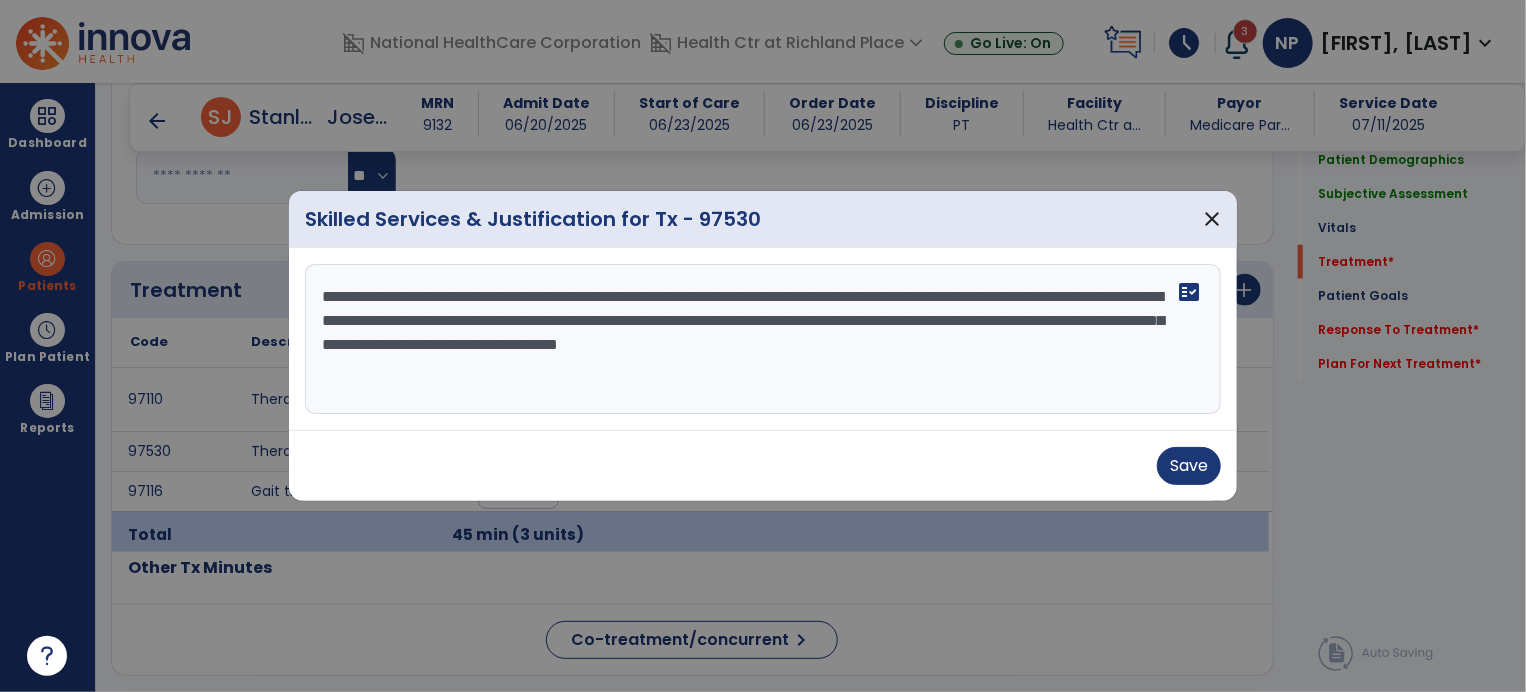click on "**********" at bounding box center (763, 339) 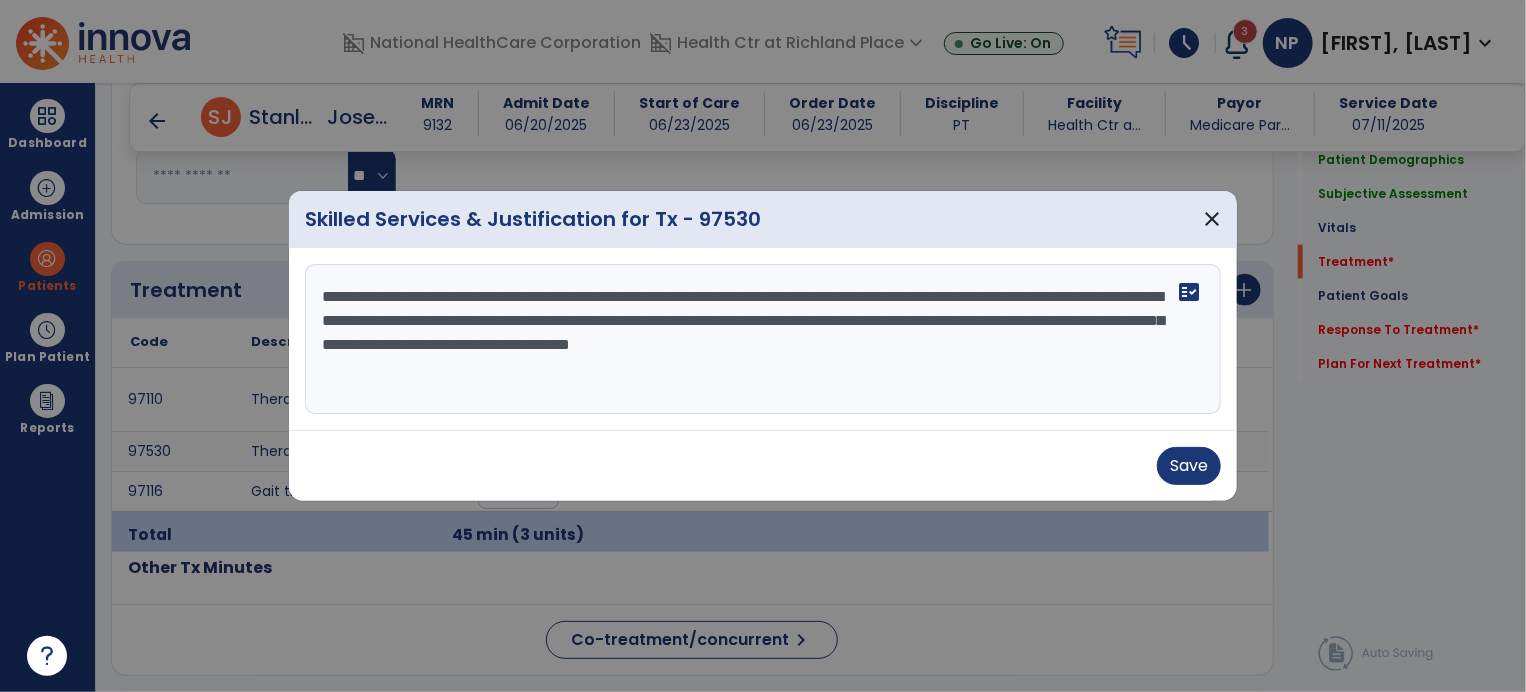 click on "**********" at bounding box center [763, 339] 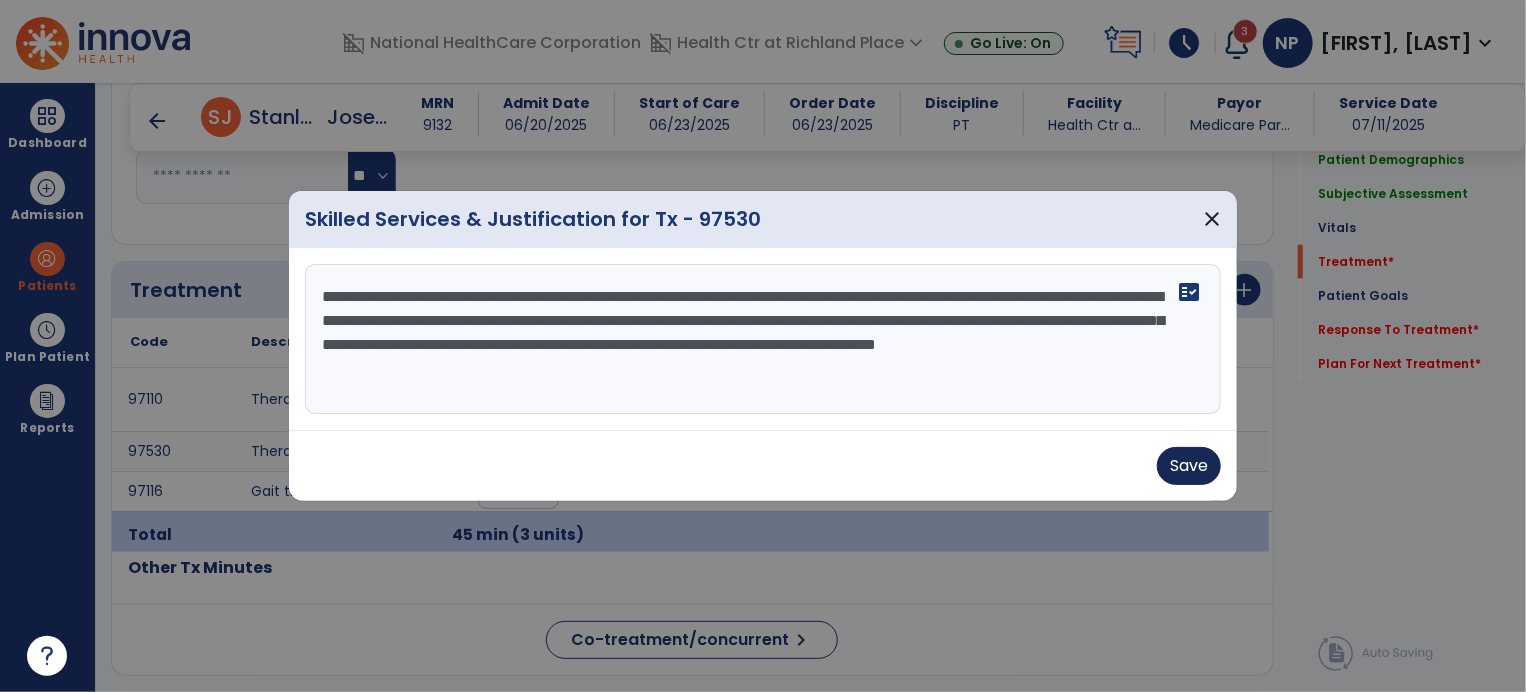 type on "**********" 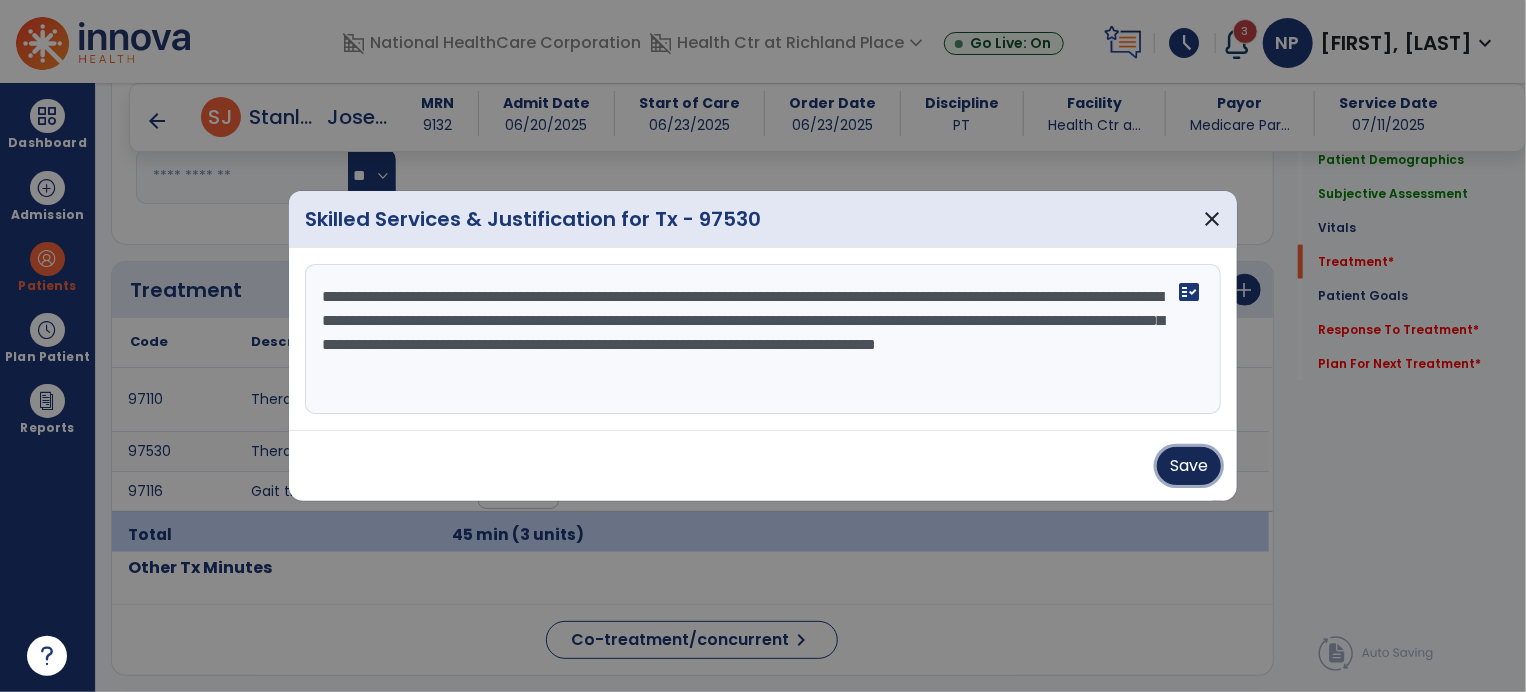 click on "Save" at bounding box center (1189, 466) 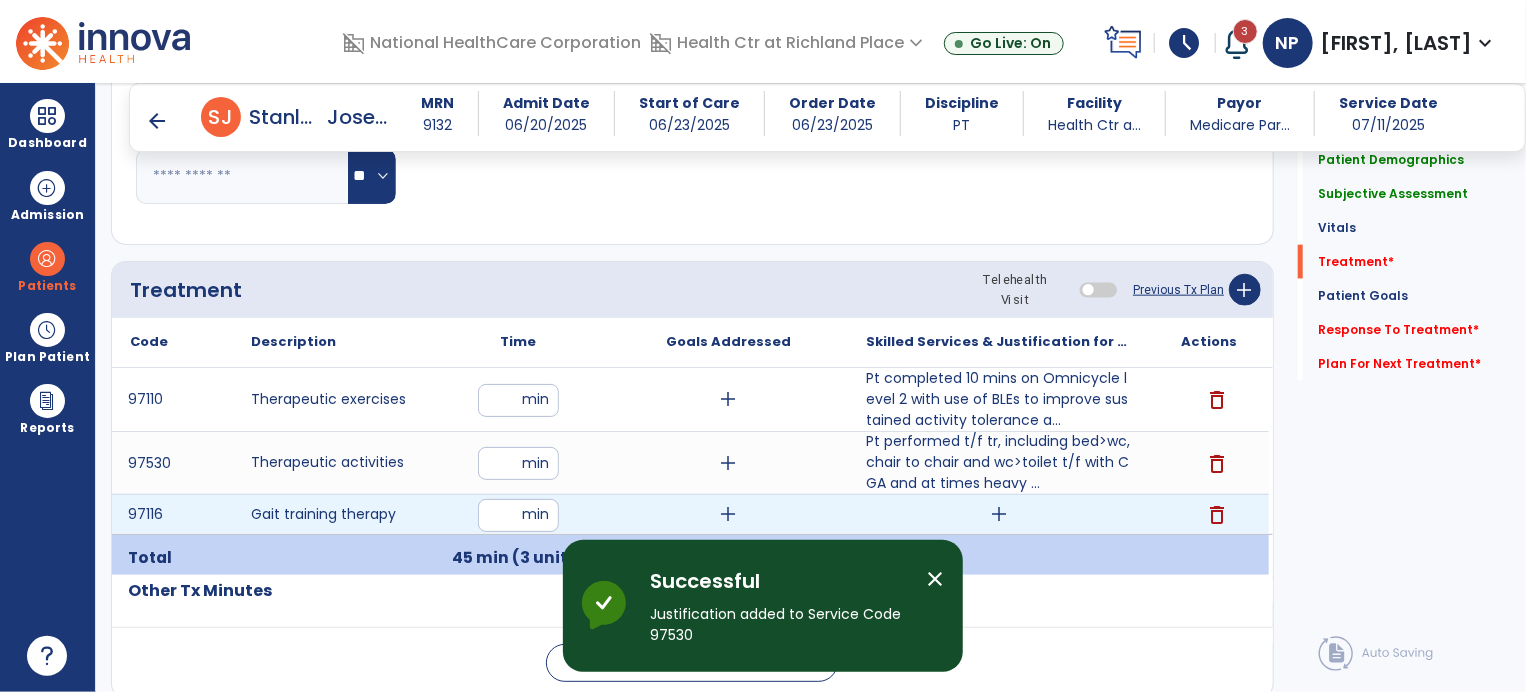 click on "add" at bounding box center (999, 514) 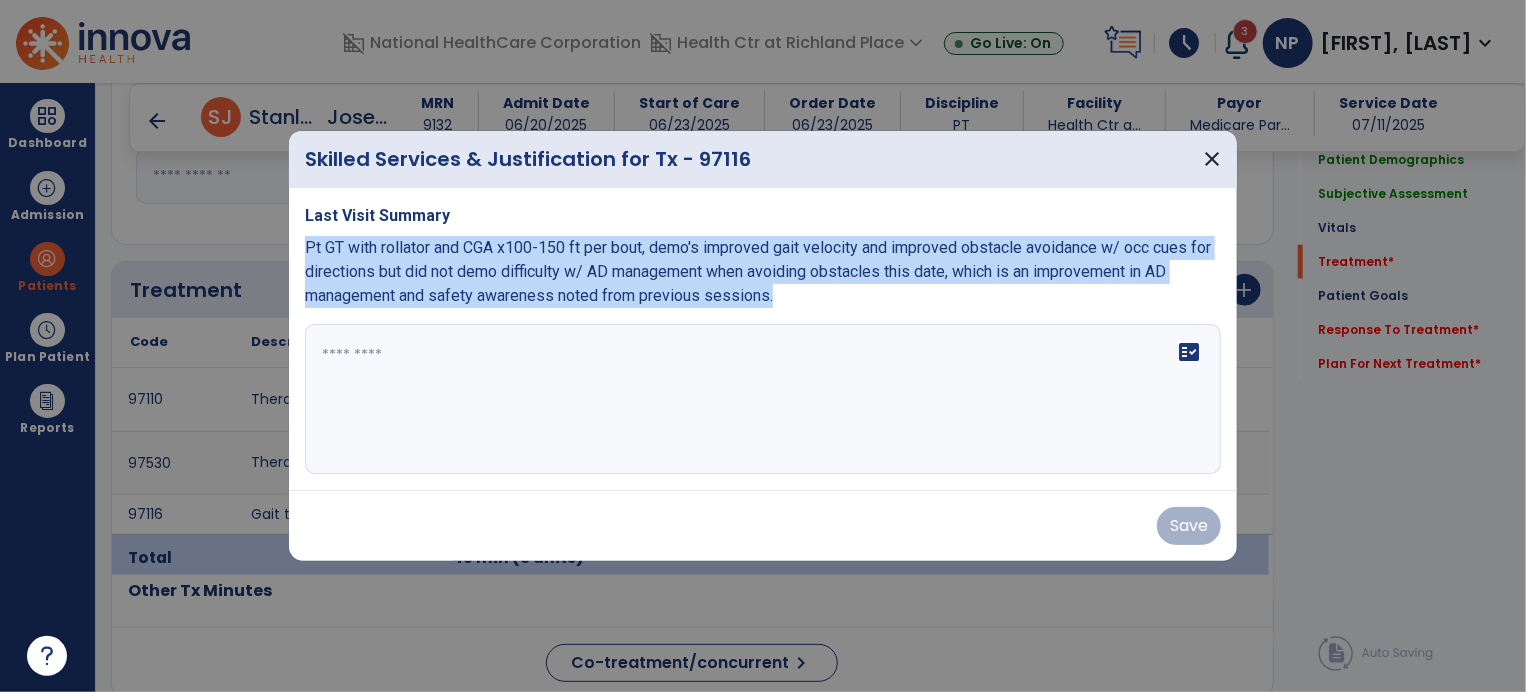 drag, startPoint x: 779, startPoint y: 299, endPoint x: 301, endPoint y: 243, distance: 481.26917 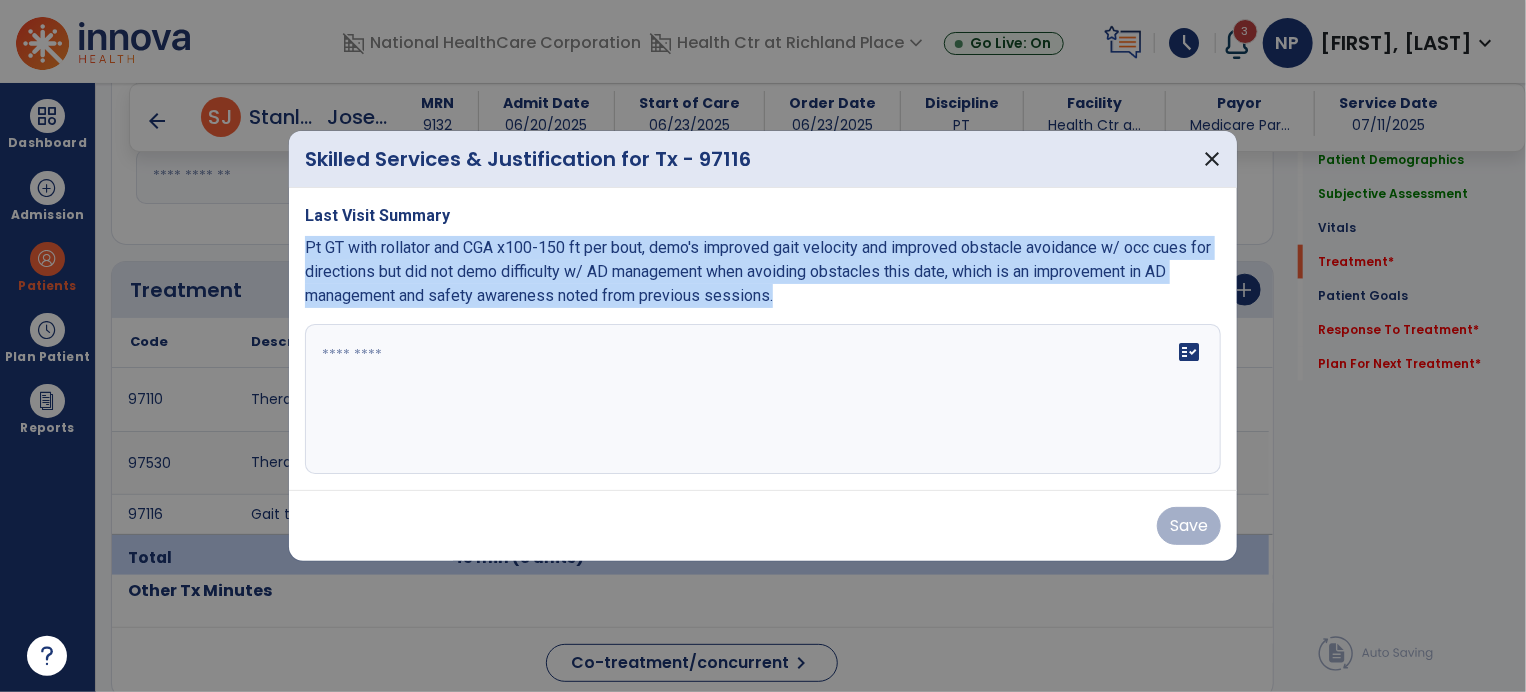click on "Last Visit Summary Pt GT with rollator and CGA x100-150 ft per bout, demo's improved gait velocity and improved obstacle avoidance w/ occ cues for directions but did not demo difficulty w/ AD management when avoiding obstacles this date, which is an improvement in AD management and safety awareness noted from previous sessions. fact_check" at bounding box center [763, 339] 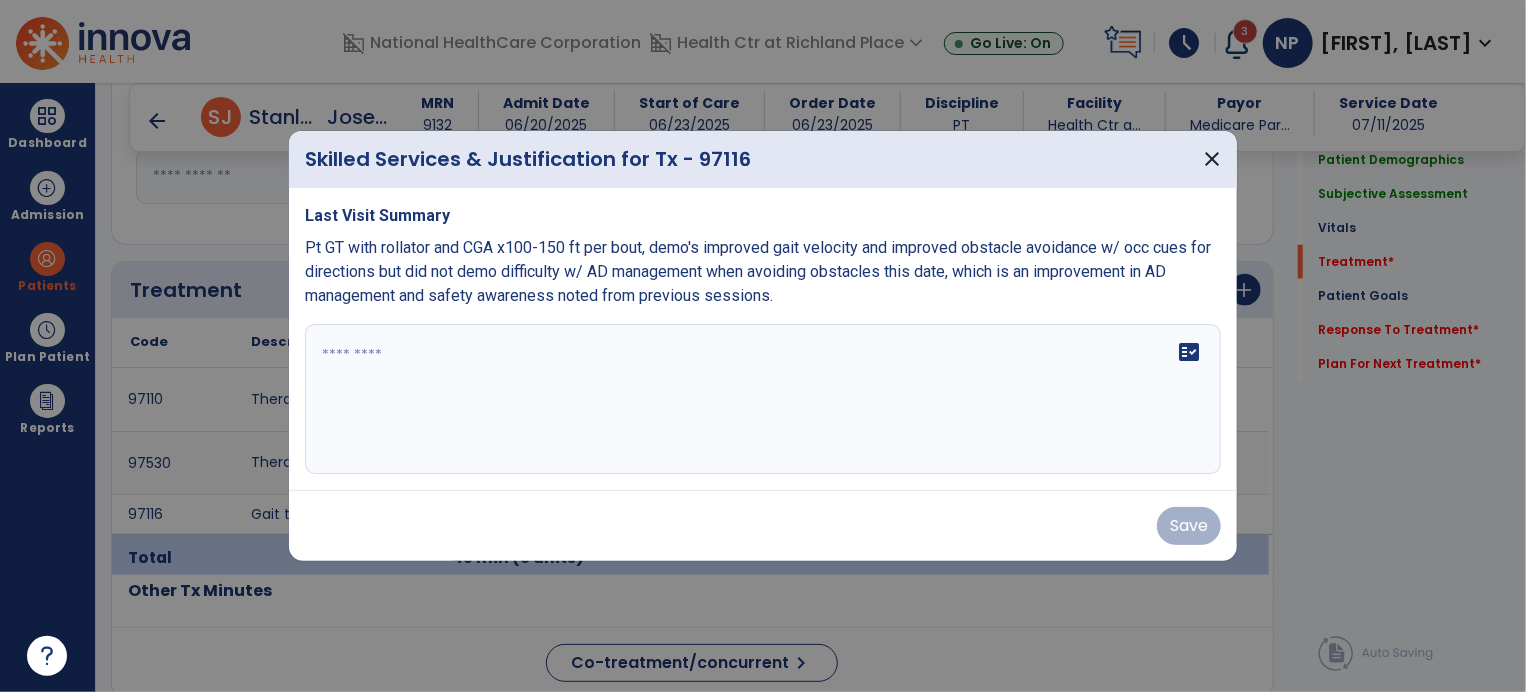 click at bounding box center (763, 399) 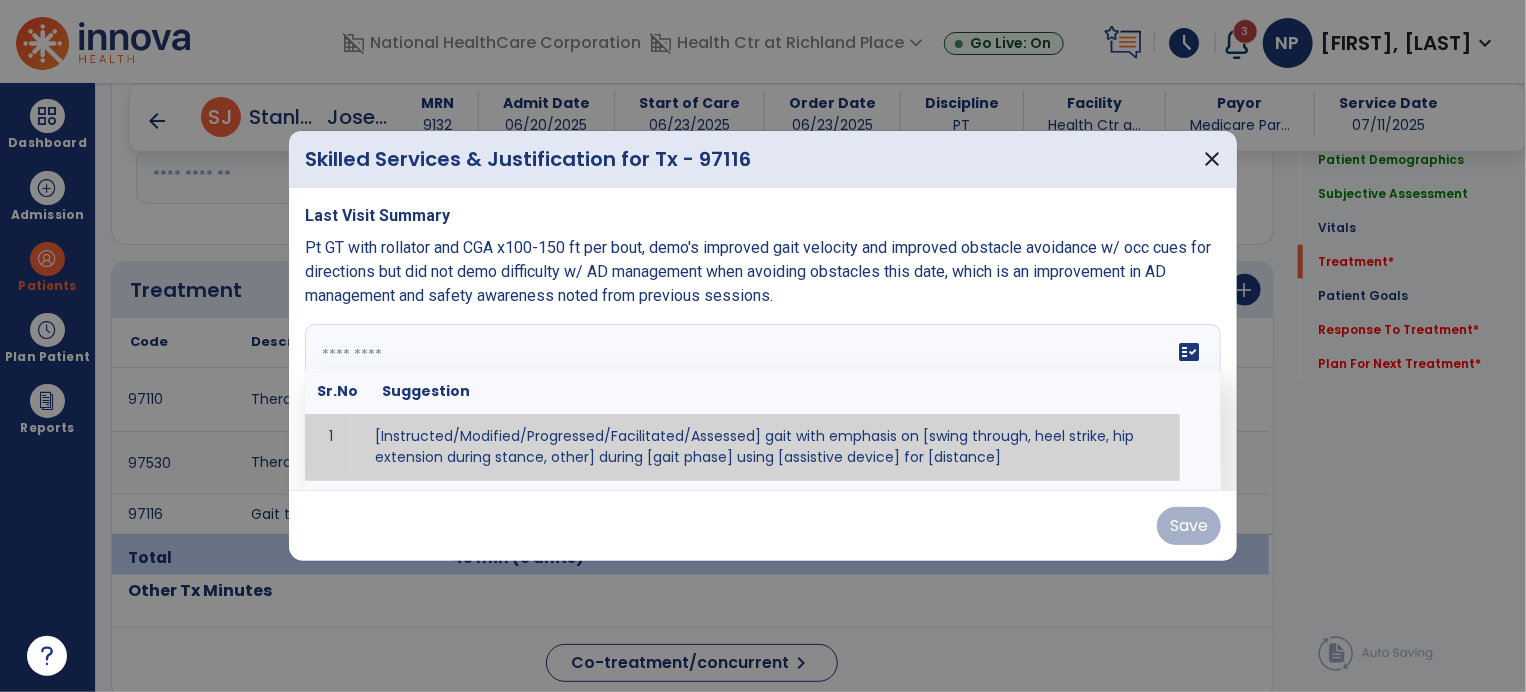 paste on "**********" 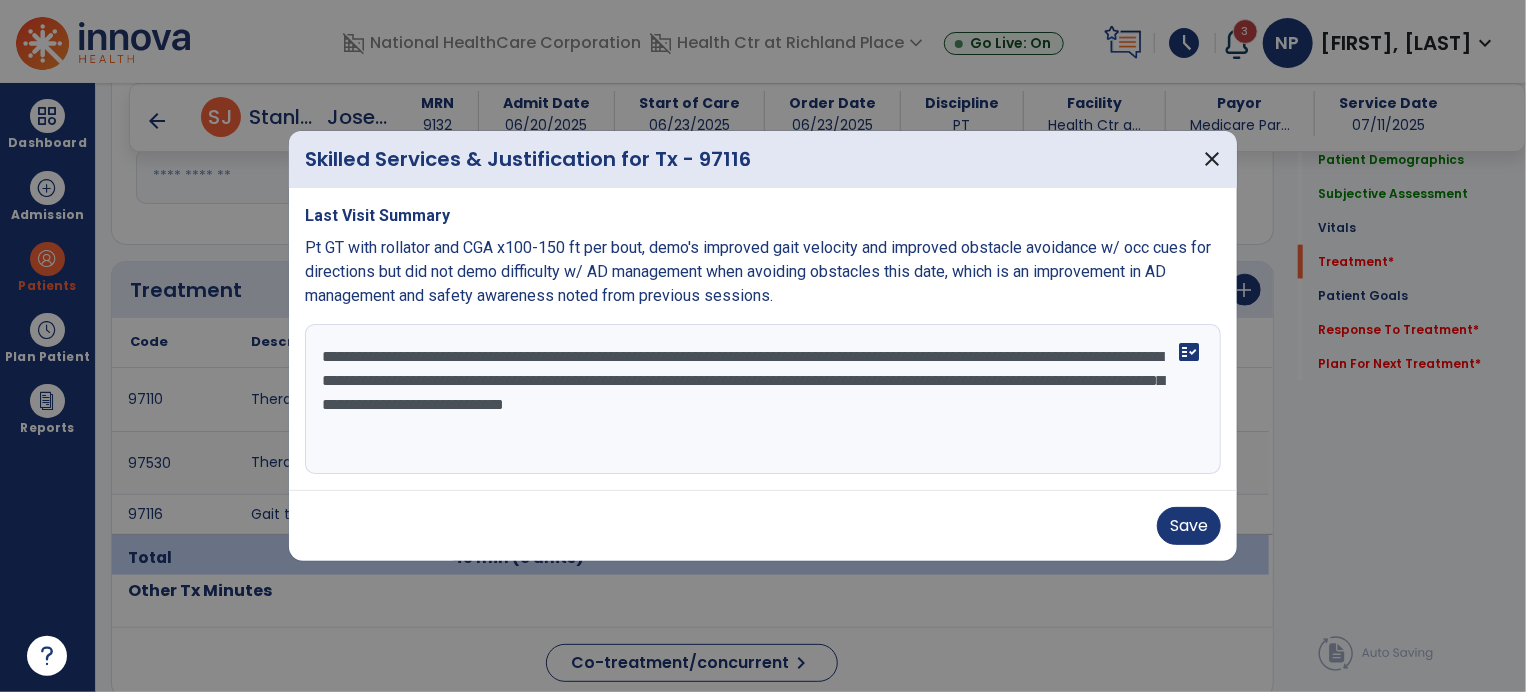 click on "**********" at bounding box center [763, 399] 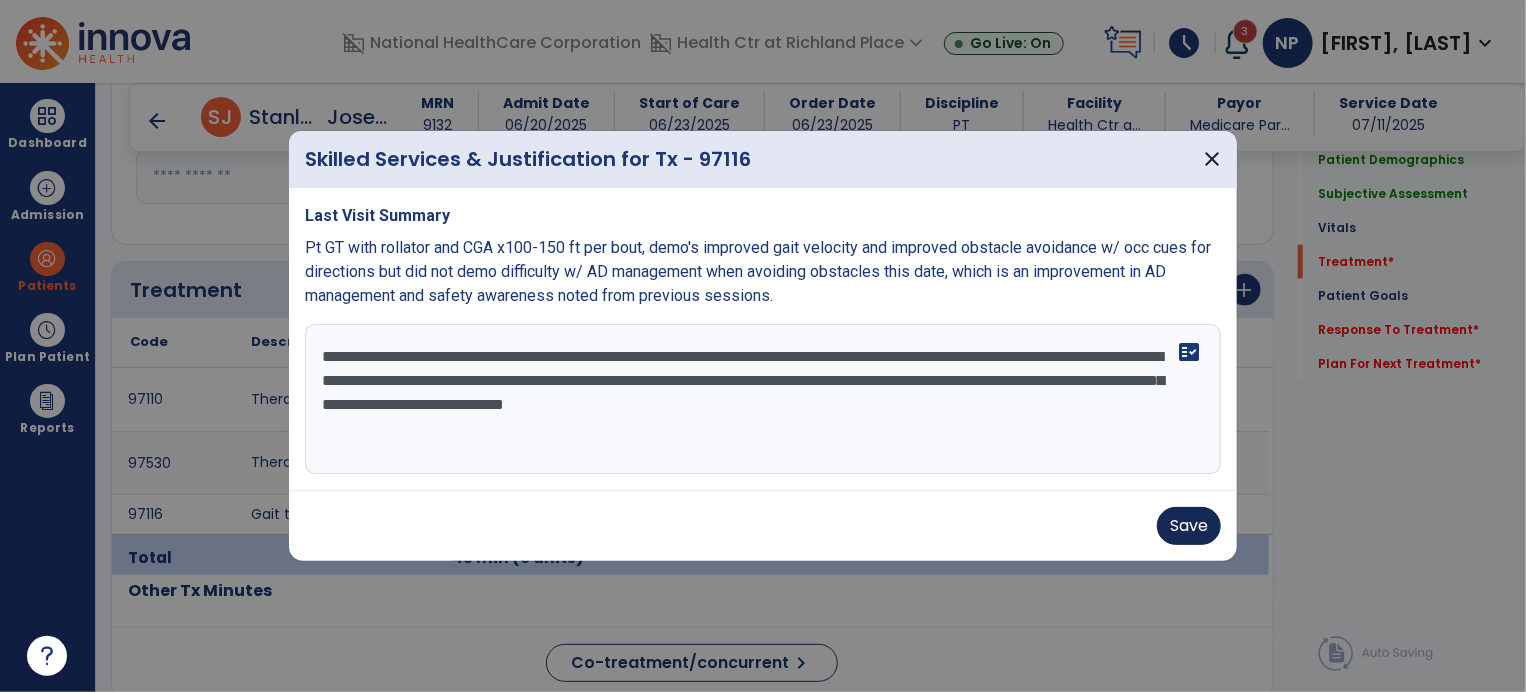 type on "**********" 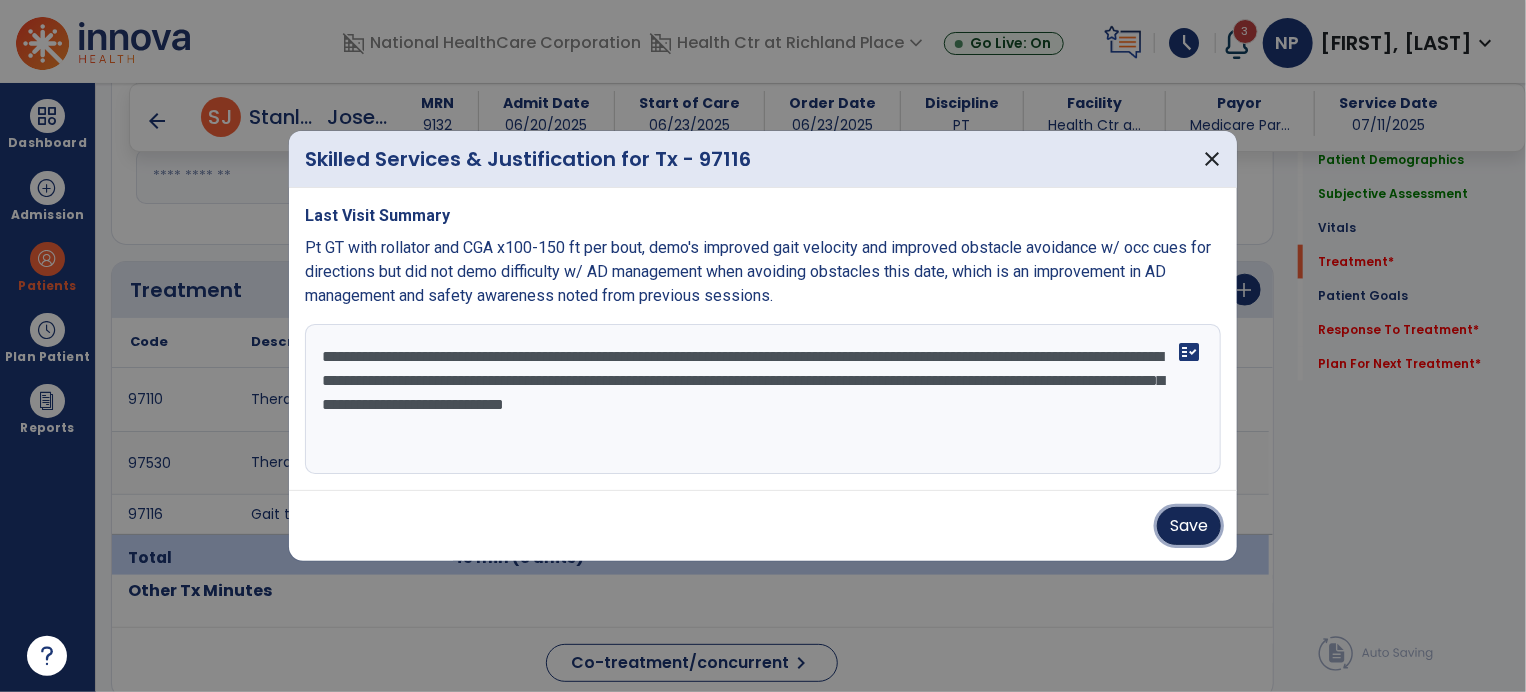 click on "Save" at bounding box center [1189, 526] 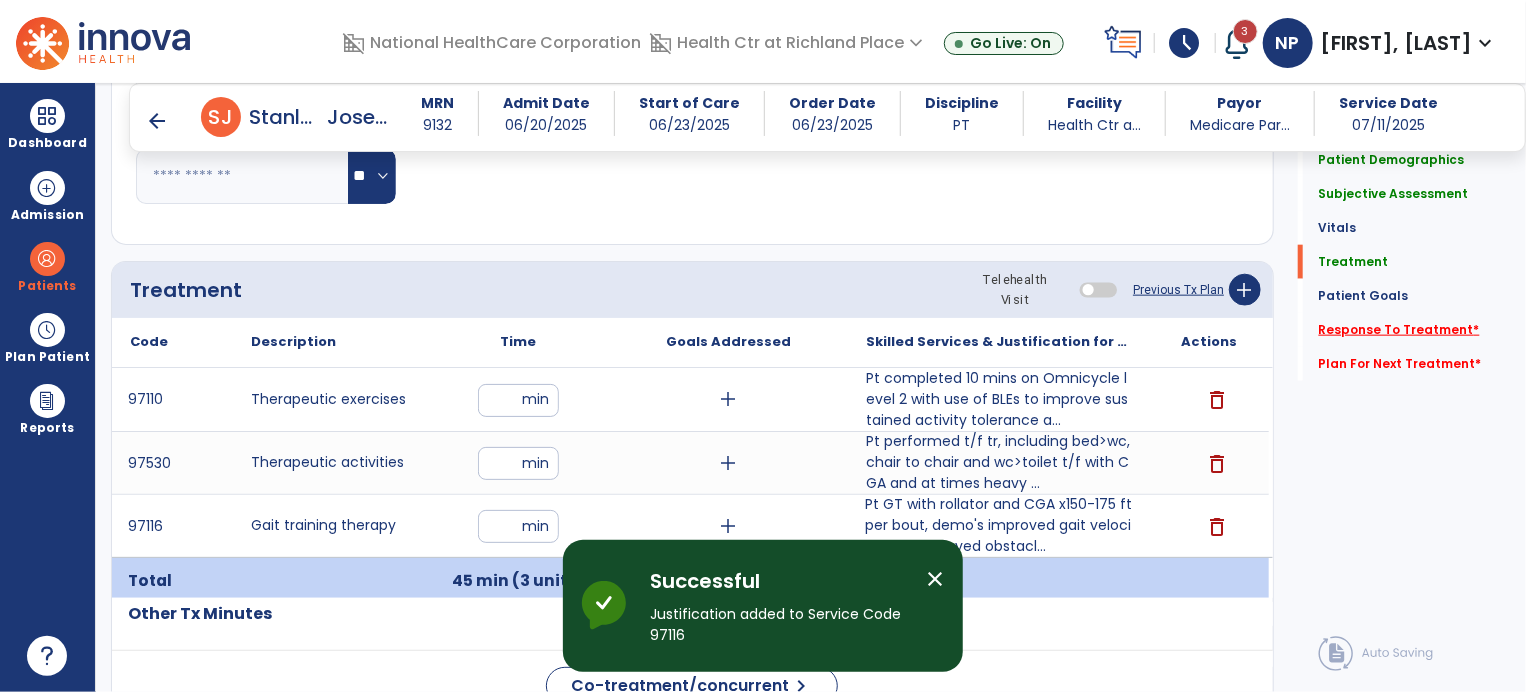 click on "Response To Treatment   *" 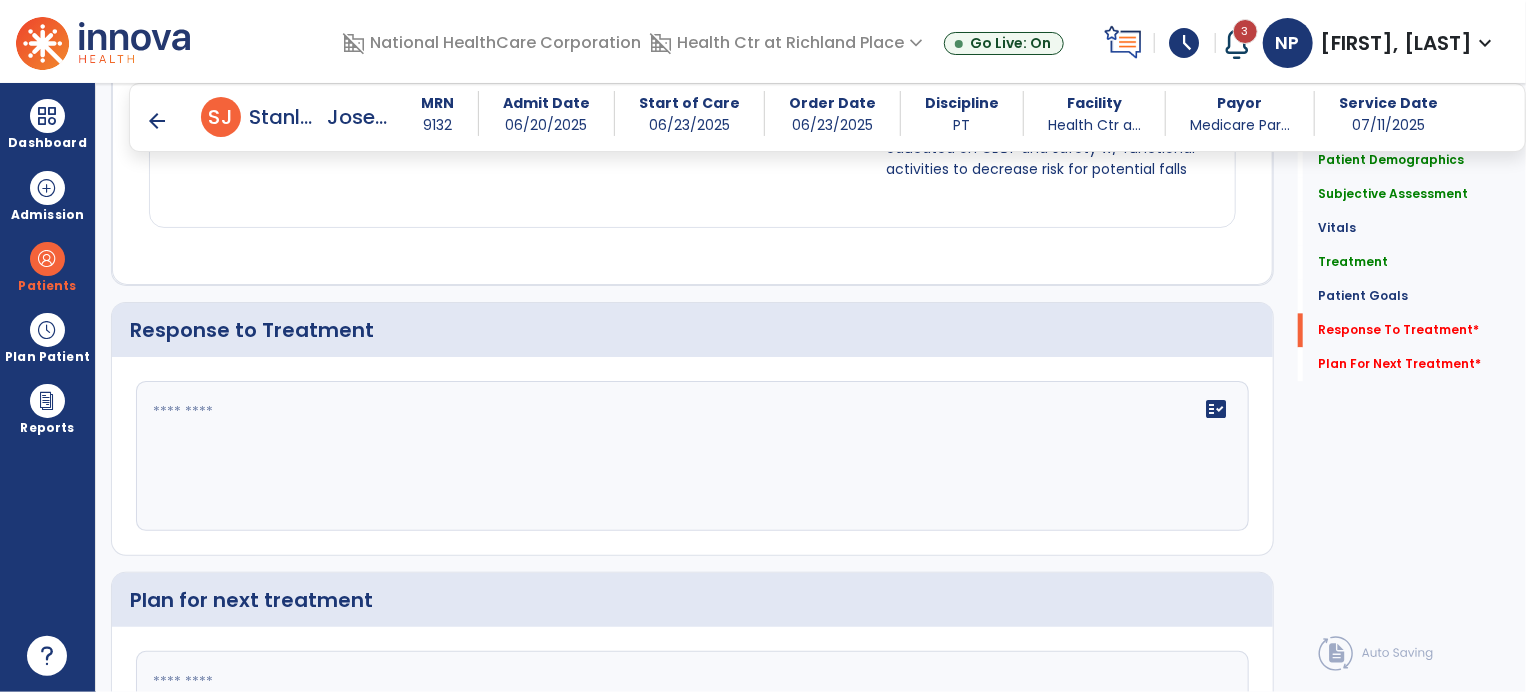 scroll, scrollTop: 2252, scrollLeft: 0, axis: vertical 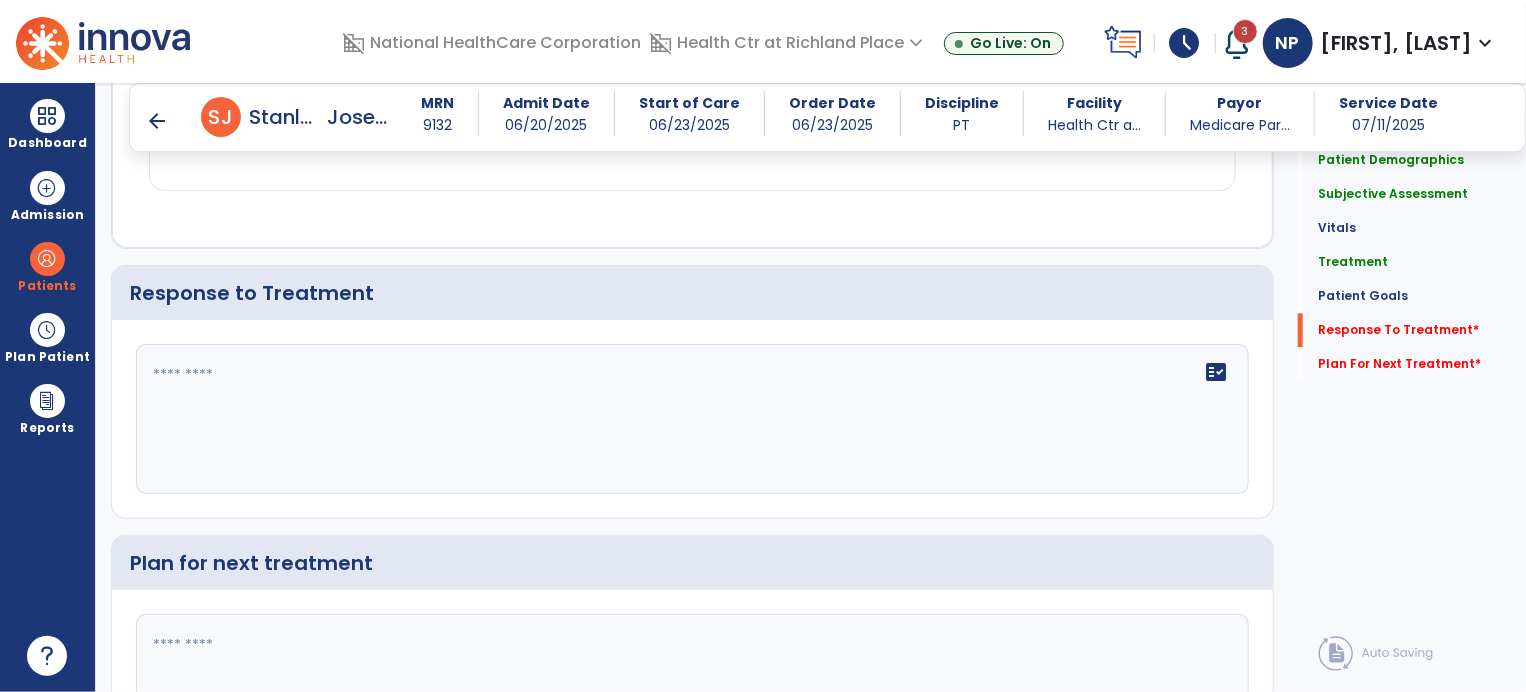 click 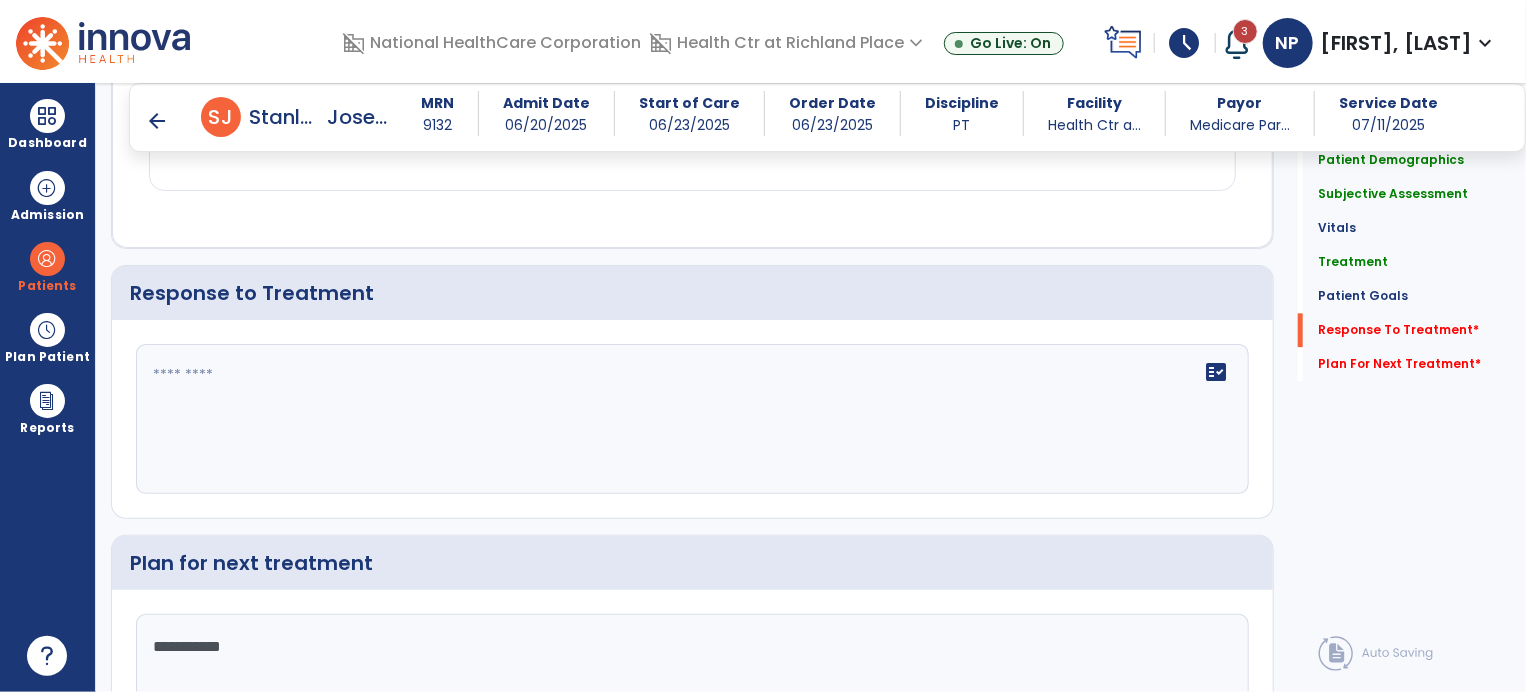 type on "**********" 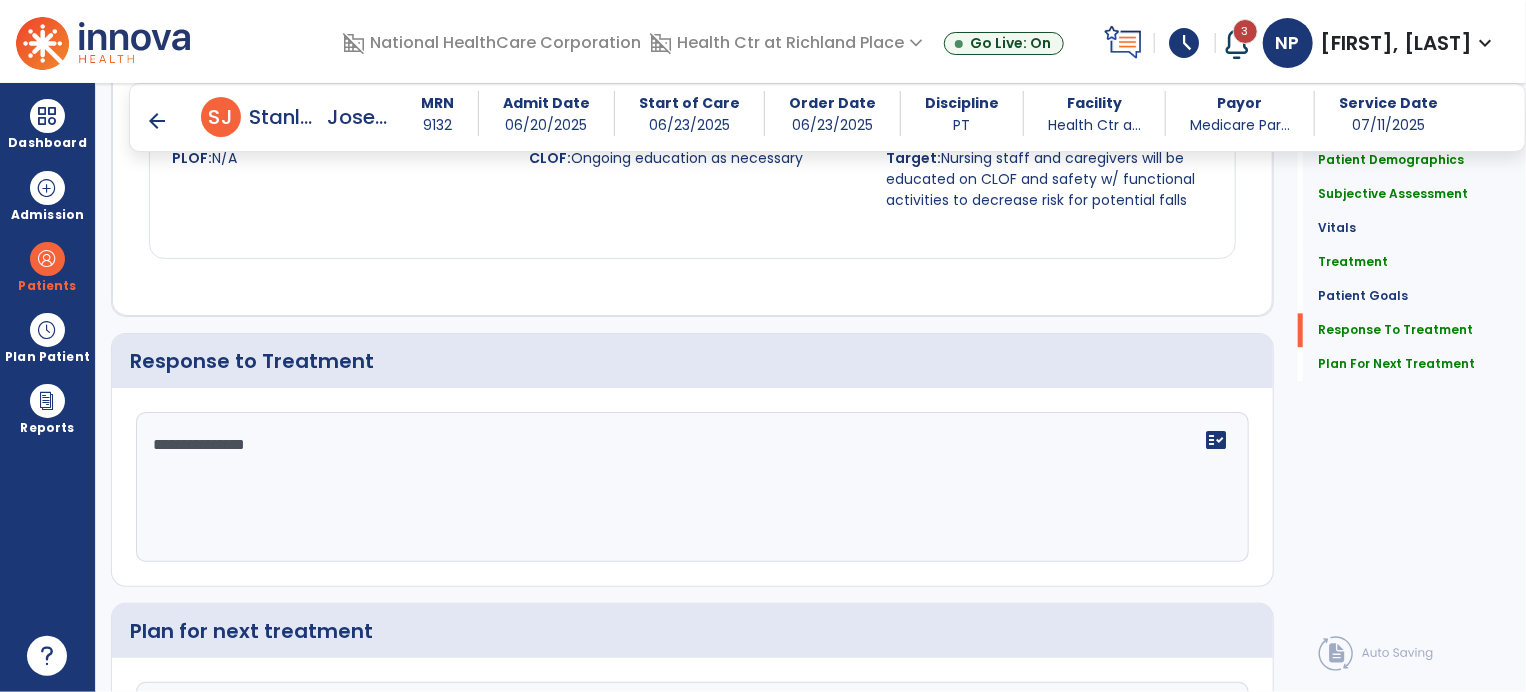 scroll, scrollTop: 2252, scrollLeft: 0, axis: vertical 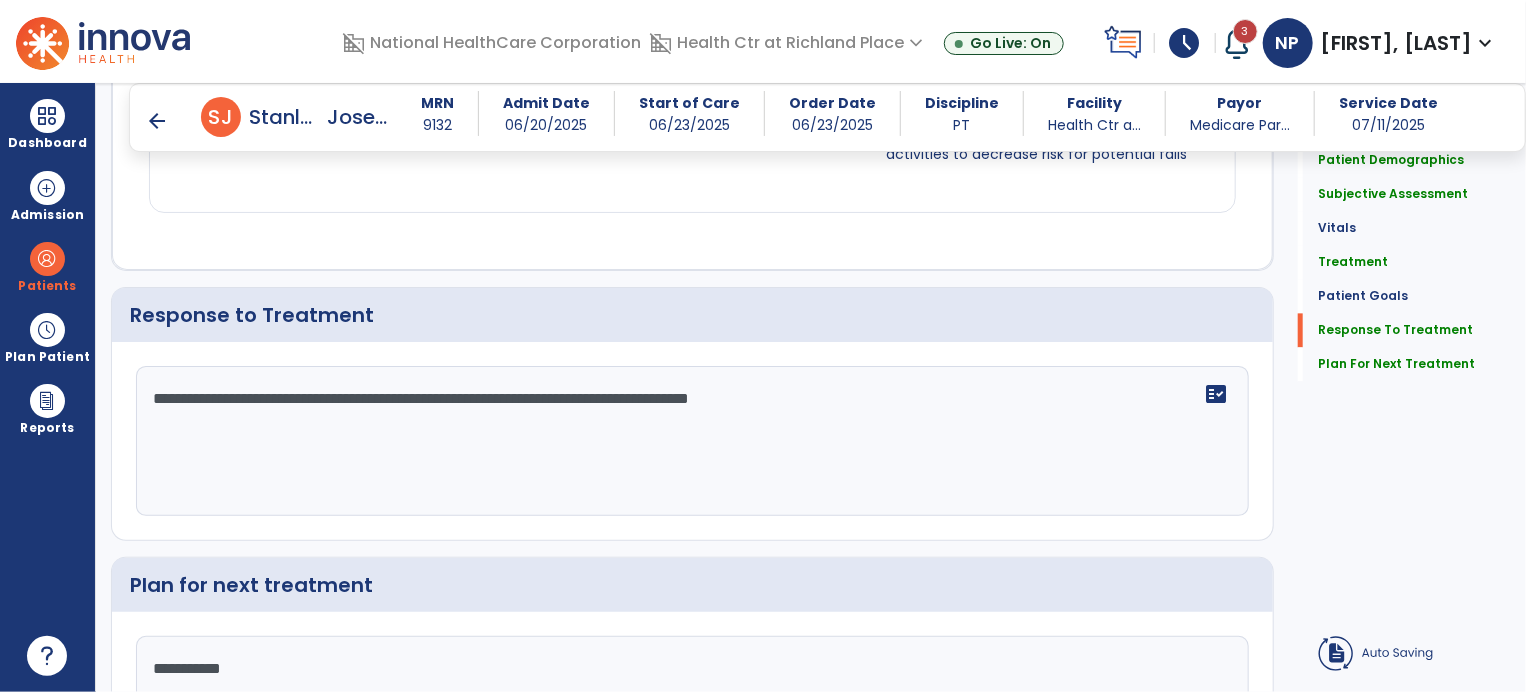 click on "**********" 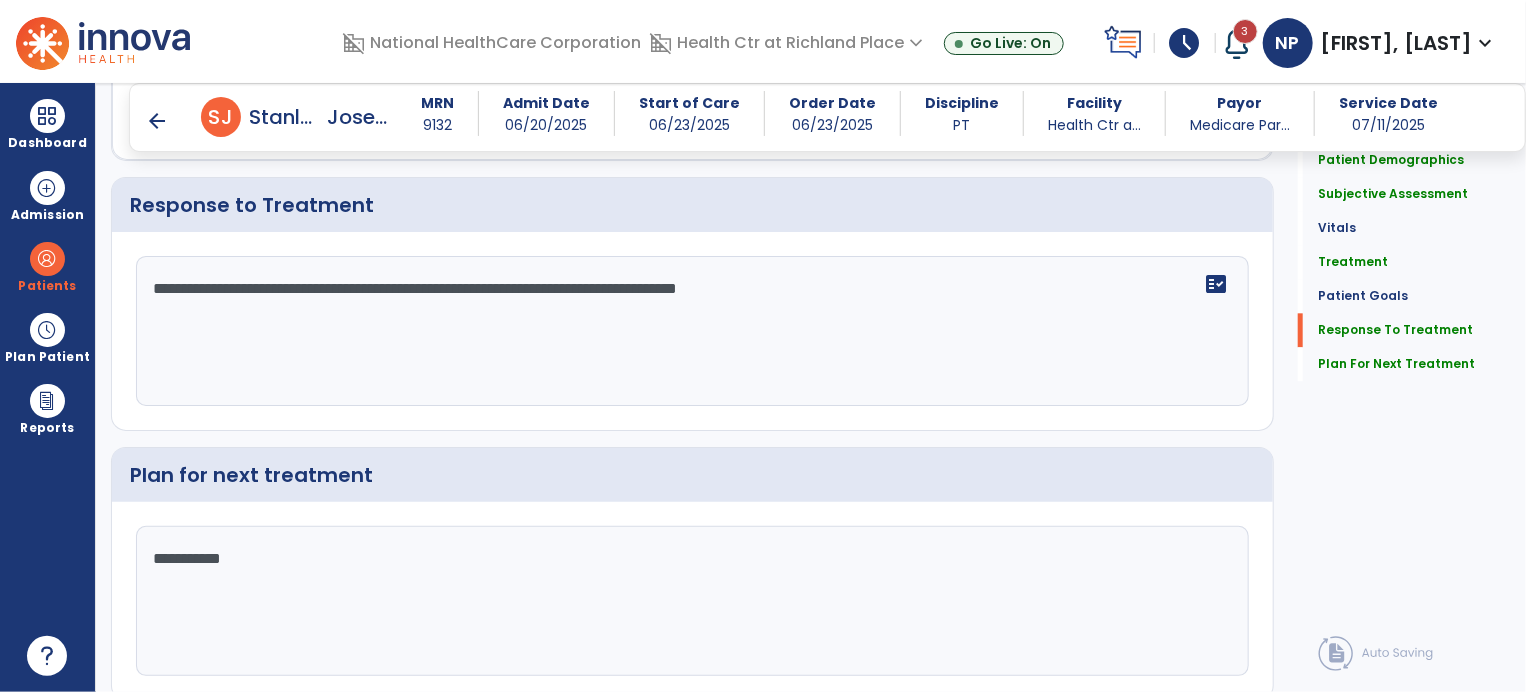 scroll, scrollTop: 2409, scrollLeft: 0, axis: vertical 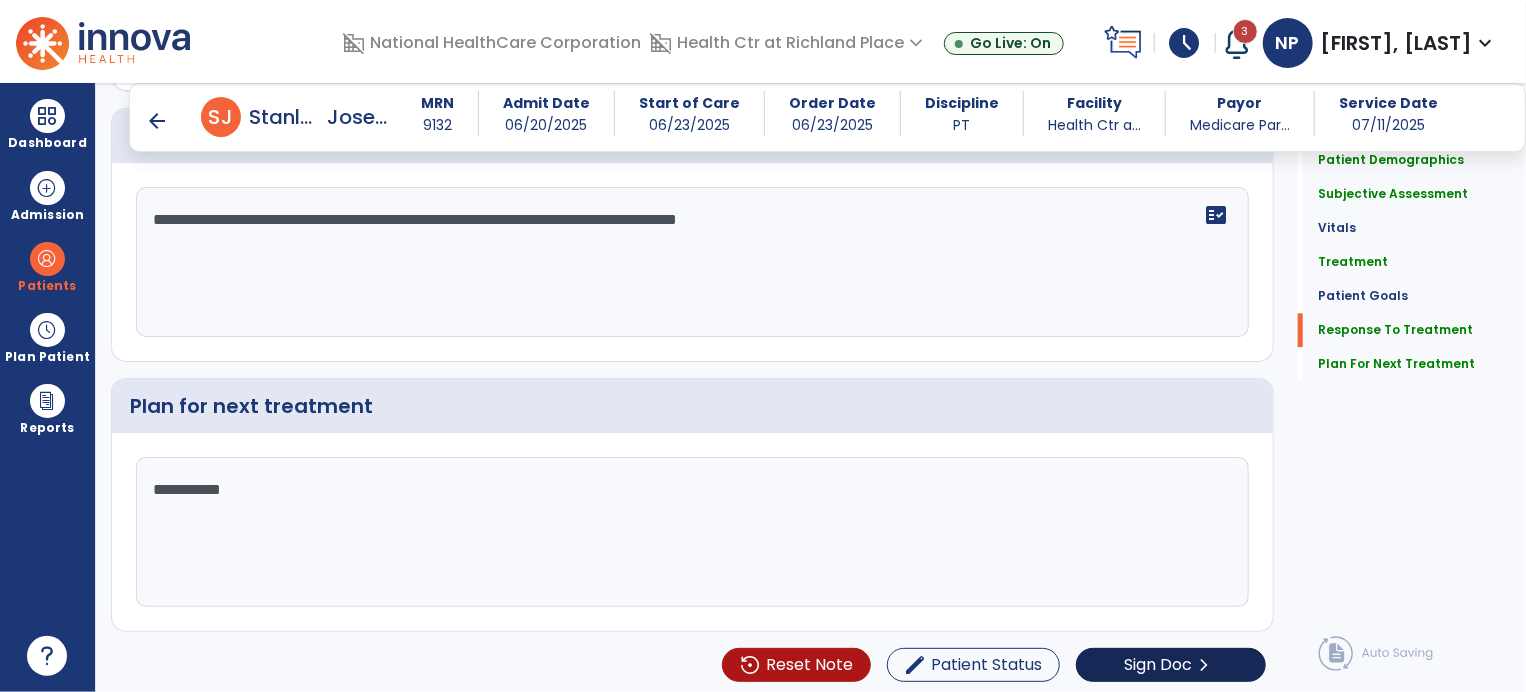 type on "**********" 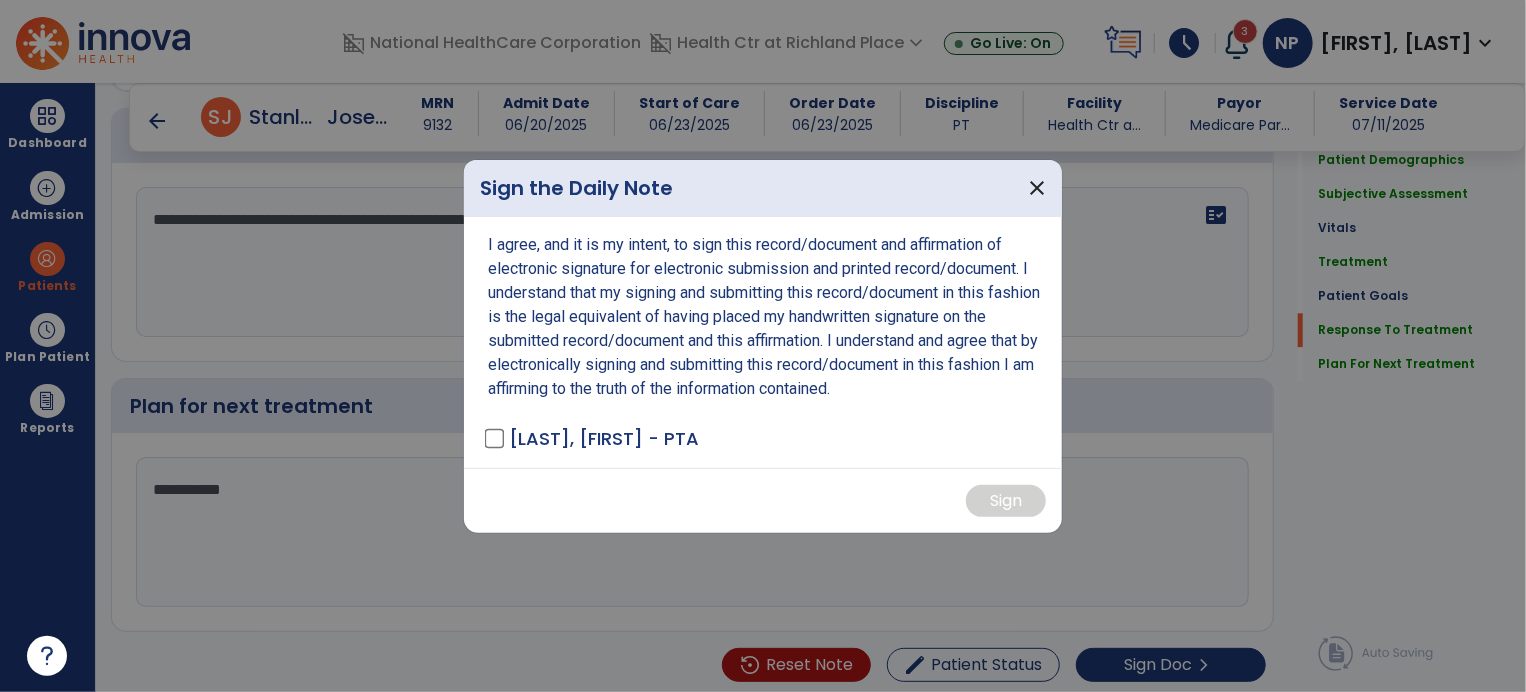click on "[LAST], [FIRST] - PTA" at bounding box center (604, 438) 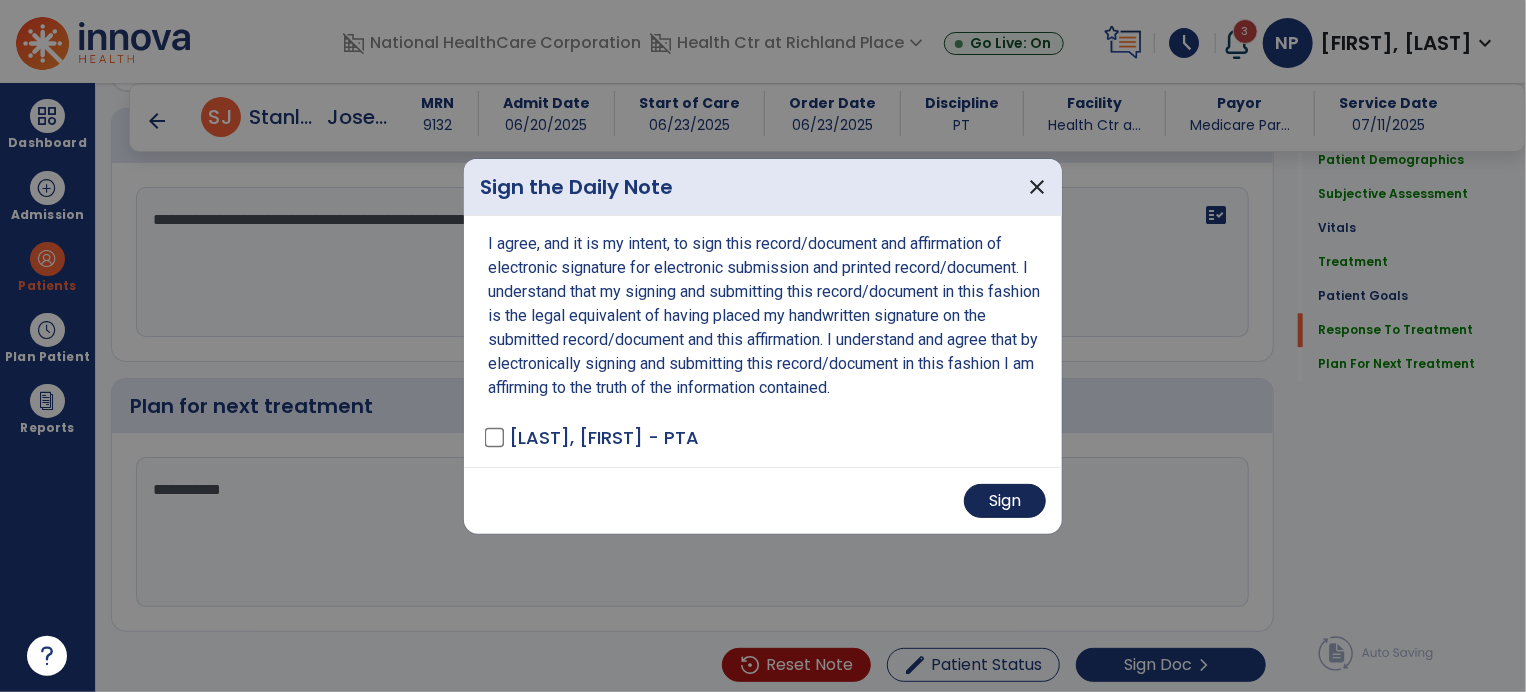 click on "Sign" at bounding box center [1005, 501] 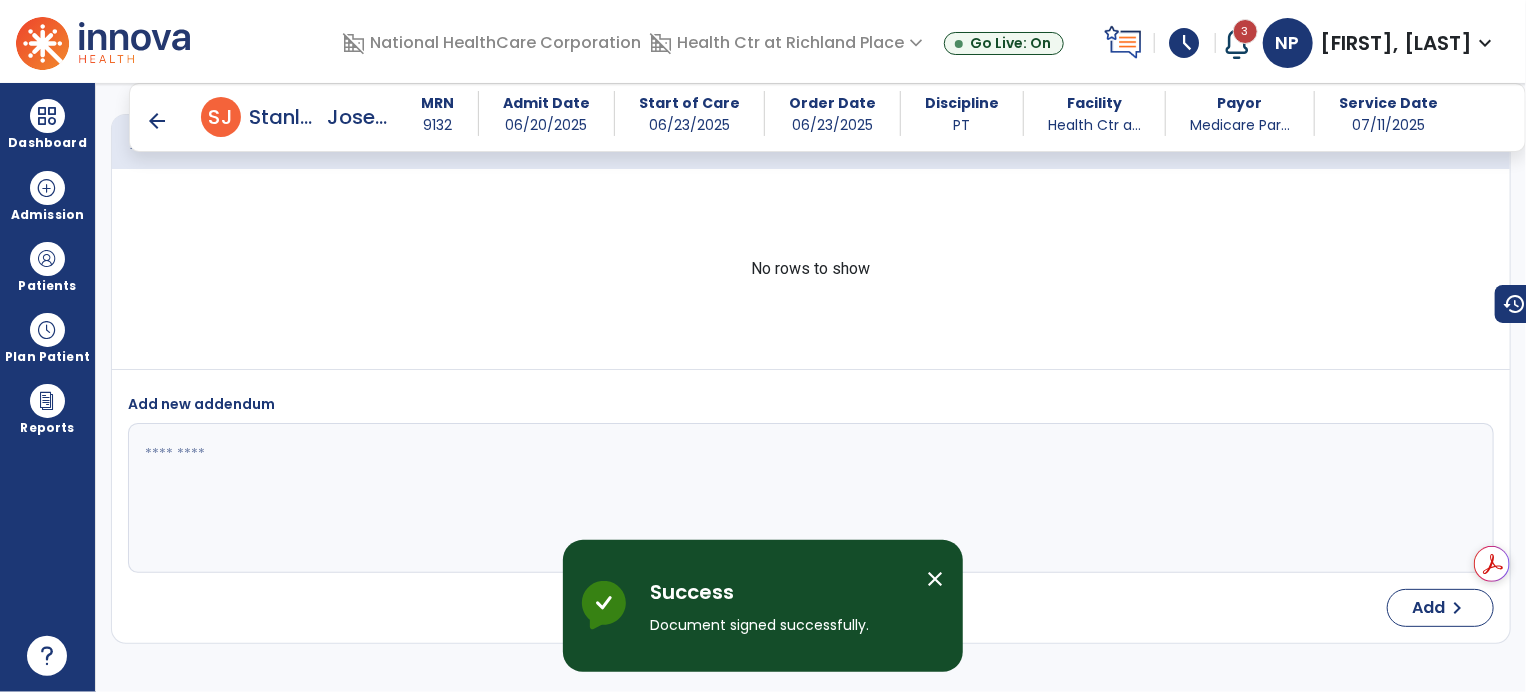 scroll, scrollTop: 3471, scrollLeft: 0, axis: vertical 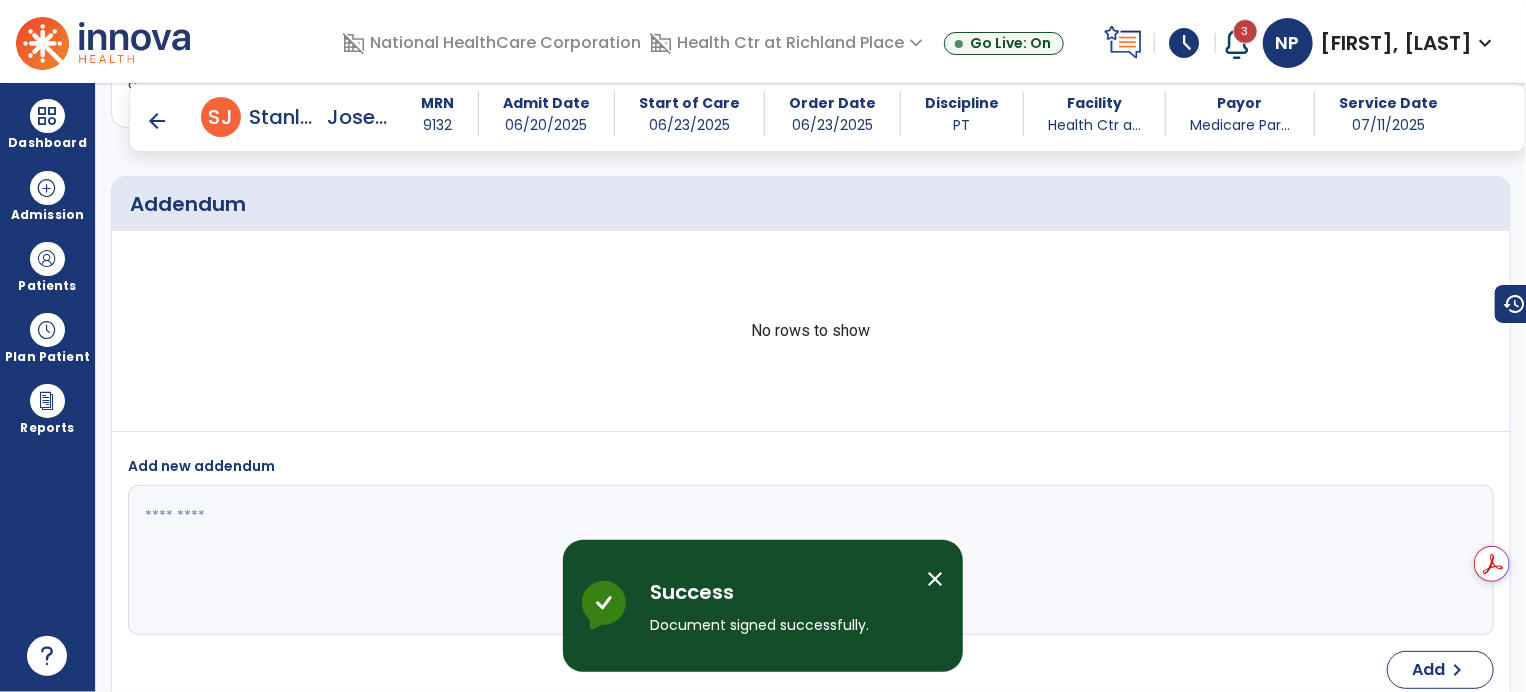click on "arrow_back" at bounding box center [157, 121] 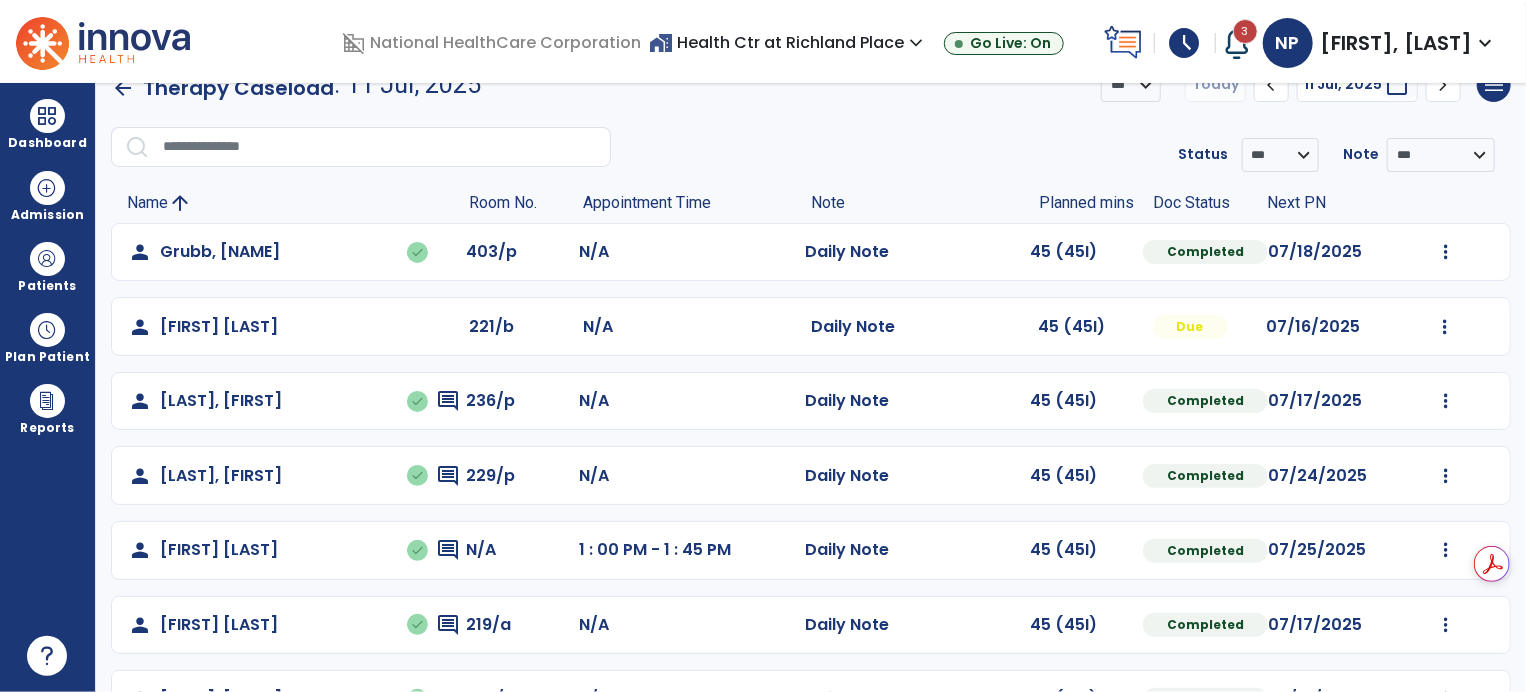 scroll, scrollTop: 34, scrollLeft: 0, axis: vertical 